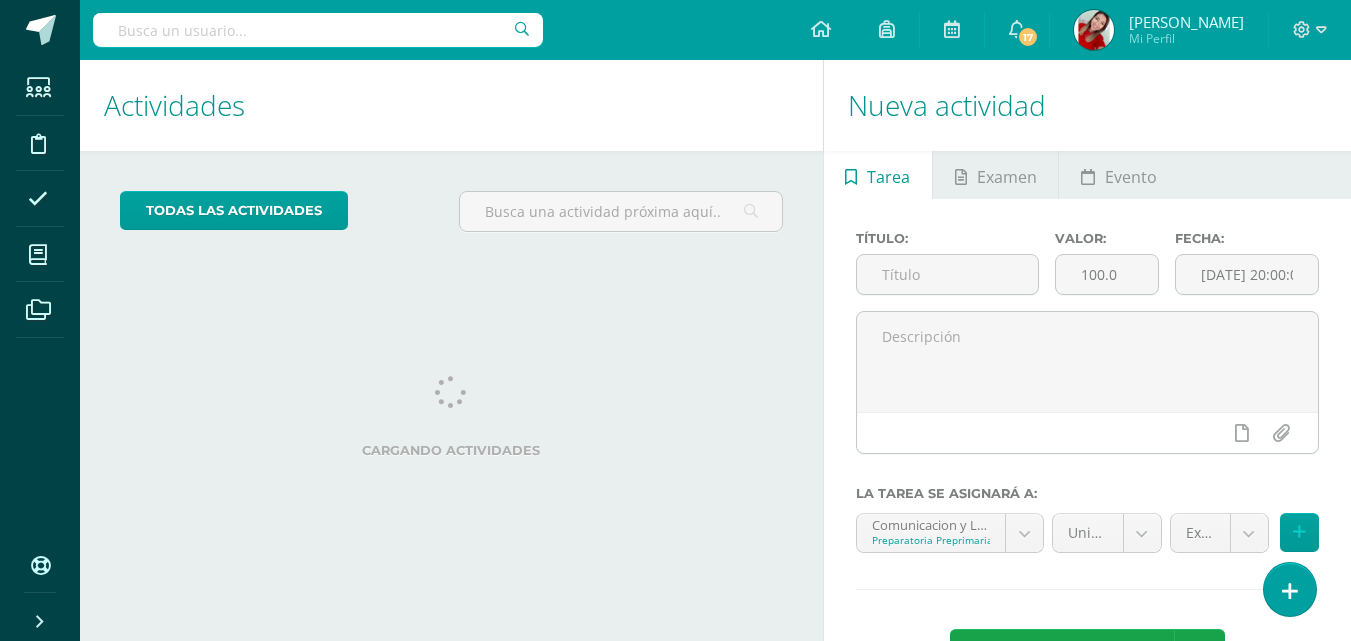 scroll, scrollTop: 0, scrollLeft: 0, axis: both 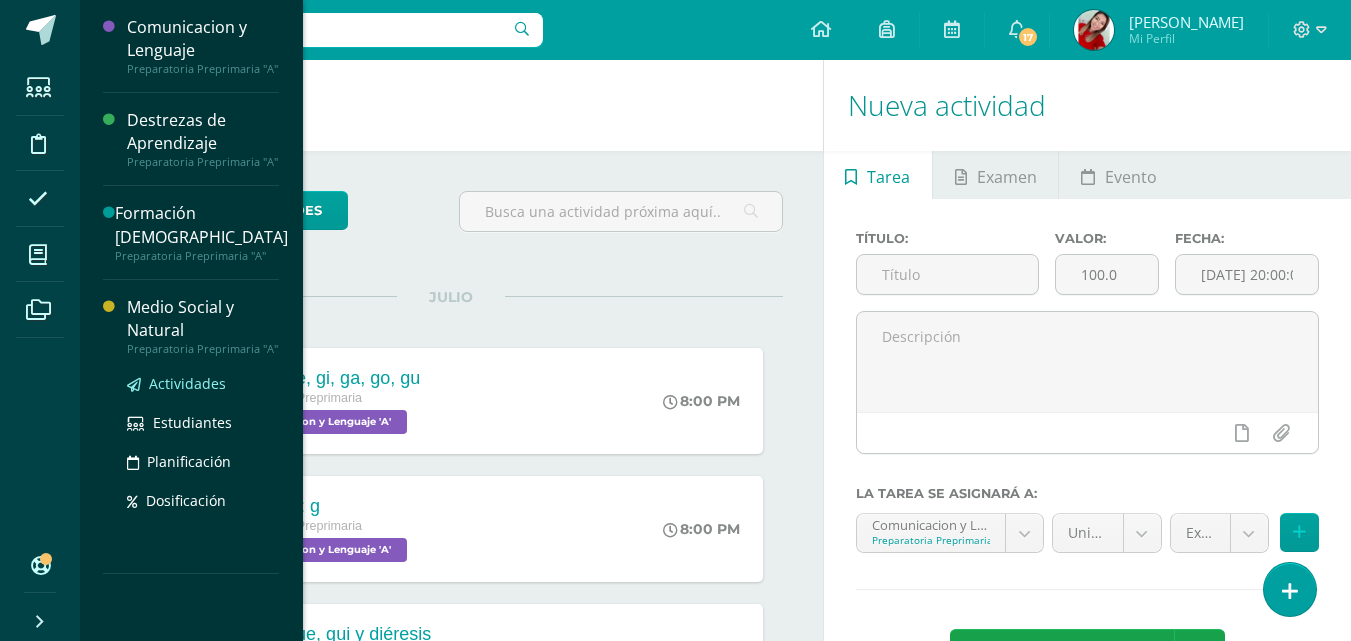 click on "Actividades" at bounding box center [187, 383] 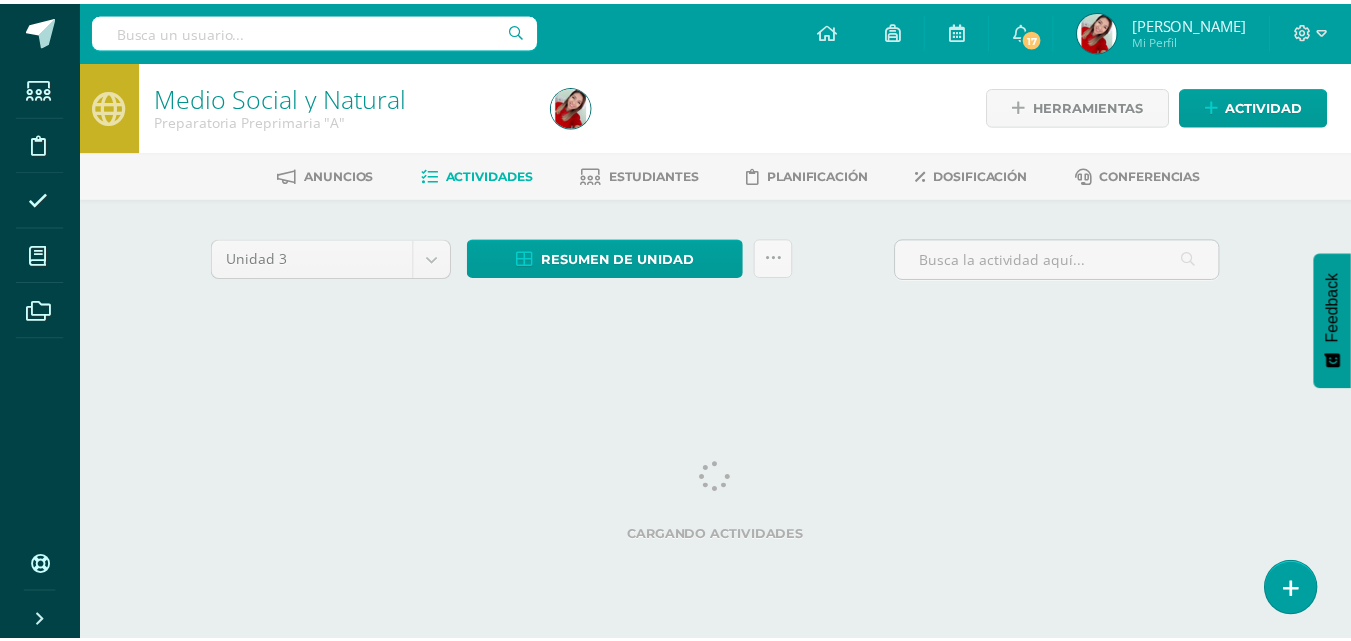 scroll, scrollTop: 0, scrollLeft: 0, axis: both 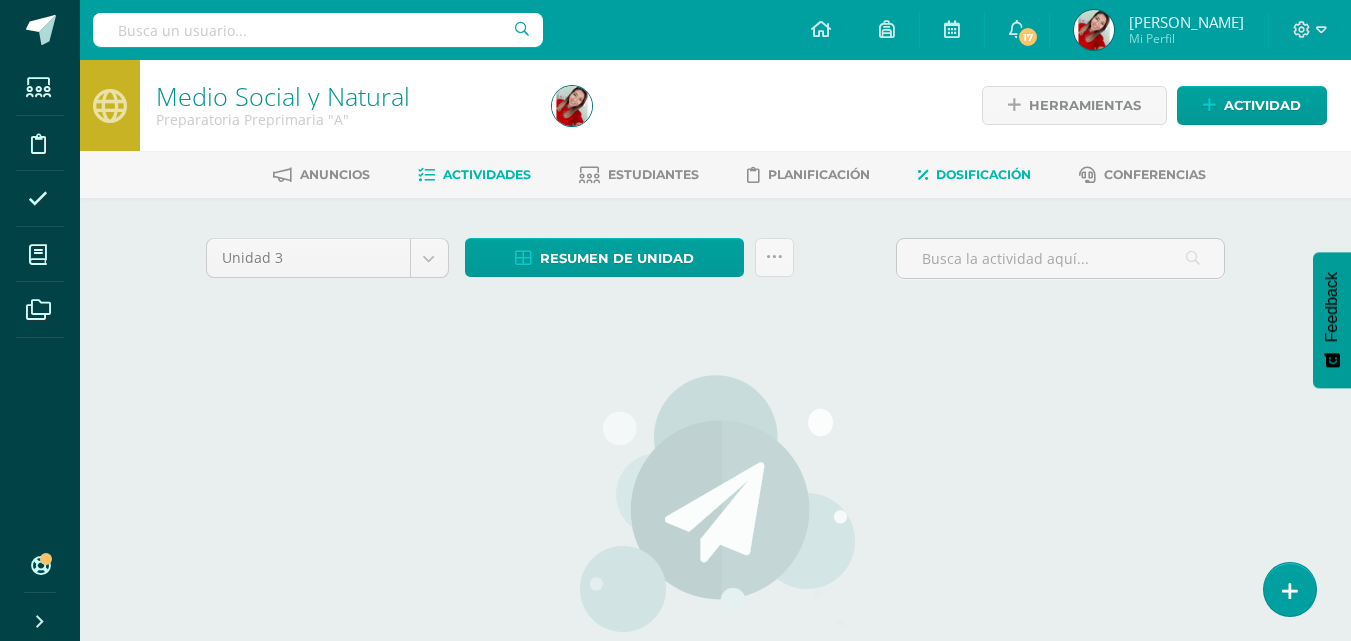 click on "Dosificación" at bounding box center [983, 174] 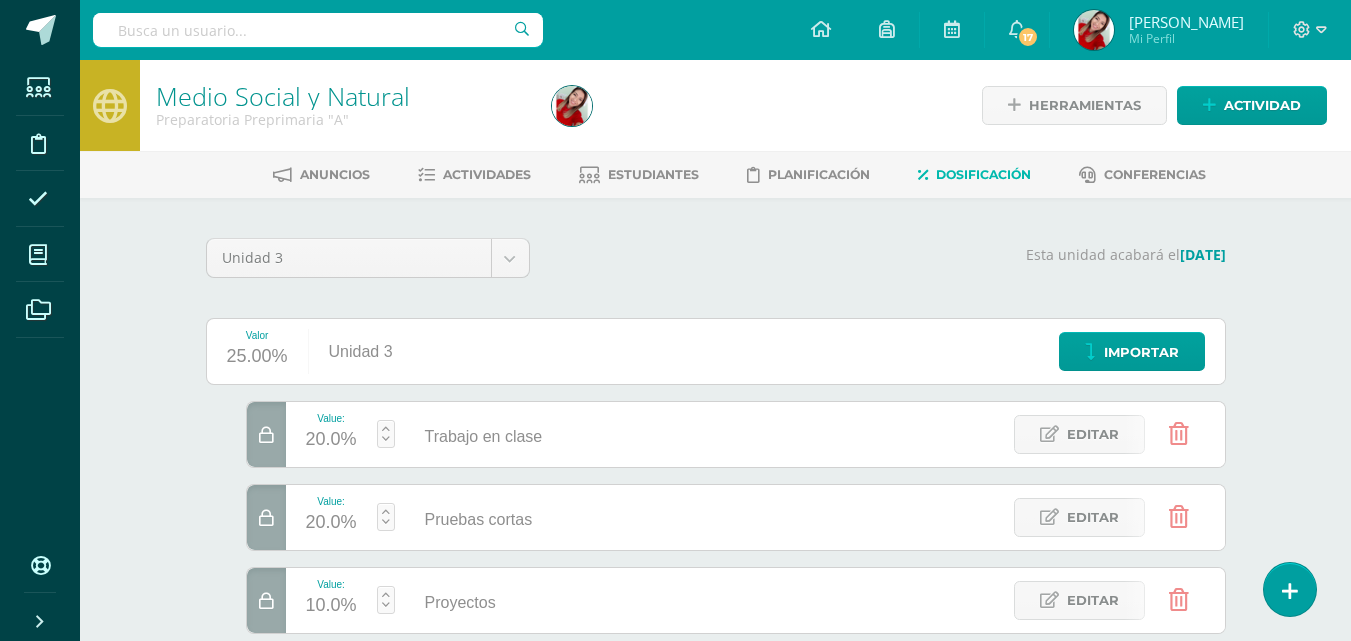 scroll, scrollTop: 0, scrollLeft: 0, axis: both 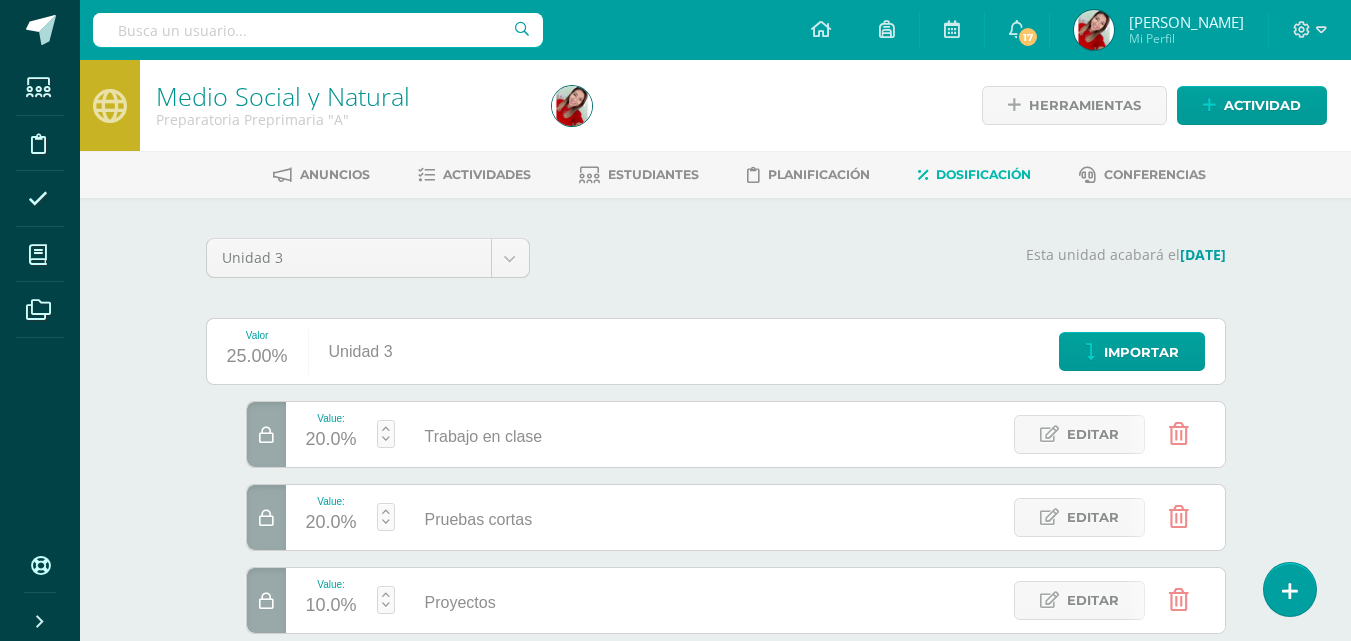 click on "Anuncios
Actividades
Estudiantes
Planificación
Dosificación
Conferencias" at bounding box center (739, 174) 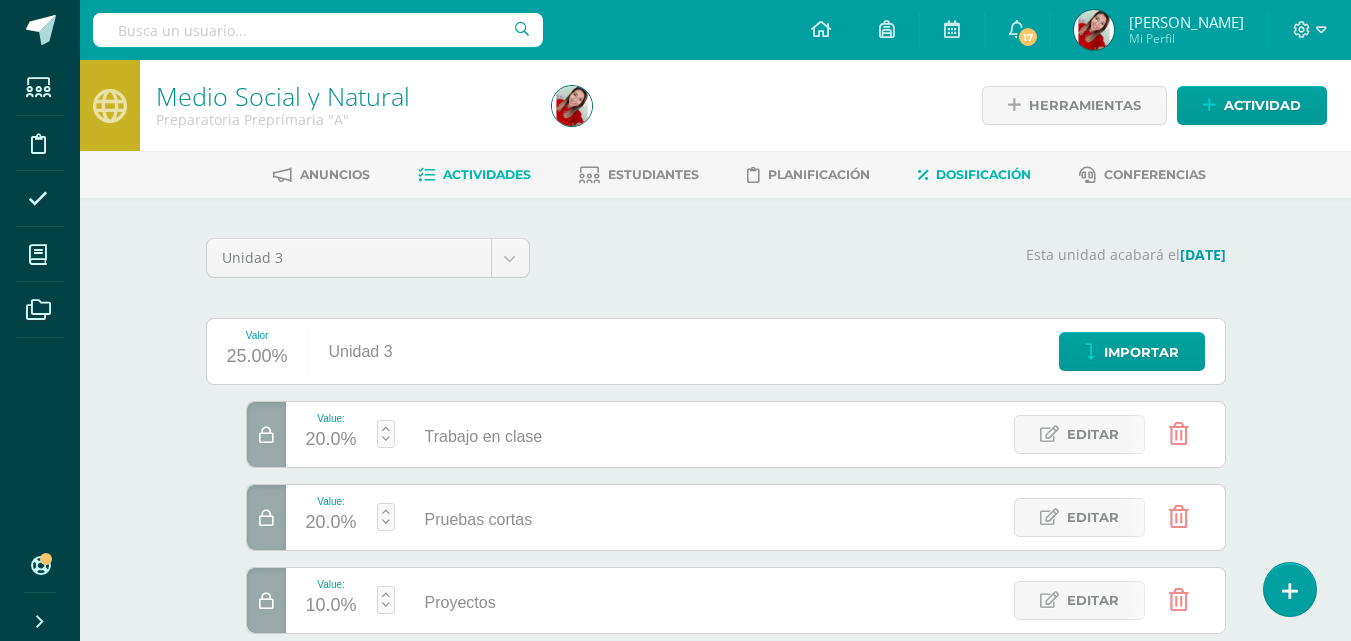 click on "Actividades" at bounding box center (474, 175) 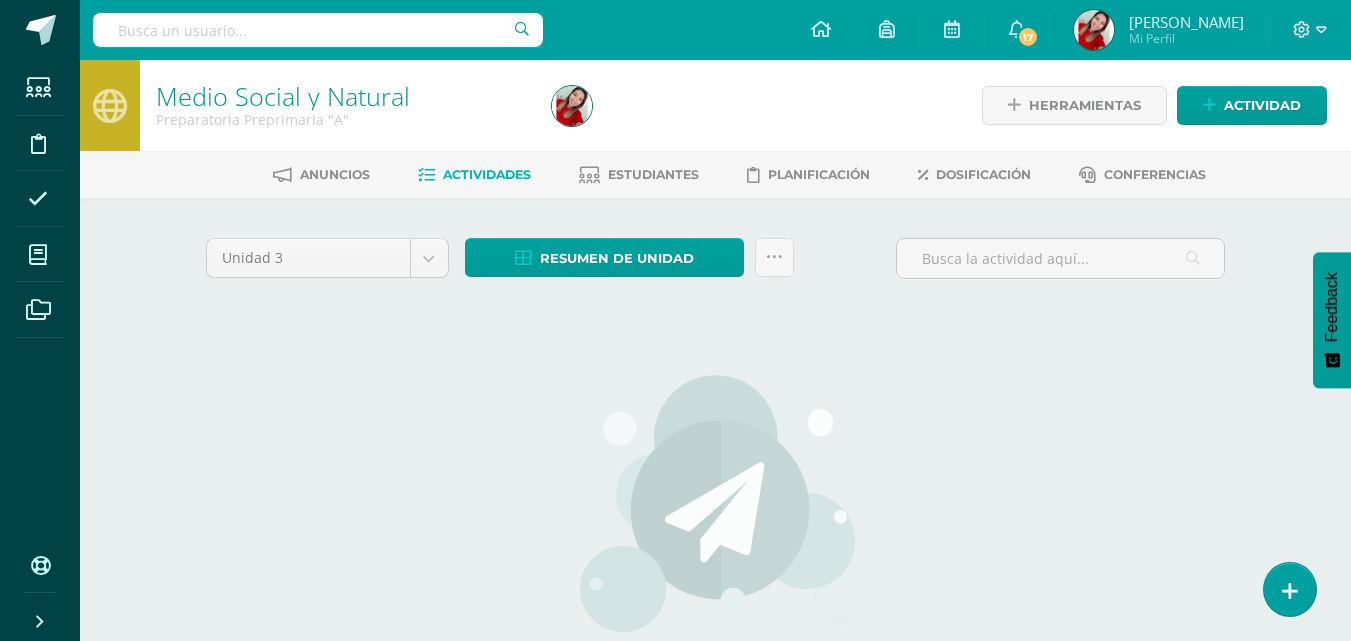 scroll, scrollTop: 0, scrollLeft: 0, axis: both 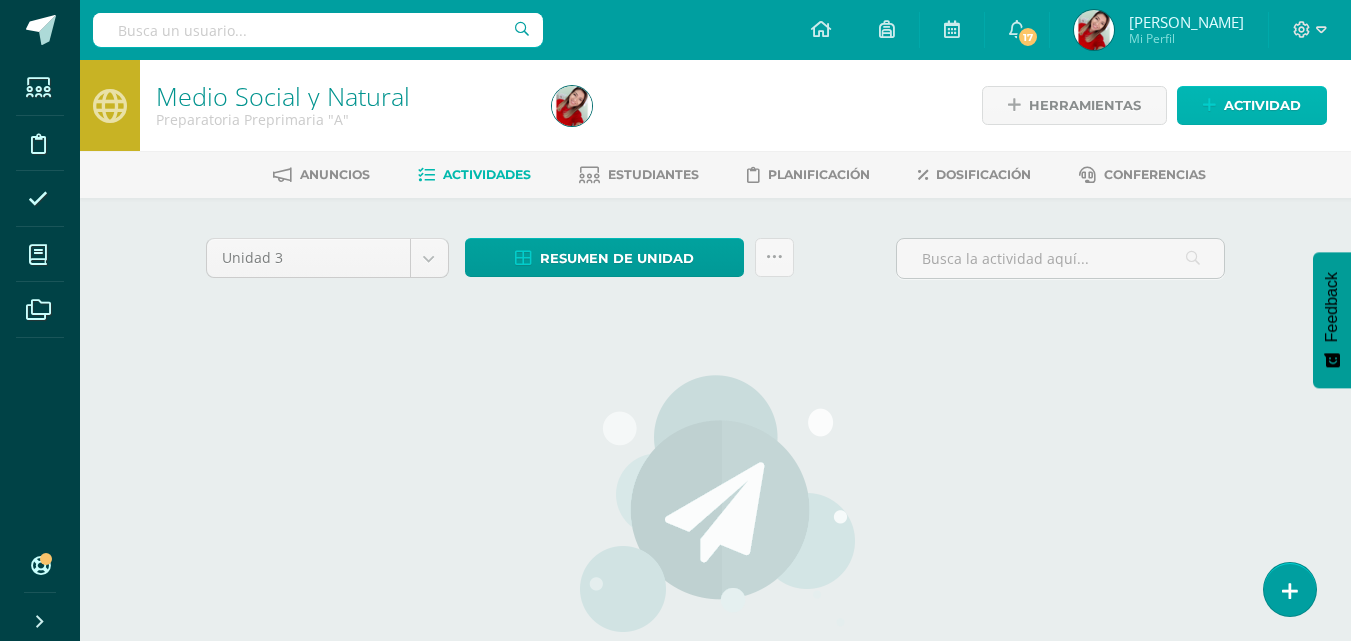 click on "Actividad" at bounding box center (1262, 105) 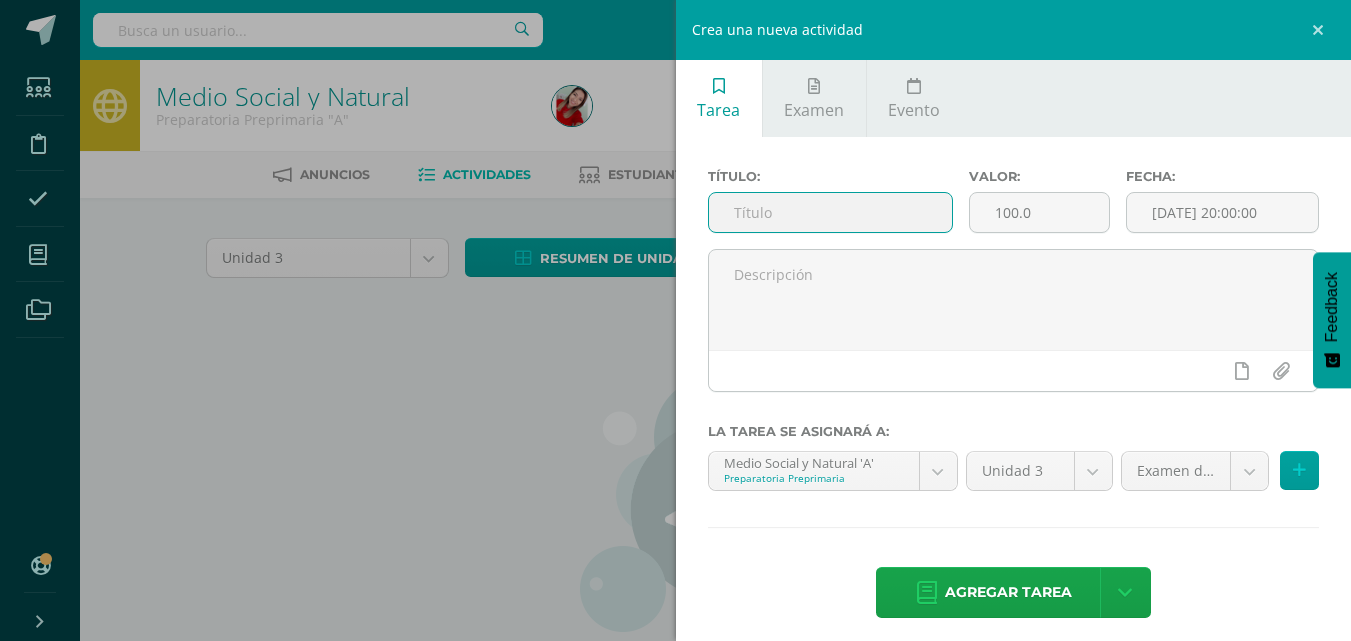 click at bounding box center [830, 212] 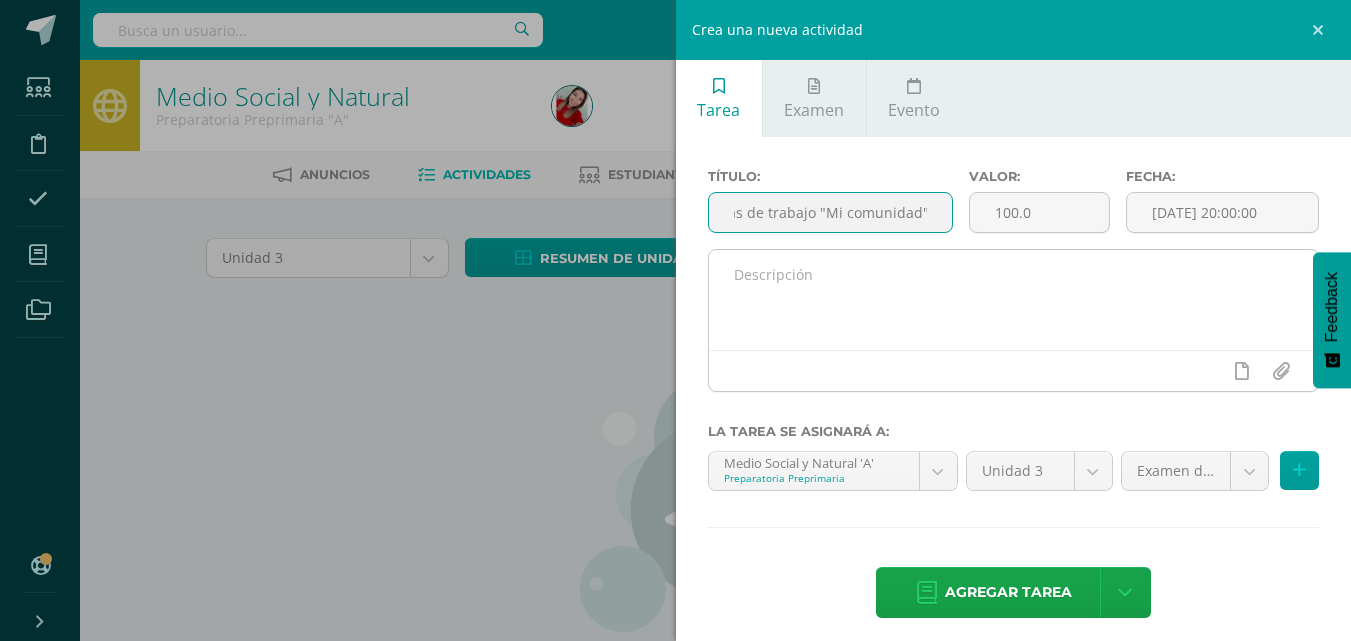 scroll, scrollTop: 0, scrollLeft: 32, axis: horizontal 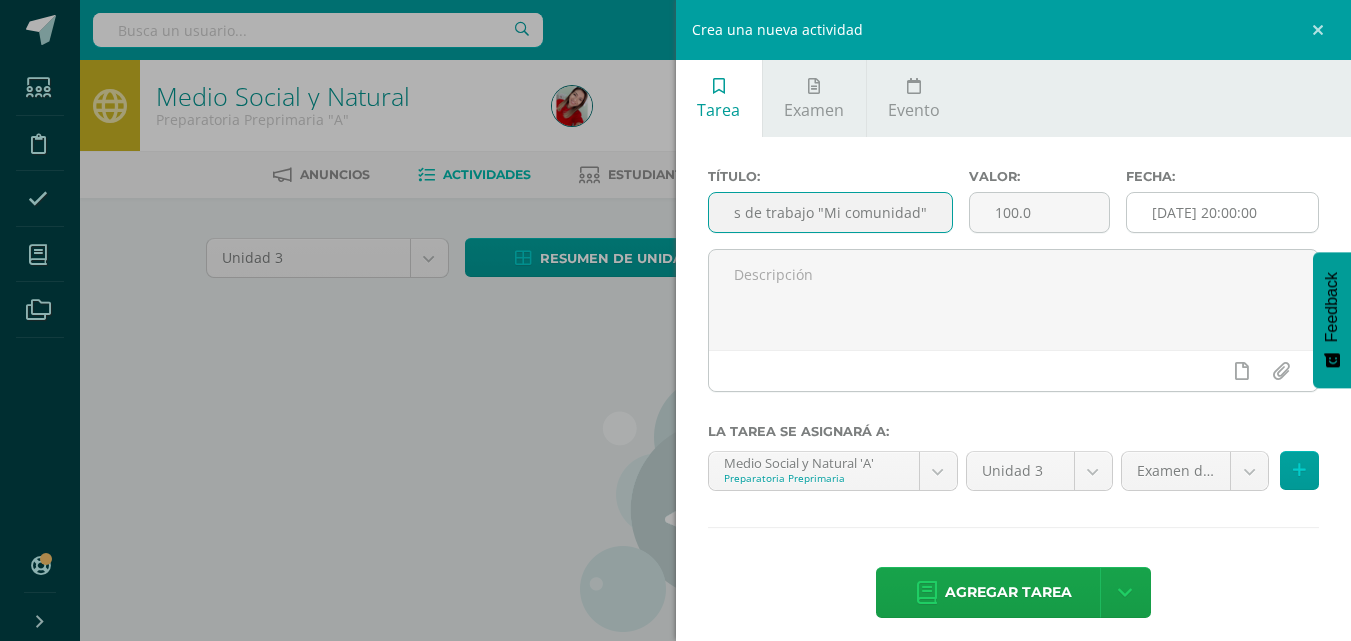 type on "Hojas de trabajo "Mi comunidad"" 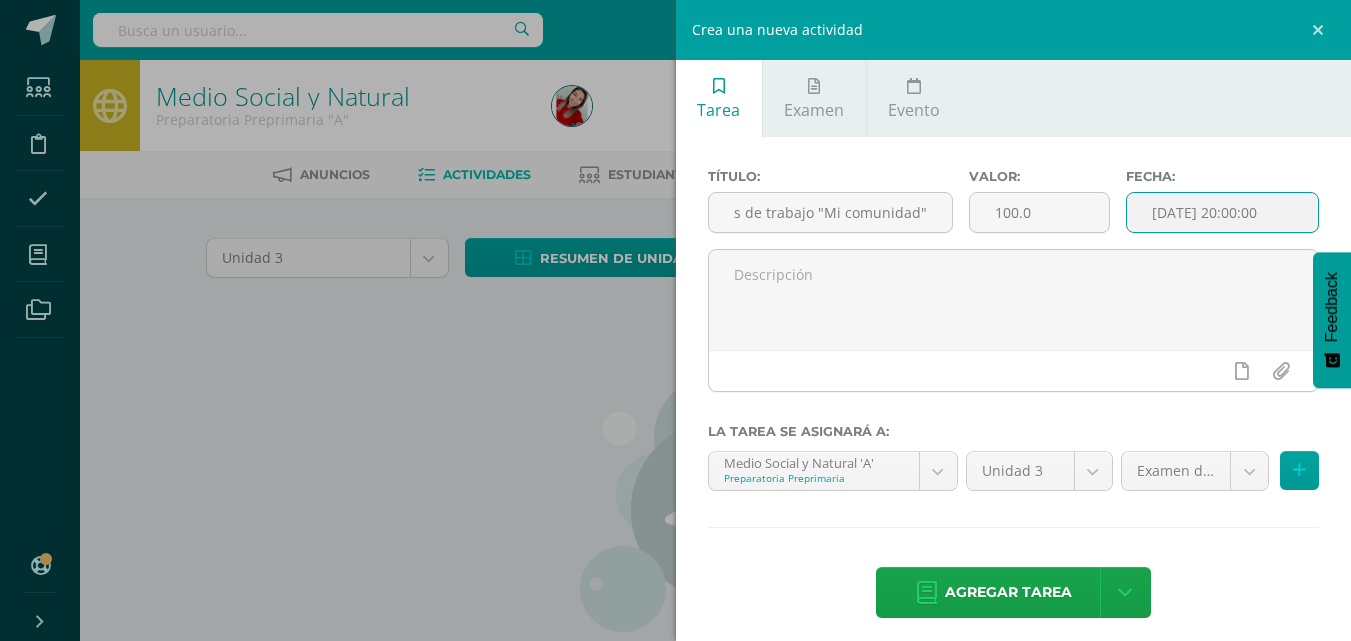 scroll, scrollTop: 0, scrollLeft: 0, axis: both 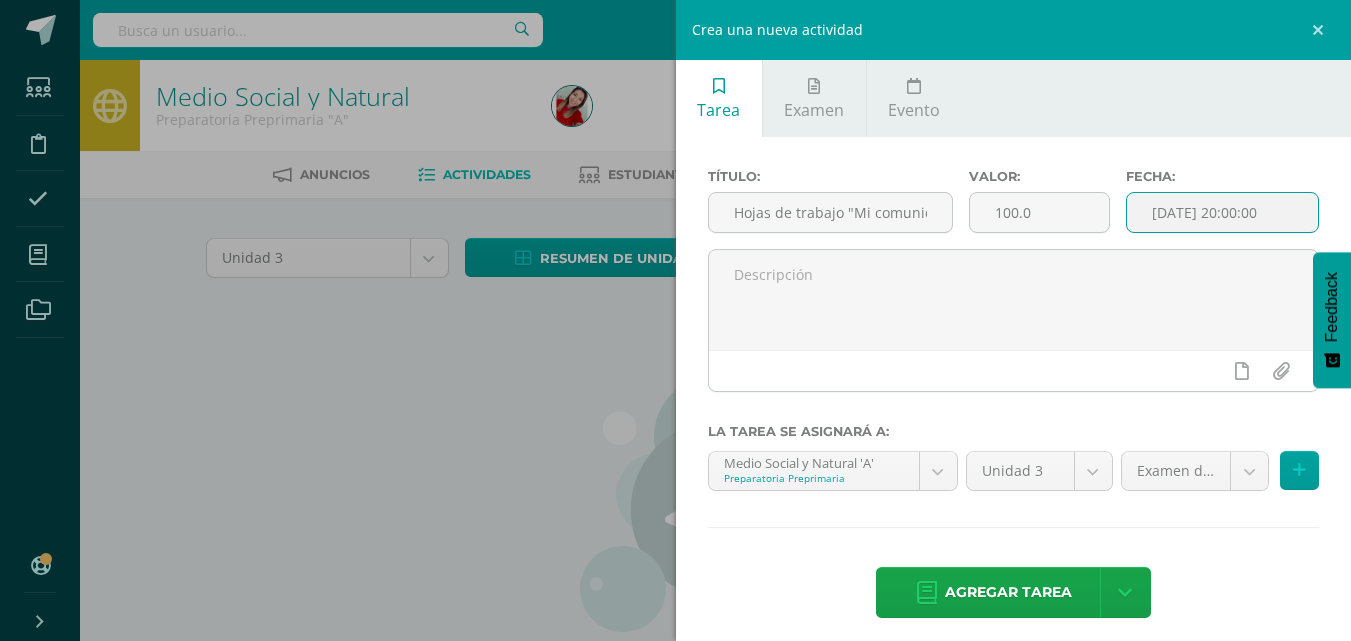 click on "[DATE] 20:00:00" at bounding box center [1222, 212] 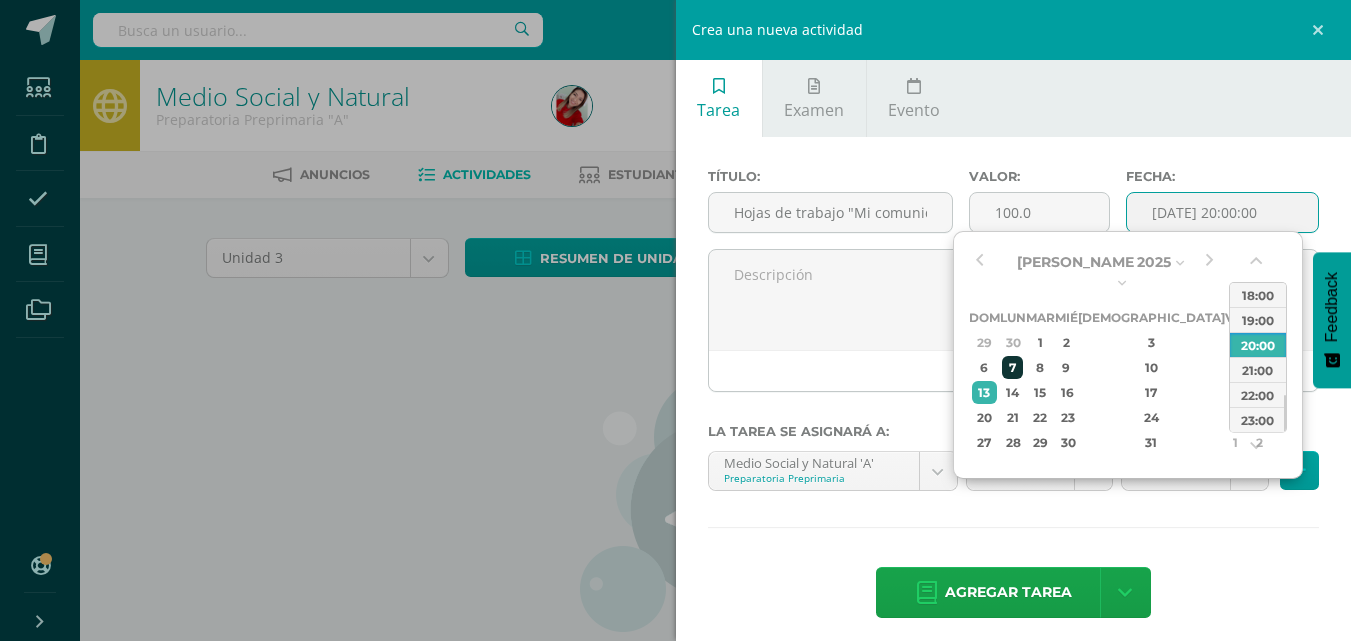 click on "7" at bounding box center (1012, 367) 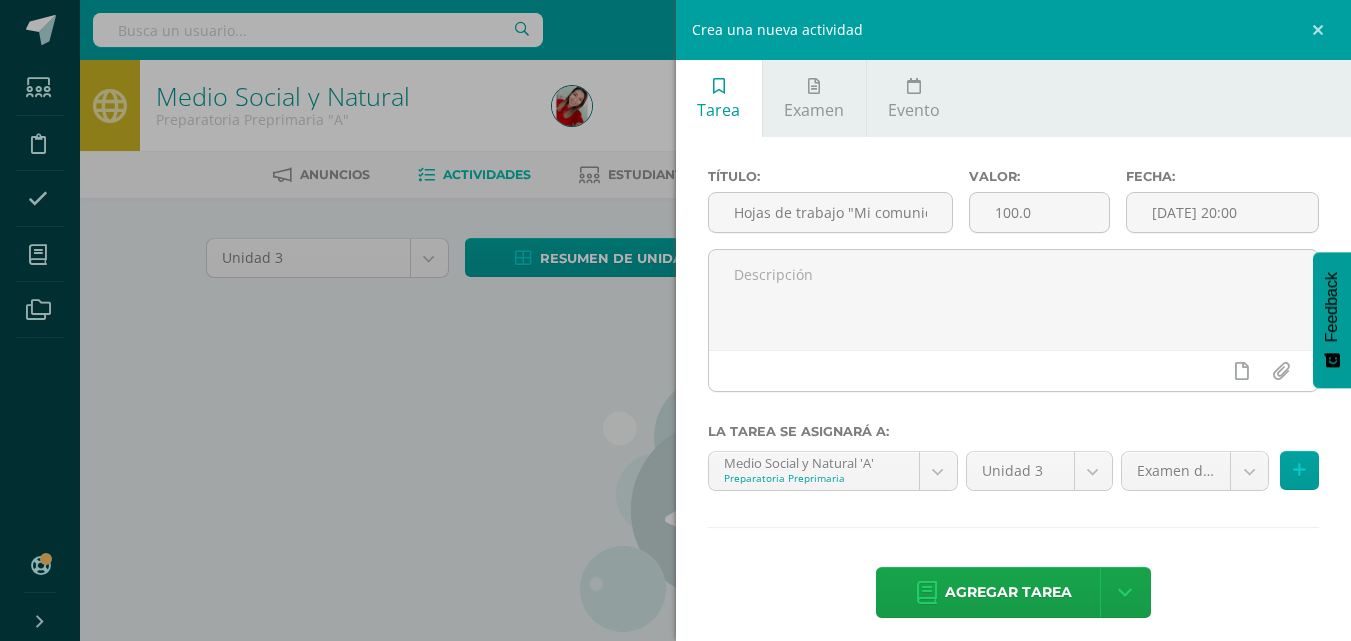 click on "Título: Hojas de trabajo "Mi comunidad" Valor: 100.0 Fecha: 2025-07-07 20:00 La tarea se asignará a:
Medio Social y Natural 'A'
Preparatoria Preprimaria
Comunicacion y Lenguaje 'A'
Destrezas de Aprendizaje 'A'
Formación Cristiana 'A'
Medio Social y Natural 'A'
Unidad 3
Unidad 3
Unidad 4
Examen de Unidad  (40.0%)
Examen de Unidad  (40.0%)
Proyectos (10.0%)
Pruebas cortas (20.0%)
Rutinas y destrezas  (10.0%)
Agregar tarea" at bounding box center [1014, 395] 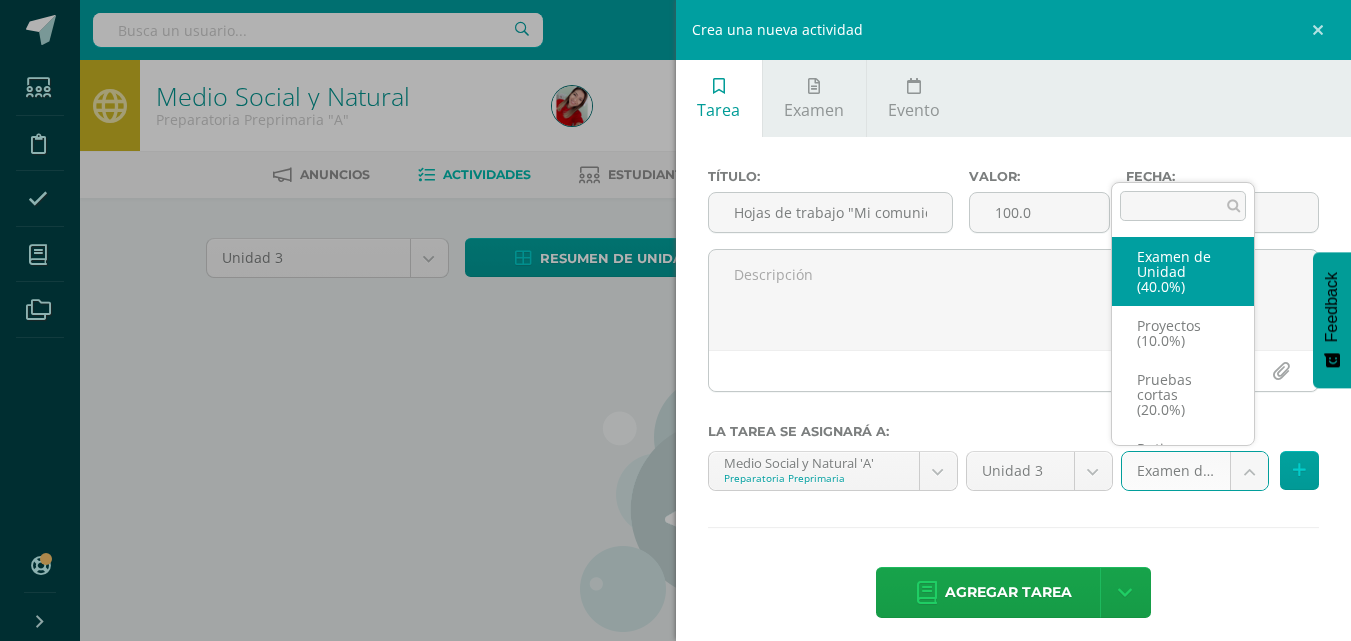 click on "Estudiantes Disciplina Asistencia Mis cursos Archivos Soporte
Centro de ayuda
Últimas actualizaciones
10+ Cerrar panel
Comunicacion y Lenguaje
Preparatoria
Preprimaria
"A"
Actividades Estudiantes Planificación Dosificación
Destrezas de Aprendizaje
Preparatoria
Preprimaria
"A"
Actividades Estudiantes Planificación Dosificación
Formación Cristiana
Preparatoria
Preprimaria
"A"
Actividades Estudiantes Planificación Dosificación
Medio Social y Natural
17 17 1" at bounding box center (675, 429) 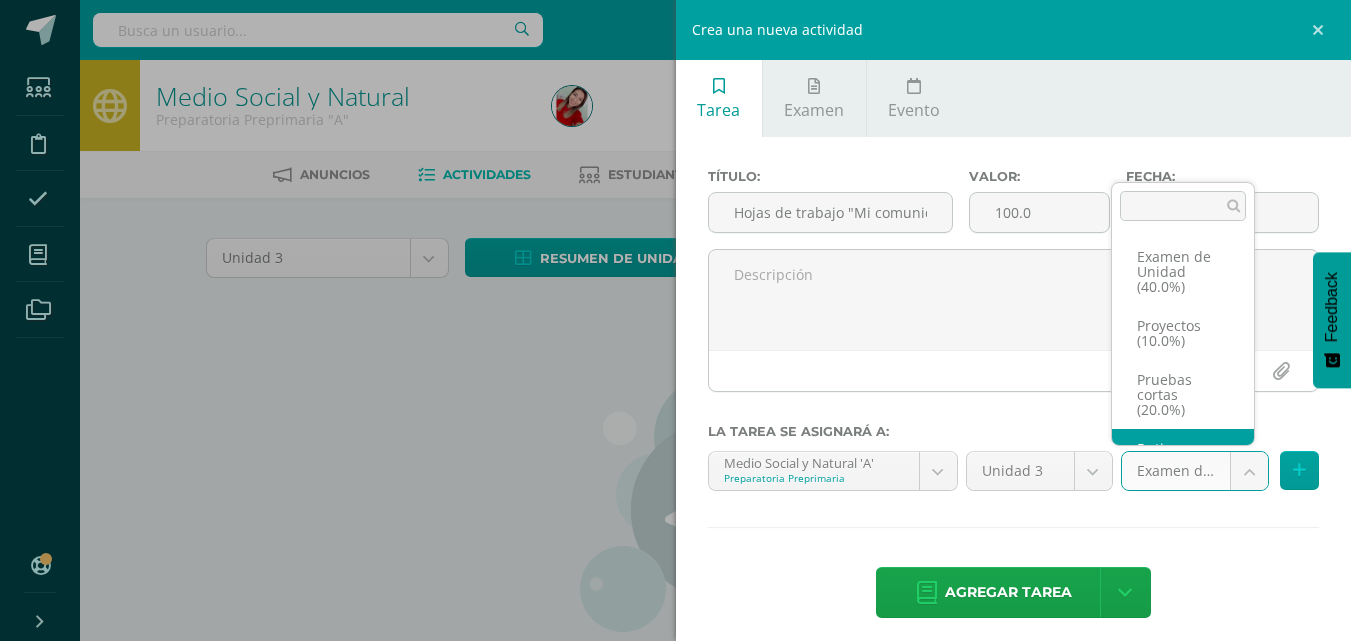 scroll, scrollTop: 53, scrollLeft: 0, axis: vertical 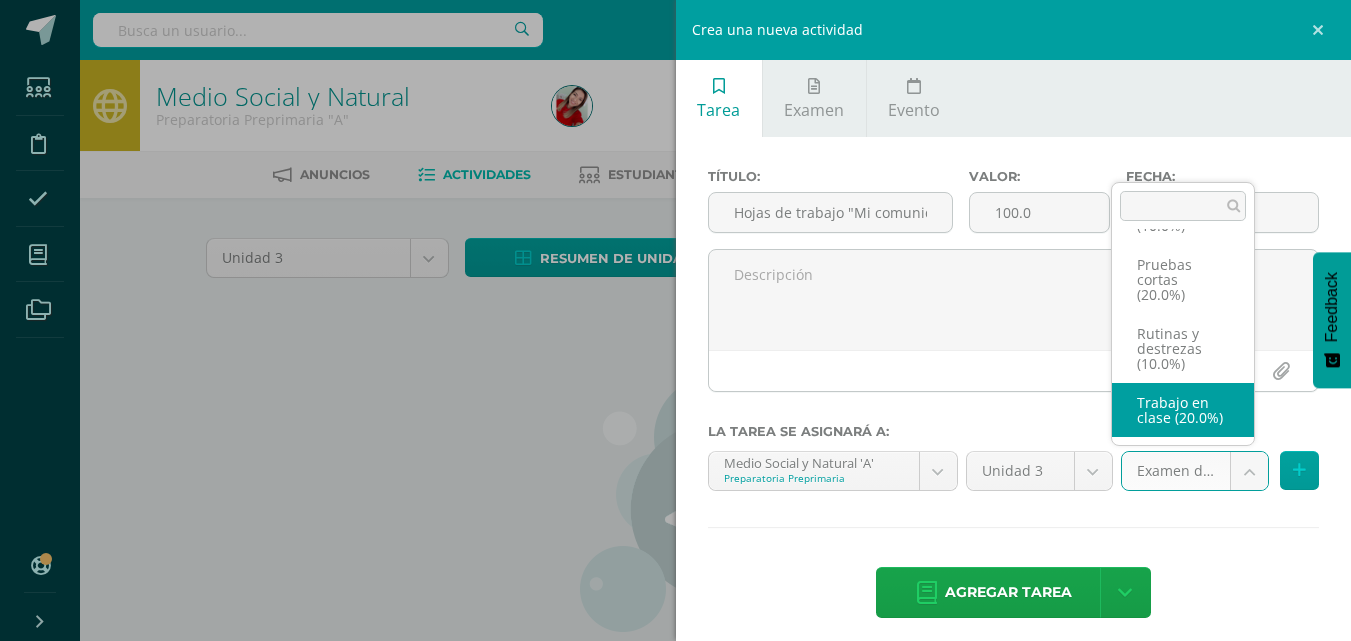 select on "202892" 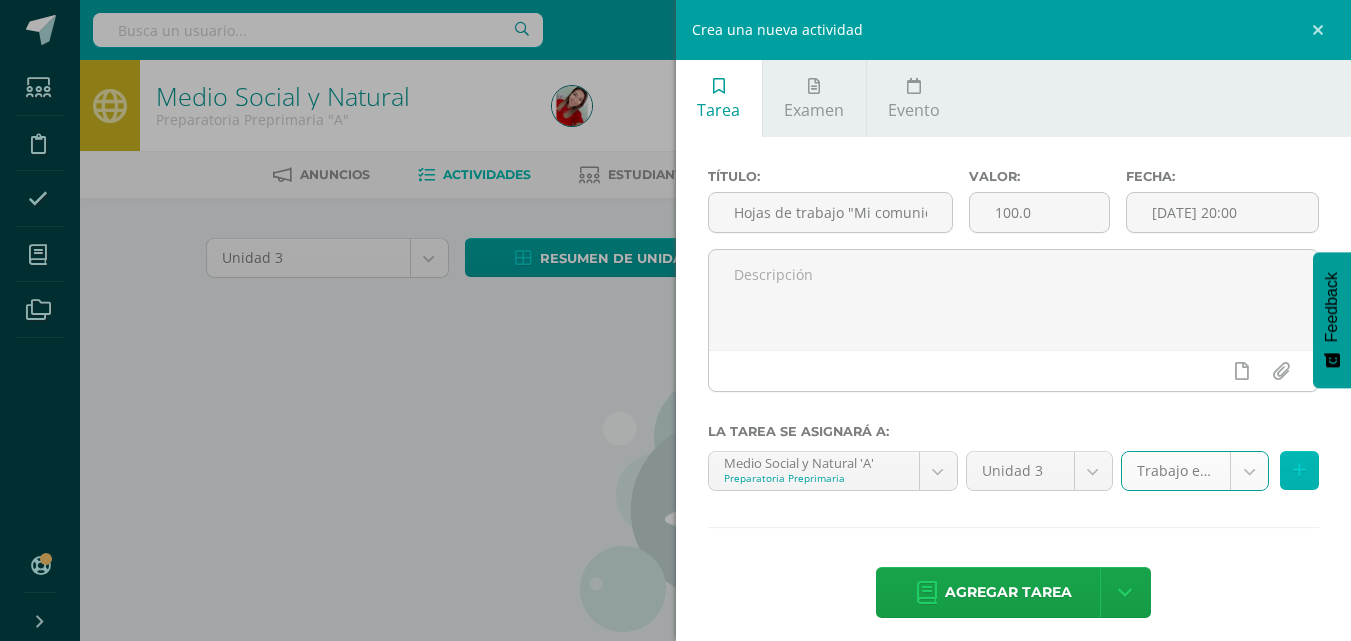 click at bounding box center (1299, 470) 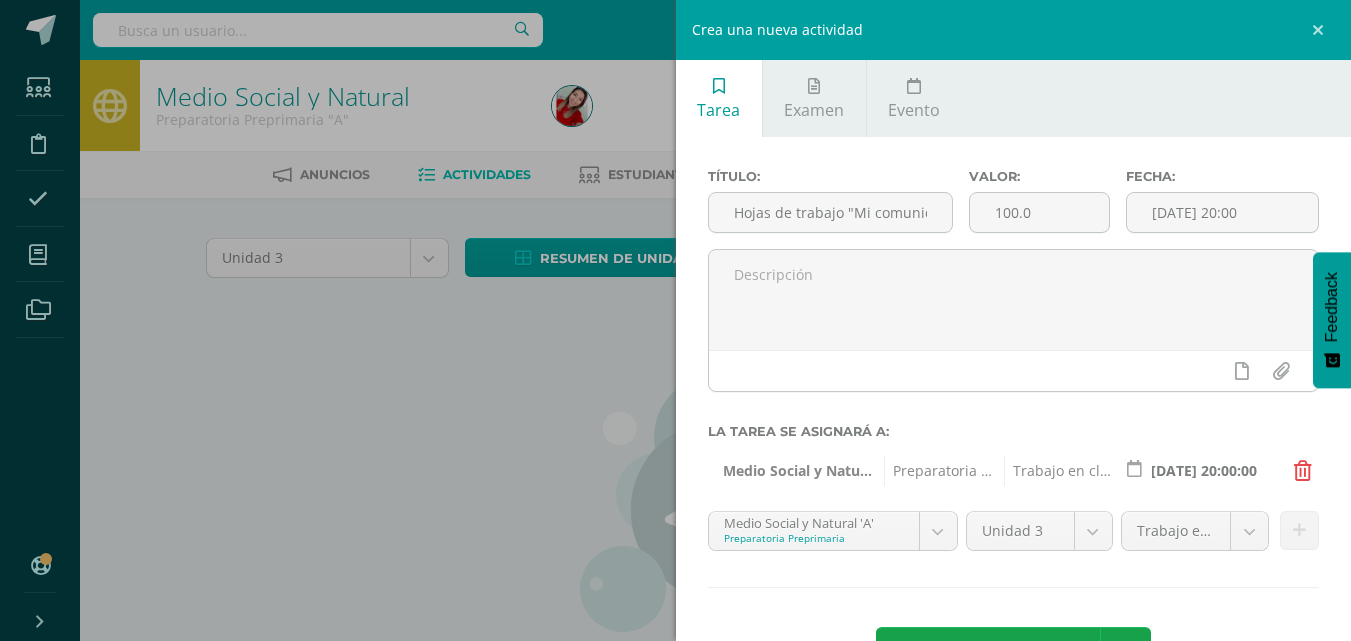 click on "Título: Hojas de trabajo "Mi comunidad" Valor: 100.0 Fecha: 2025-07-07 20:00 La tarea se asignará a:
Medio Social y Natural 'A'
Preparatoria Preprimaria
Trabajo en clase (20.0%)
2025-07-07 20:00:00
Medio Social y Natural 'A'
Preparatoria Preprimaria
Comunicacion y Lenguaje 'A'" at bounding box center [1014, 425] 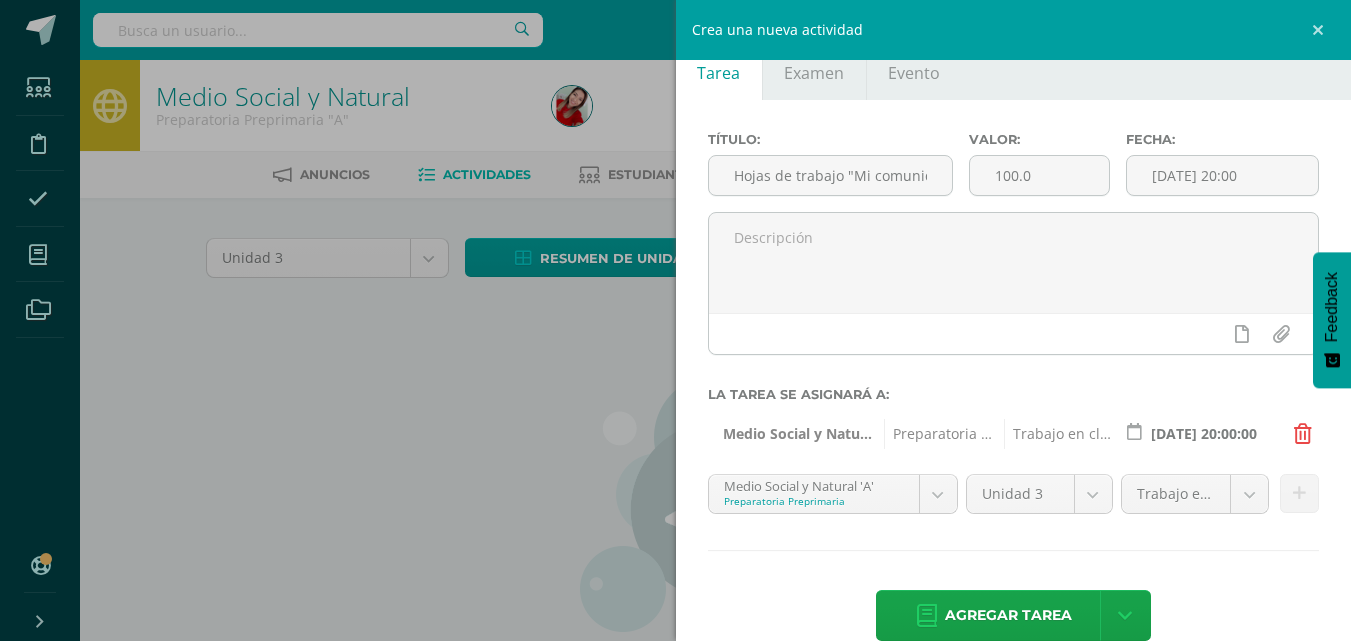 scroll, scrollTop: 40, scrollLeft: 0, axis: vertical 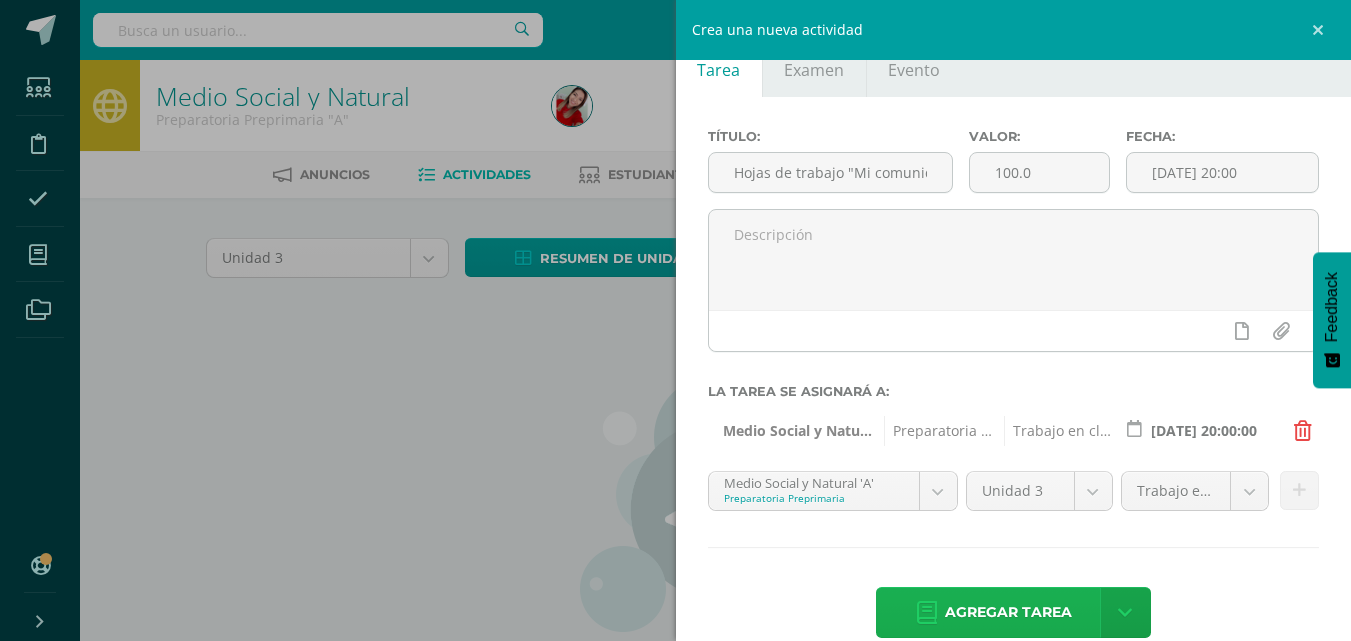 click on "Agregar tarea" at bounding box center [1008, 612] 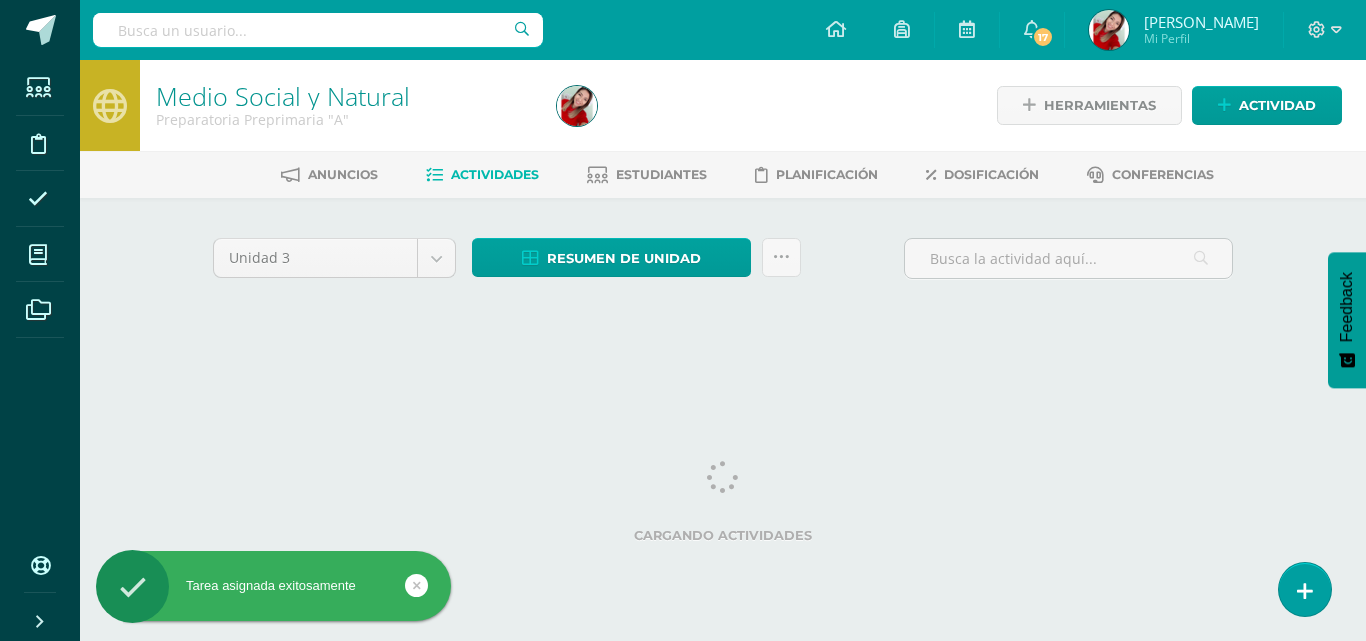 scroll, scrollTop: 0, scrollLeft: 0, axis: both 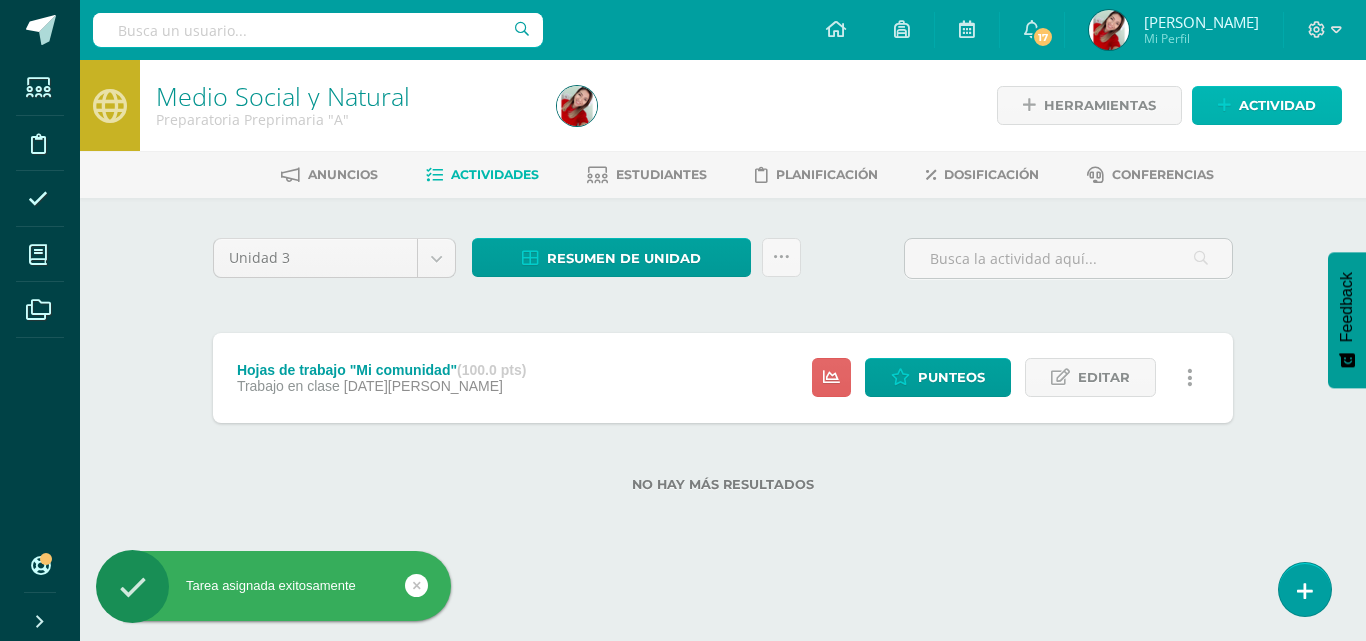 click on "Actividad" at bounding box center (1277, 105) 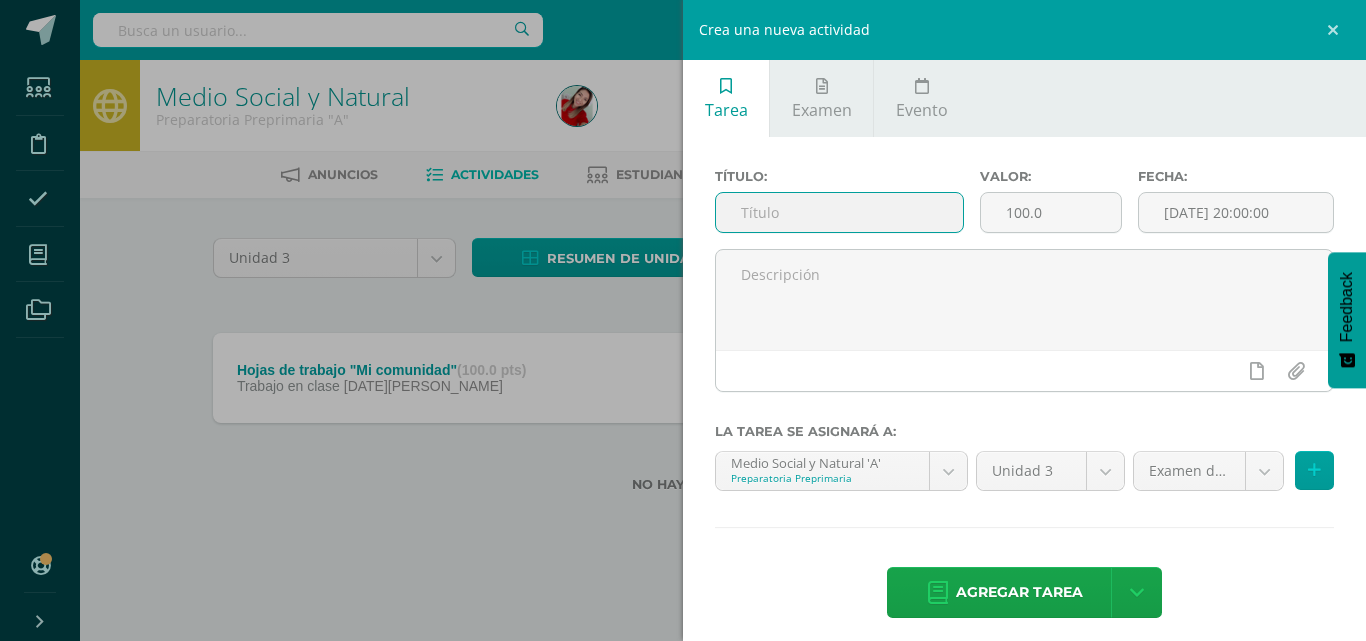 click at bounding box center (839, 212) 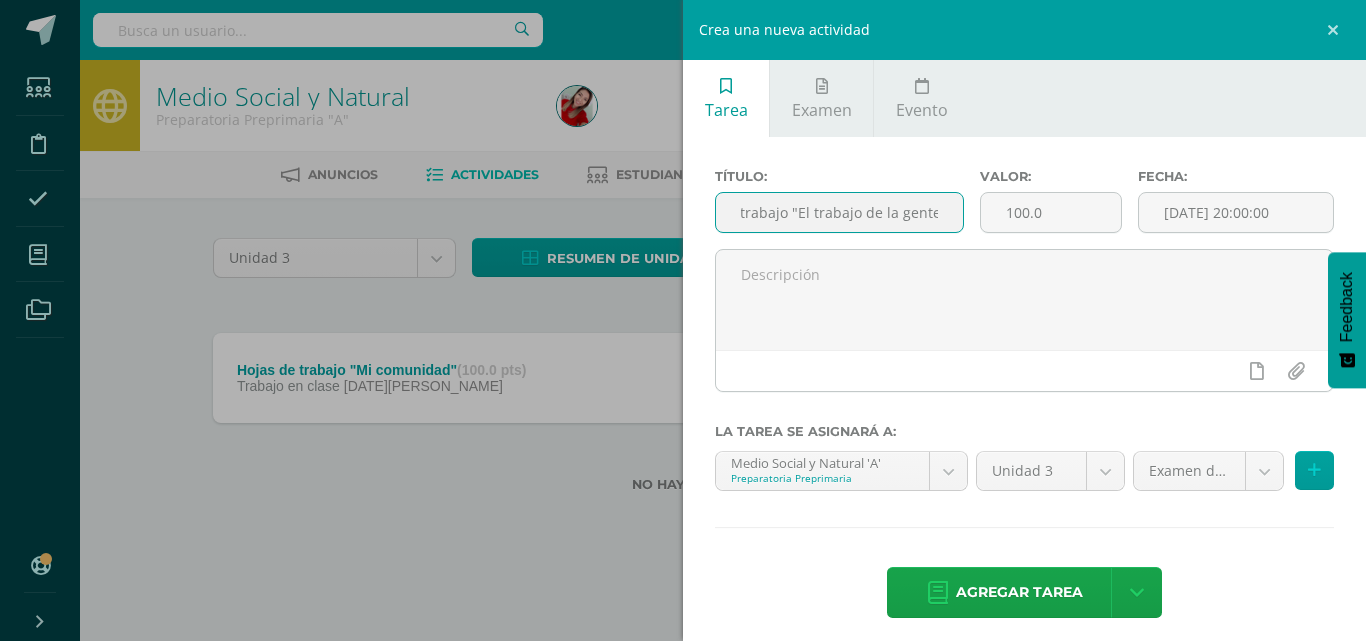 scroll, scrollTop: 0, scrollLeft: 69, axis: horizontal 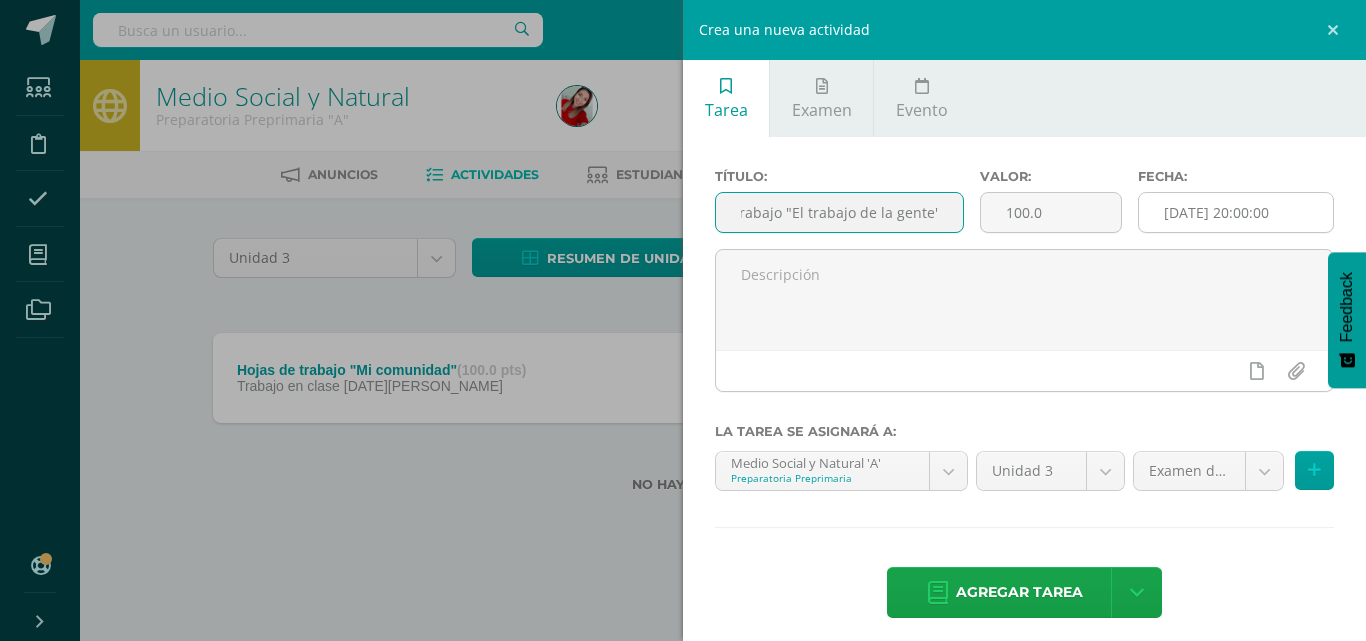 type on "Hojas de trabajo "El trabajo de la gente"" 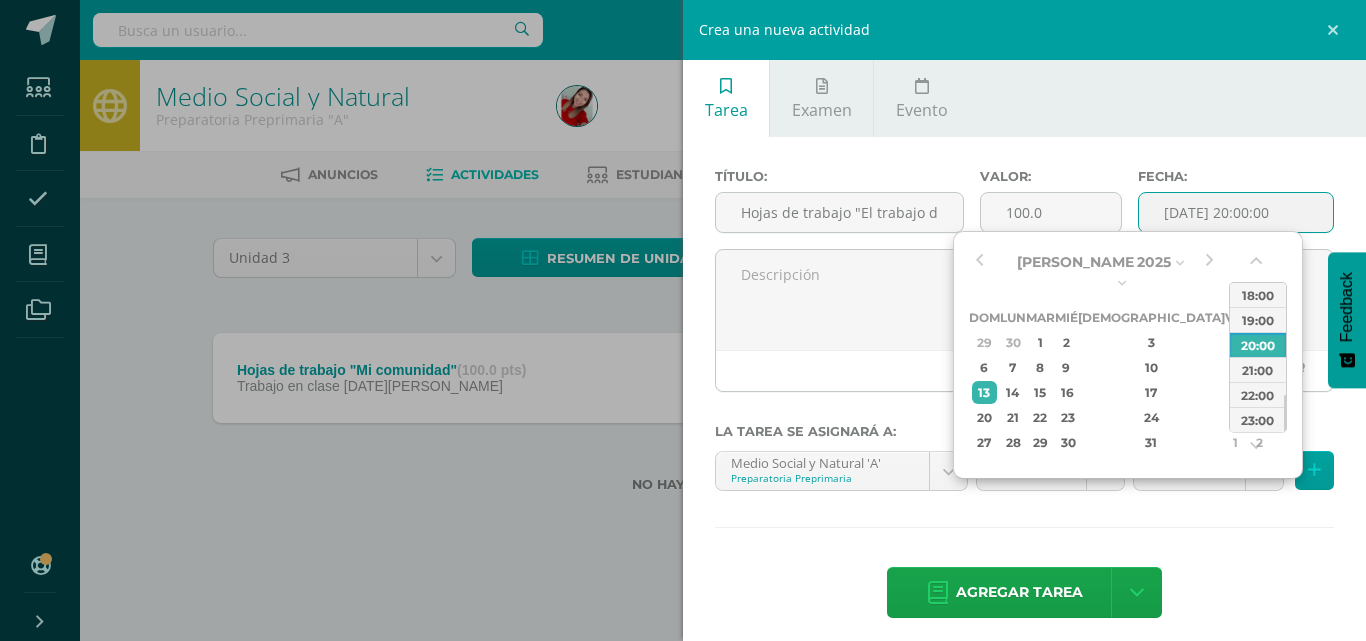 click on "[DATE] 20:00:00" at bounding box center (1236, 212) 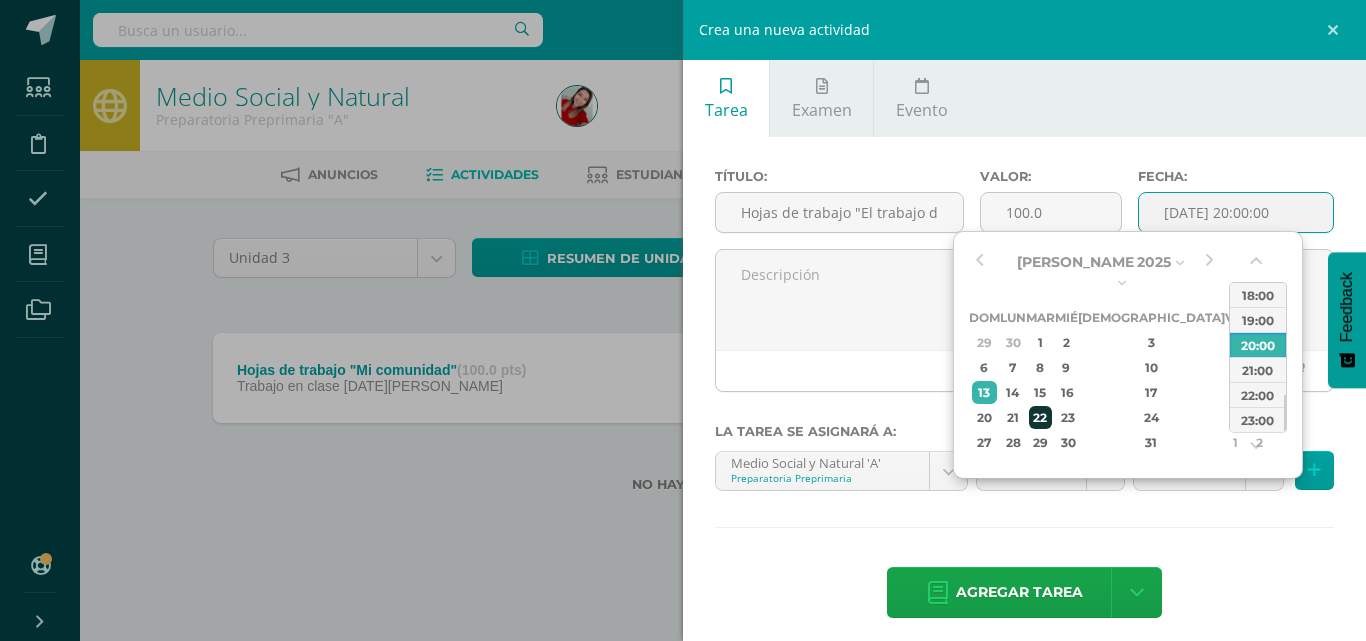 click on "22" at bounding box center (1040, 417) 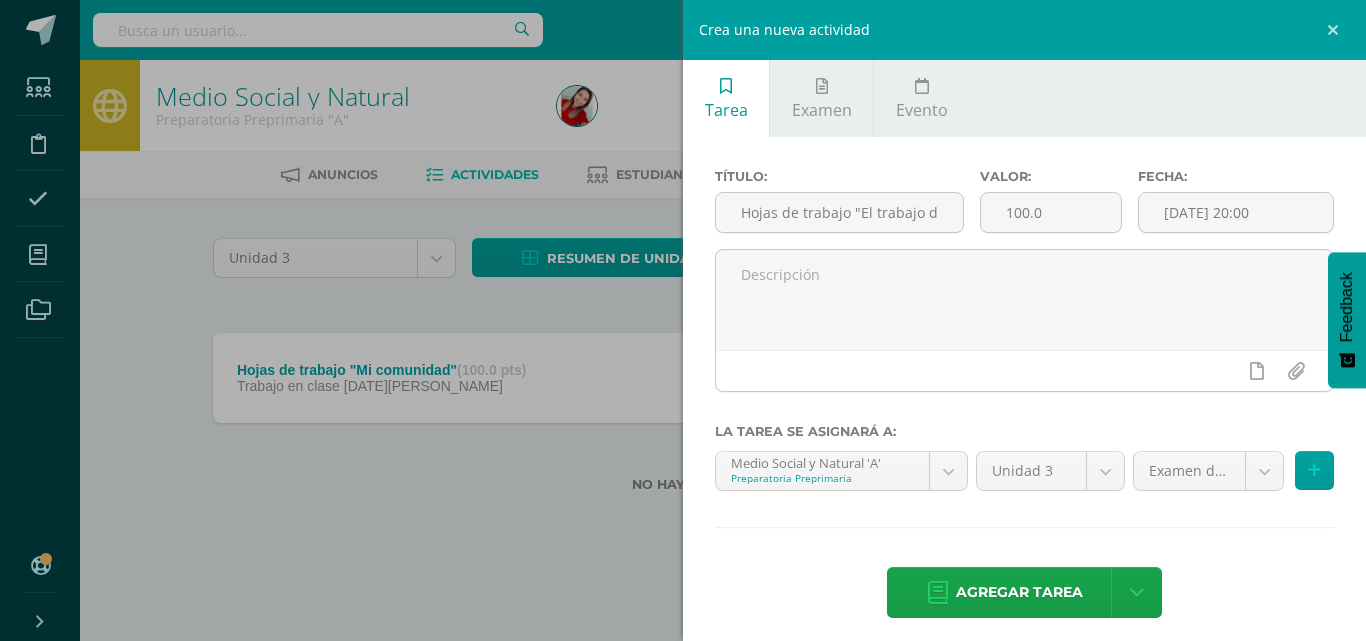 click on "Título: Hojas de trabajo "El trabajo de la gente" Valor: 100.0 Fecha: 2025-07-22 20:00 La tarea se asignará a:
Medio Social y Natural 'A'
Preparatoria Preprimaria
Comunicacion y Lenguaje 'A'
Destrezas de Aprendizaje 'A'
Formación Cristiana 'A'
Medio Social y Natural 'A'
Unidad 3
Unidad 3
Unidad 4
Examen de Unidad  (40.0%)
Examen de Unidad  (40.0%)
Proyectos (10.0%)
Pruebas cortas (20.0%)
Rutinas y destrezas  (10.0%)
Agregar tarea" at bounding box center [1024, 395] 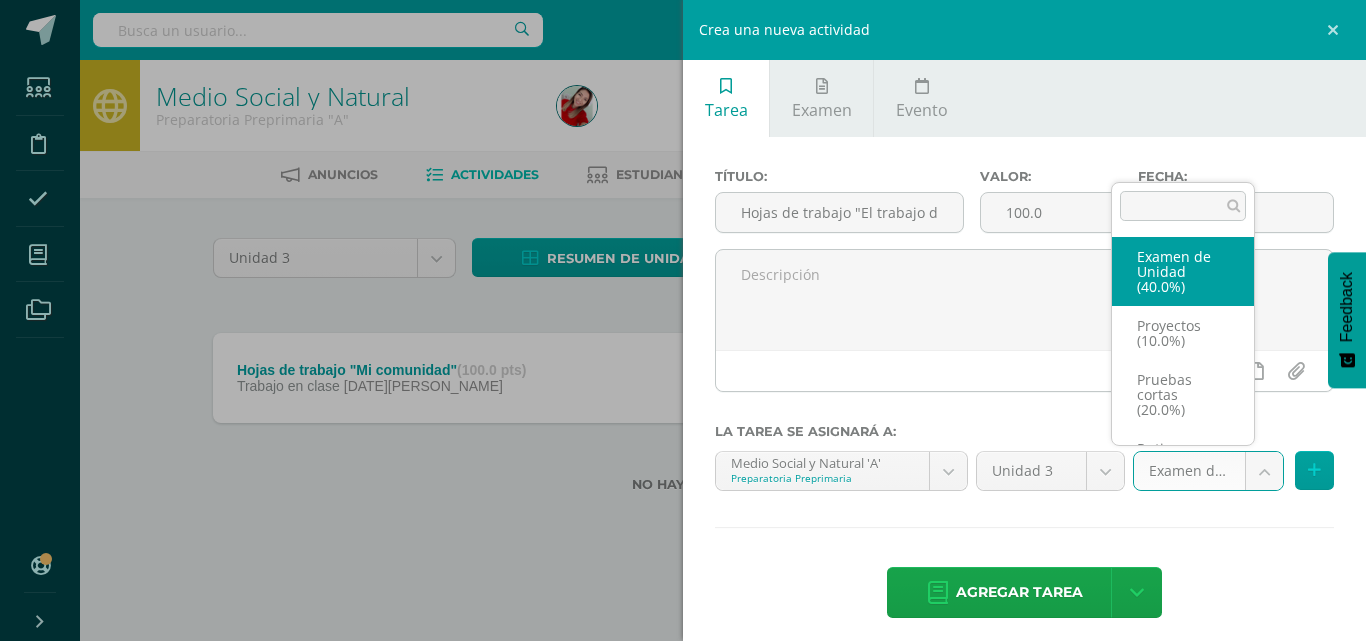 click on "Tarea asignada exitosamente         Estudiantes Disciplina Asistencia Mis cursos Archivos Soporte
Centro de ayuda
Últimas actualizaciones
10+ Cerrar panel
Comunicacion y [GEOGRAPHIC_DATA]
Preparatoria
Preprimaria
"A"
Actividades Estudiantes Planificación Dosificación
Destrezas de Aprendizaje
Preparatoria
Preprimaria
"A"
Actividades Estudiantes Planificación Dosificación
Formación [DEMOGRAPHIC_DATA]
Preparatoria
Preprimaria
"A"
Actividades Estudiantes Planificación Dosificación Actividades Estudiantes Mi Perfil 17" at bounding box center (683, 278) 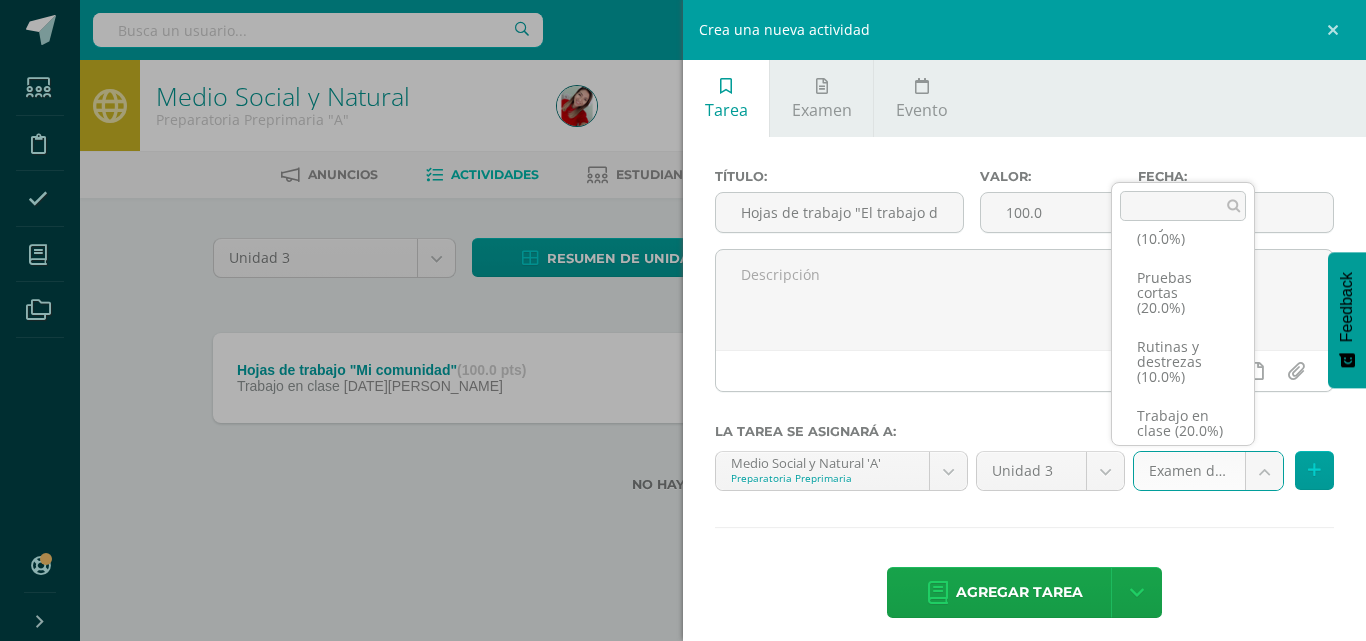 scroll, scrollTop: 130, scrollLeft: 0, axis: vertical 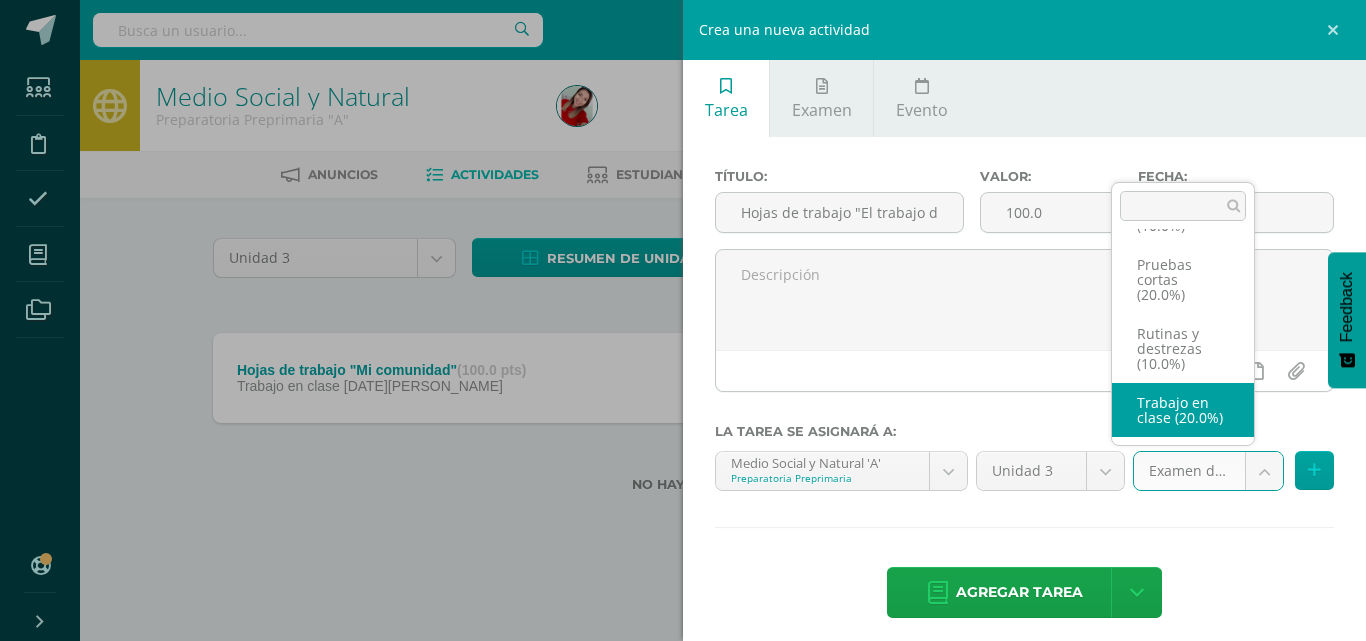select on "202892" 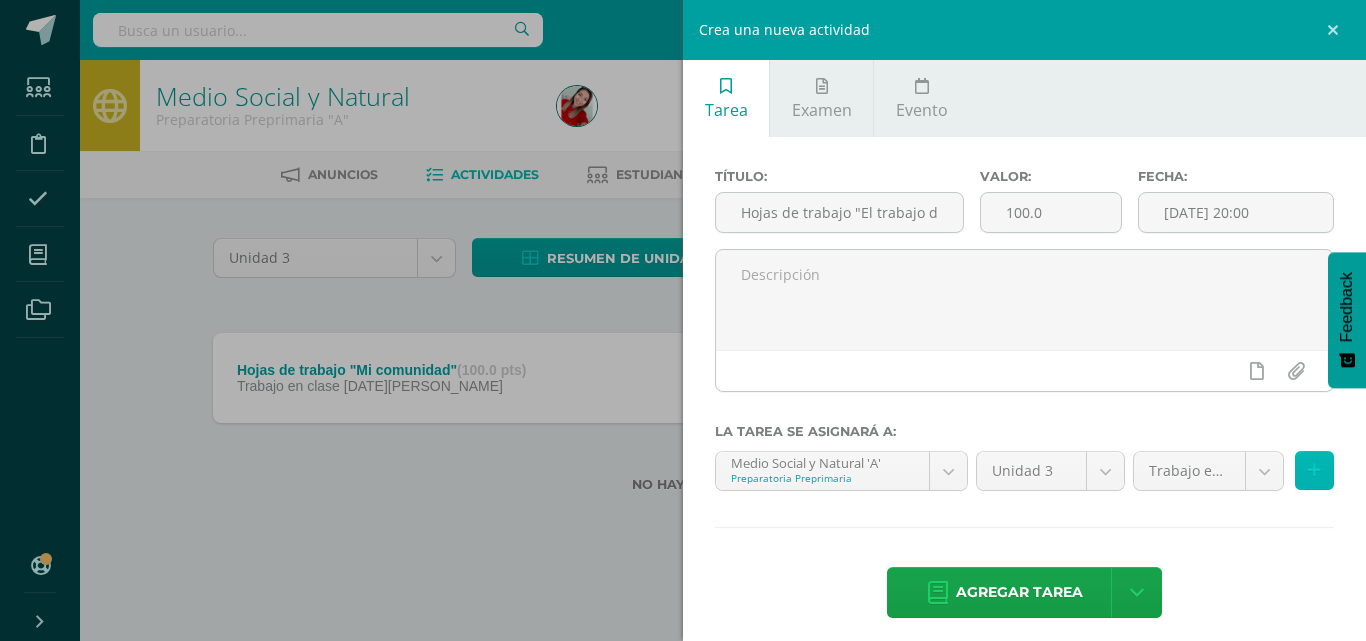 click at bounding box center [1314, 470] 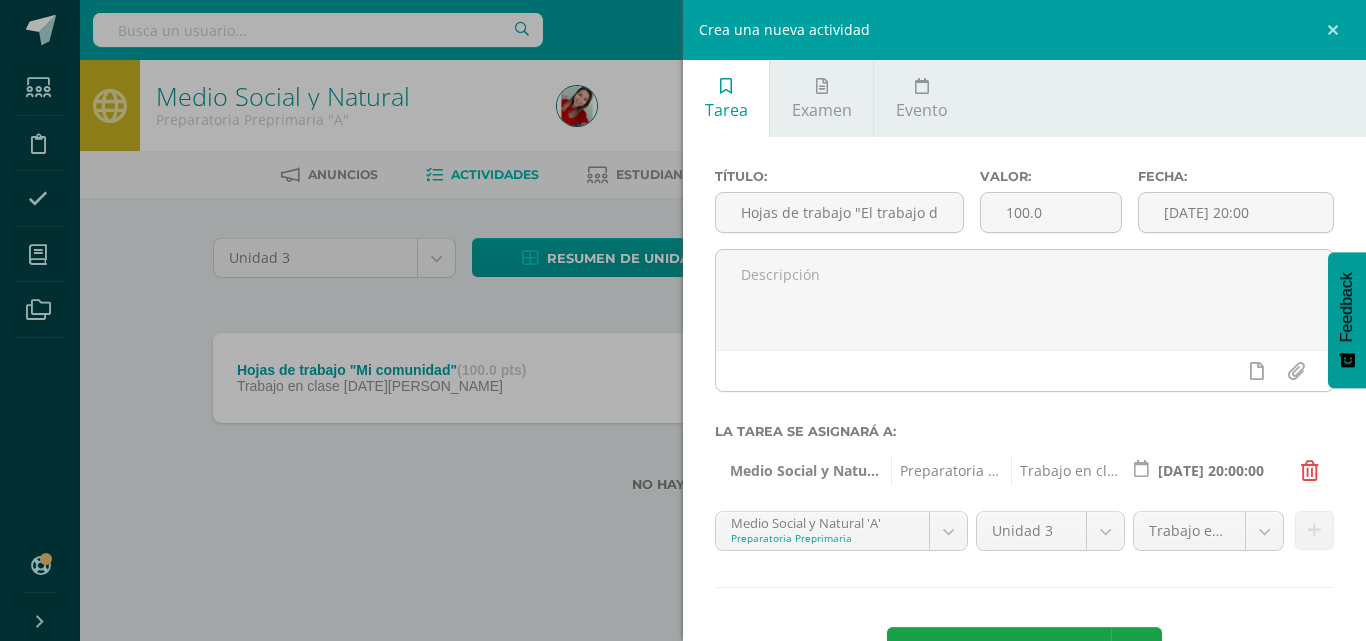 click on "Título: Hojas de trabajo "El trabajo de la gente" Valor: 100.0 Fecha: 2025-07-22 20:00 La tarea se asignará a:
Medio Social y Natural 'A'
Preparatoria Preprimaria
Trabajo en clase (20.0%)
2025-07-22 20:00:00
Medio Social y Natural 'A'
Preparatoria Preprimaria
Comunicacion y Lenguaje 'A'" at bounding box center [1024, 425] 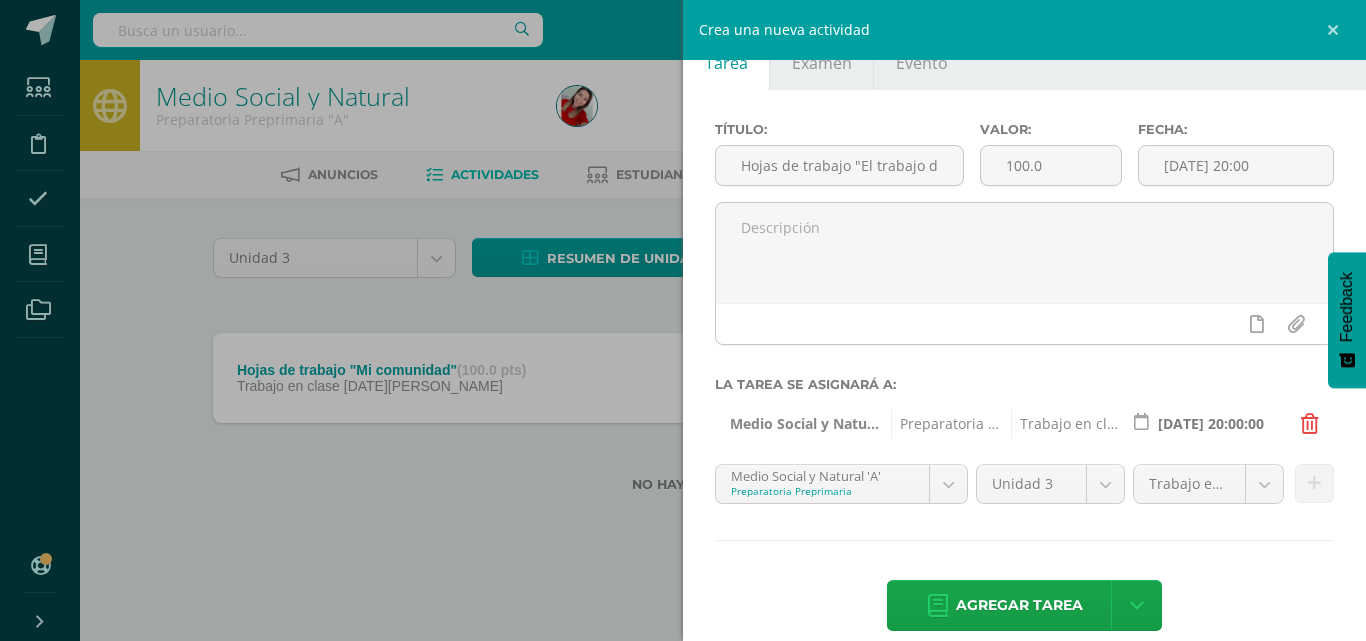 scroll, scrollTop: 73, scrollLeft: 0, axis: vertical 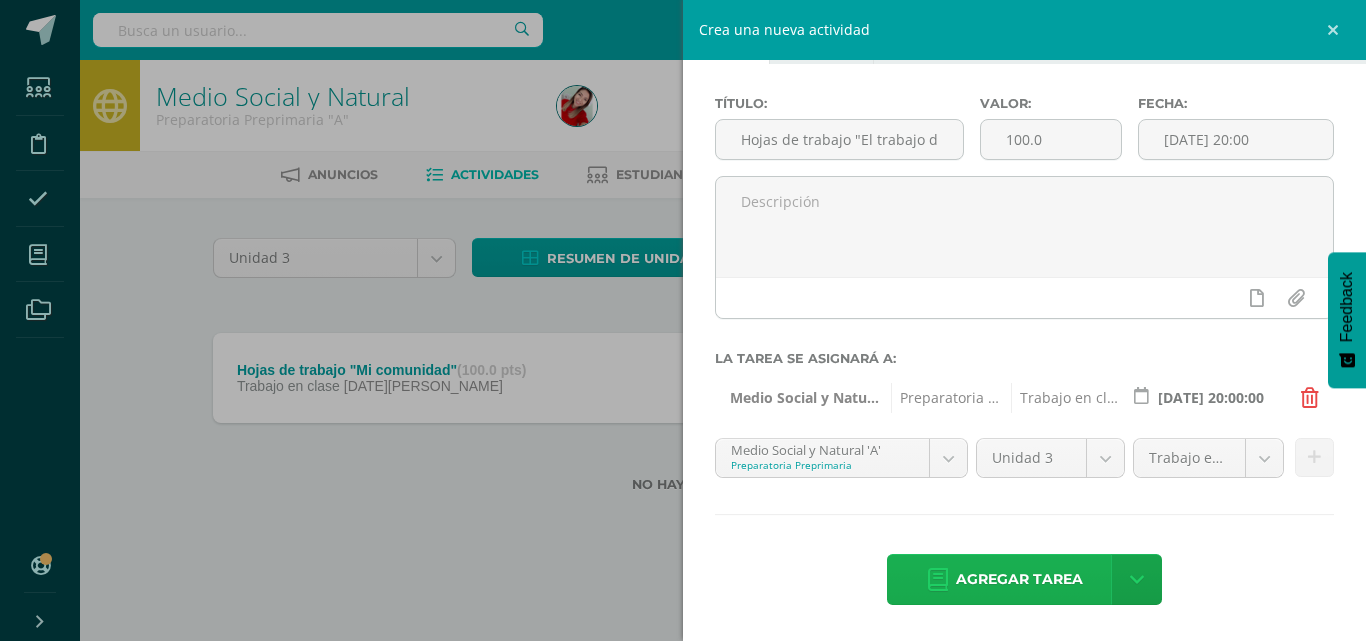 click on "Agregar tarea" at bounding box center (1019, 579) 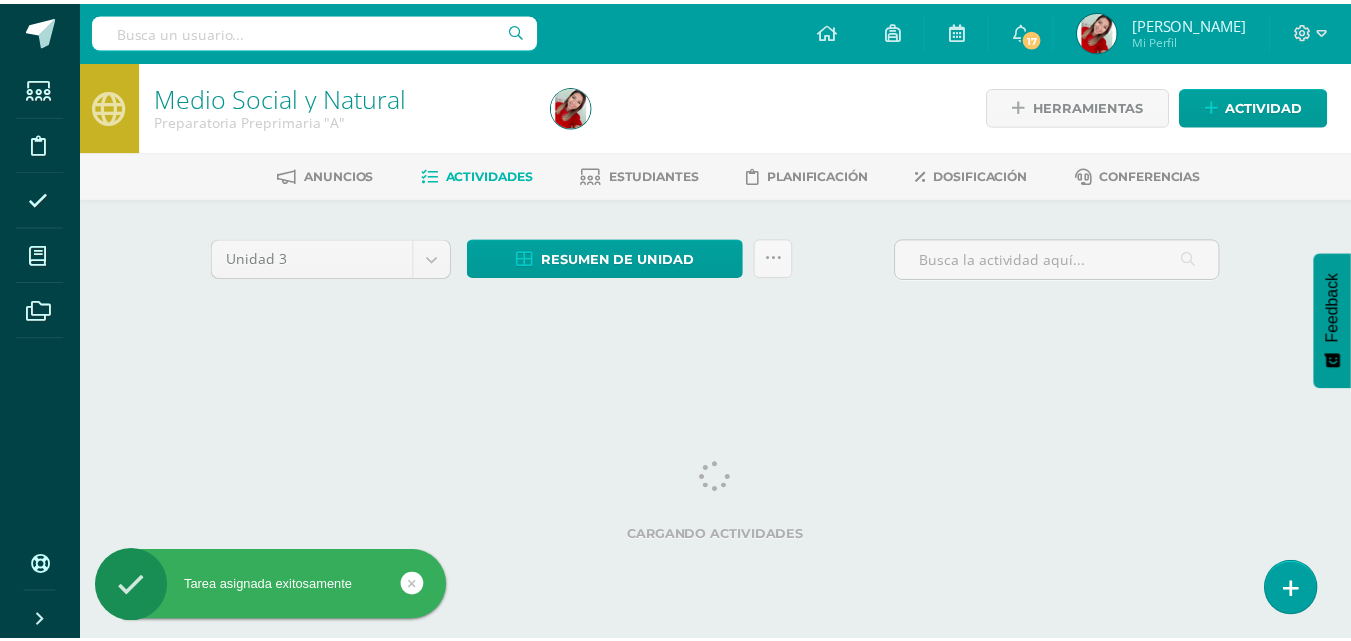 scroll, scrollTop: 0, scrollLeft: 0, axis: both 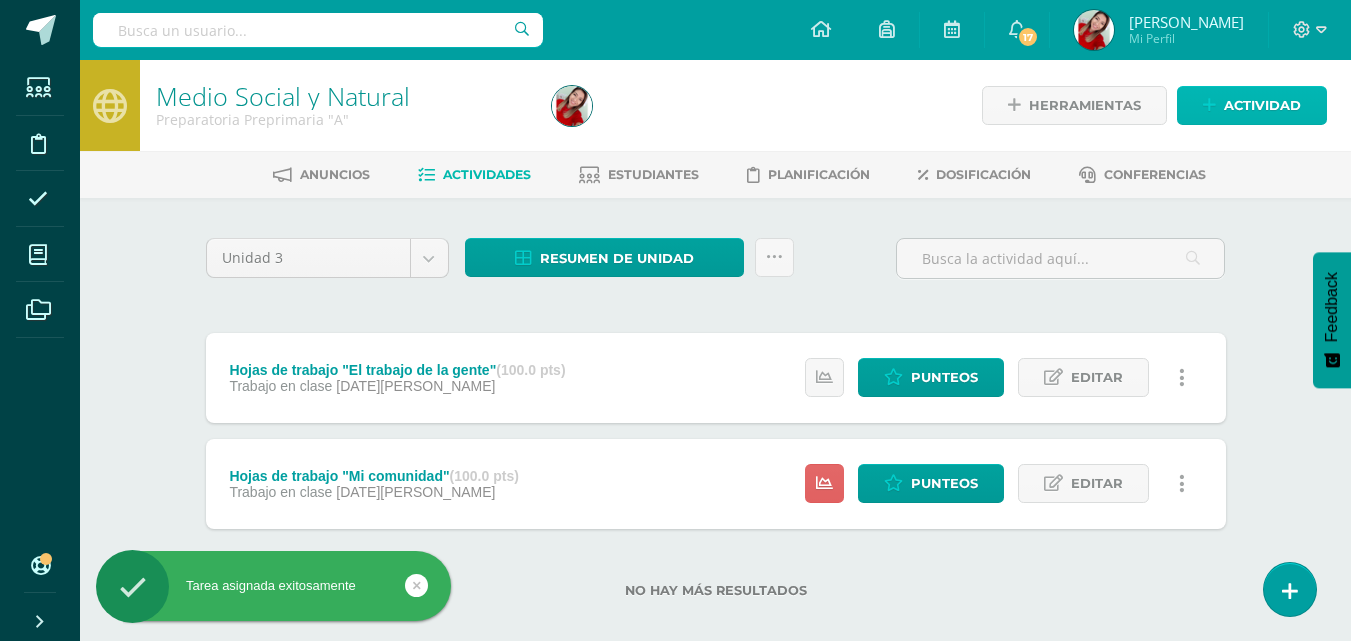 click on "Actividad" at bounding box center [1262, 105] 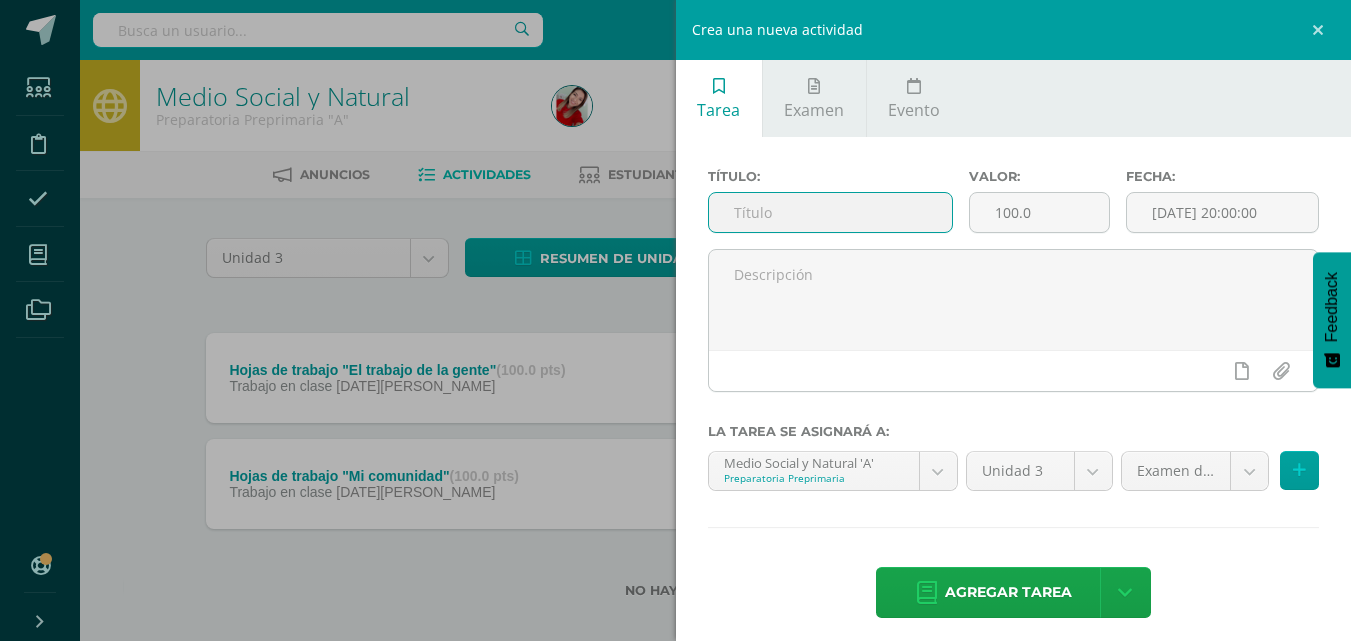 click at bounding box center [830, 212] 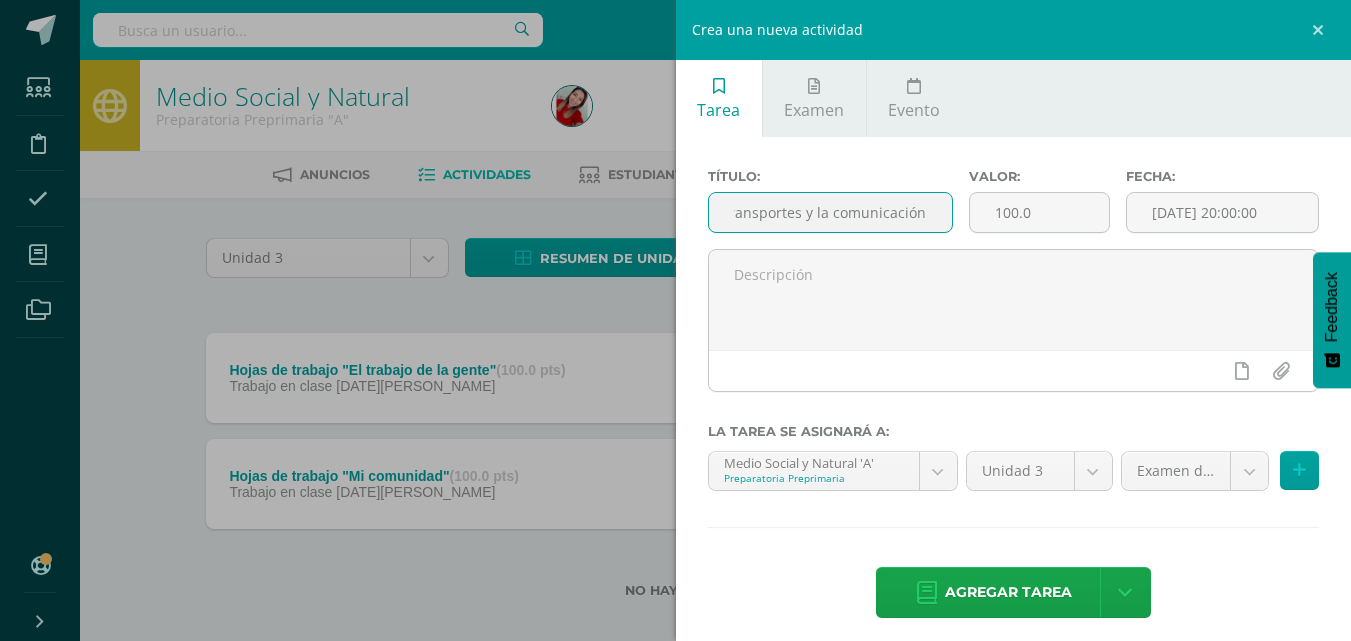scroll, scrollTop: 0, scrollLeft: 160, axis: horizontal 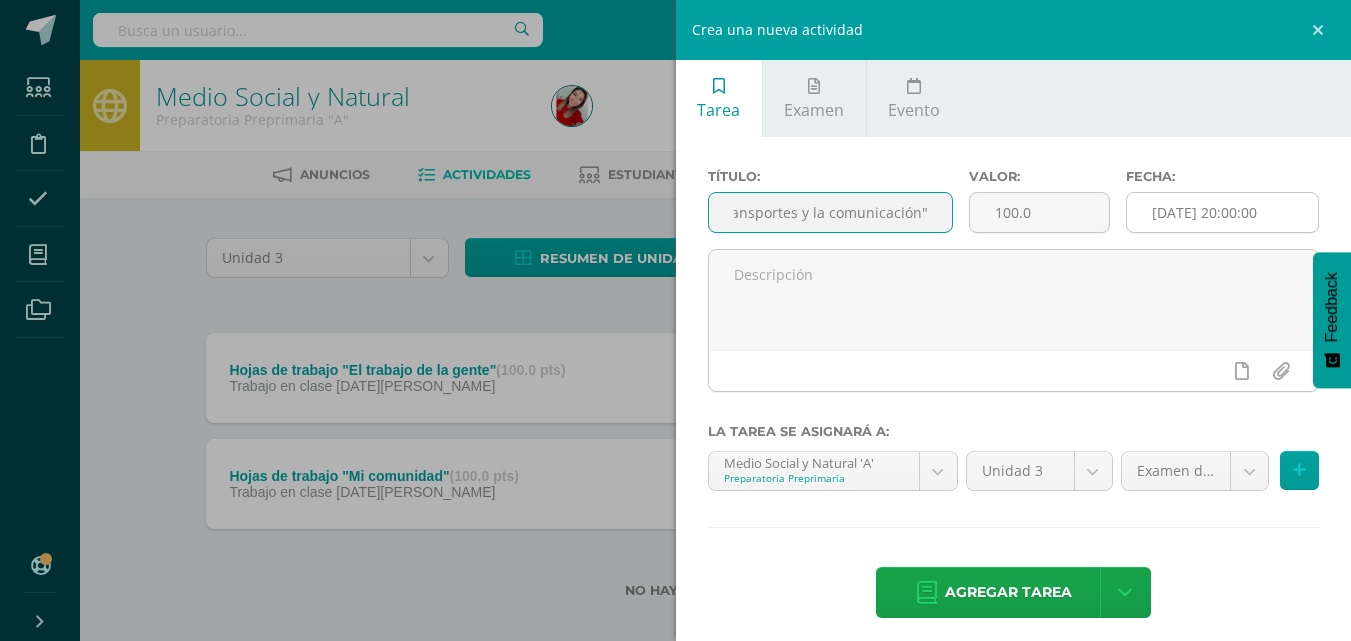 type on "Hojas de trabajo "Los transportes y la comunicación"" 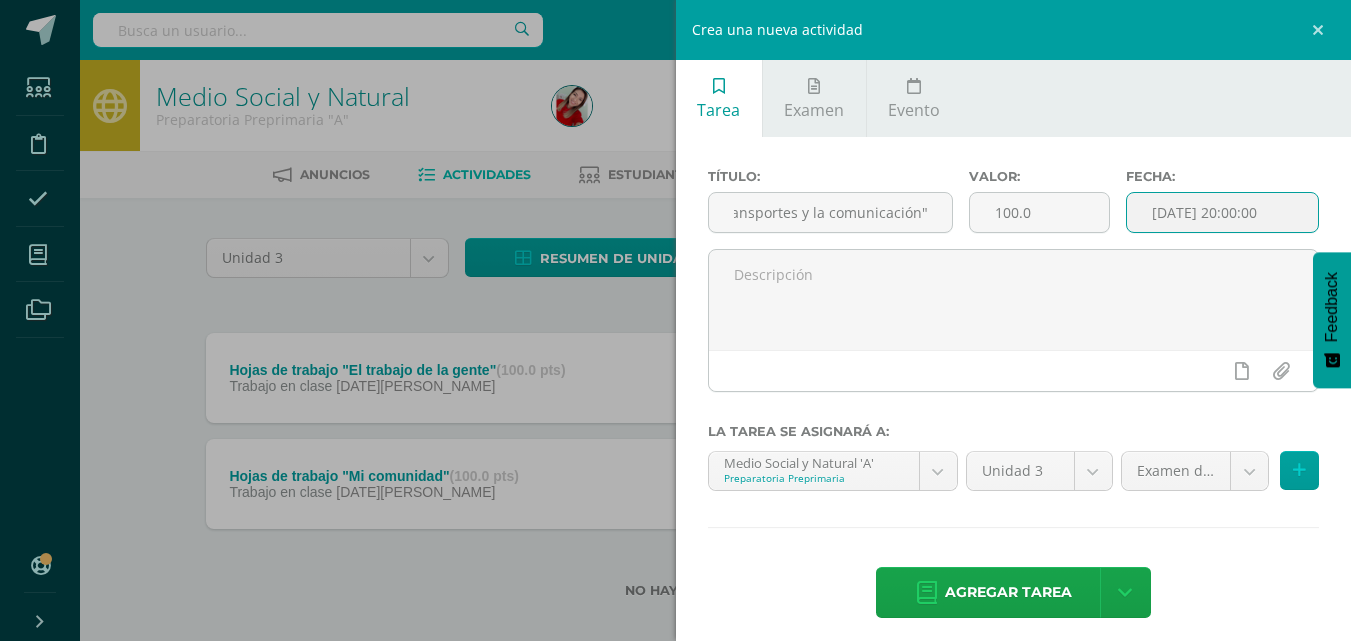 scroll, scrollTop: 0, scrollLeft: 0, axis: both 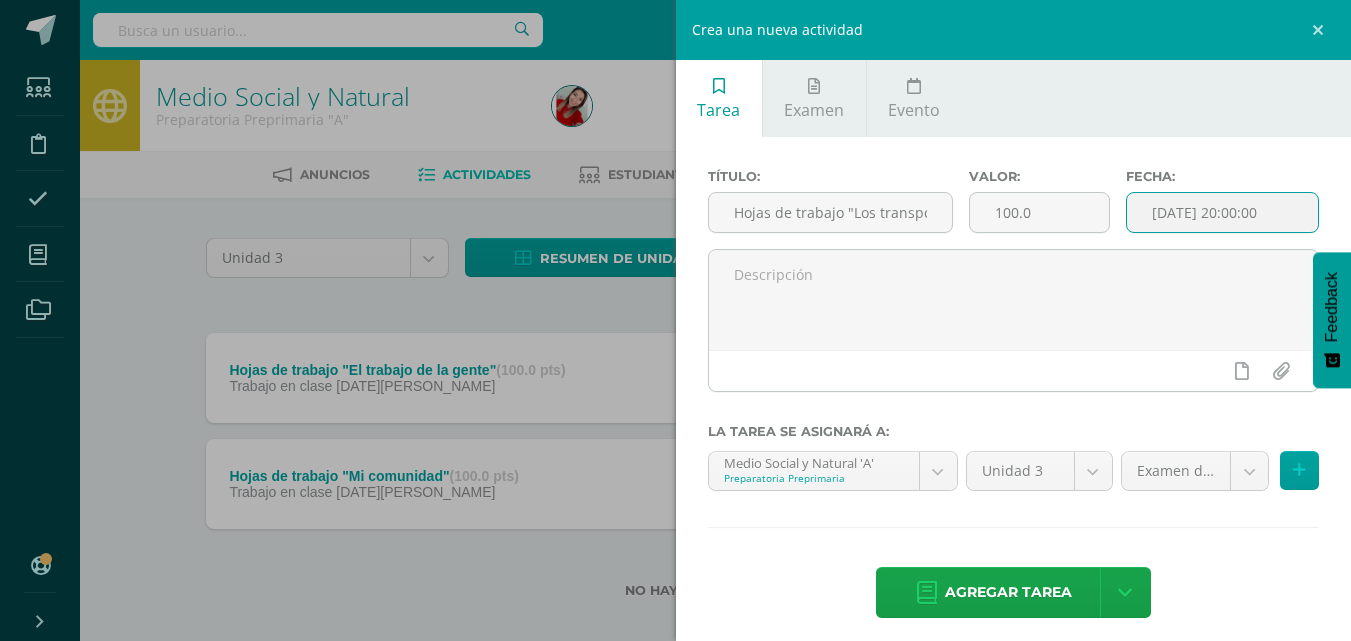click on "[DATE] 20:00:00" at bounding box center (1222, 212) 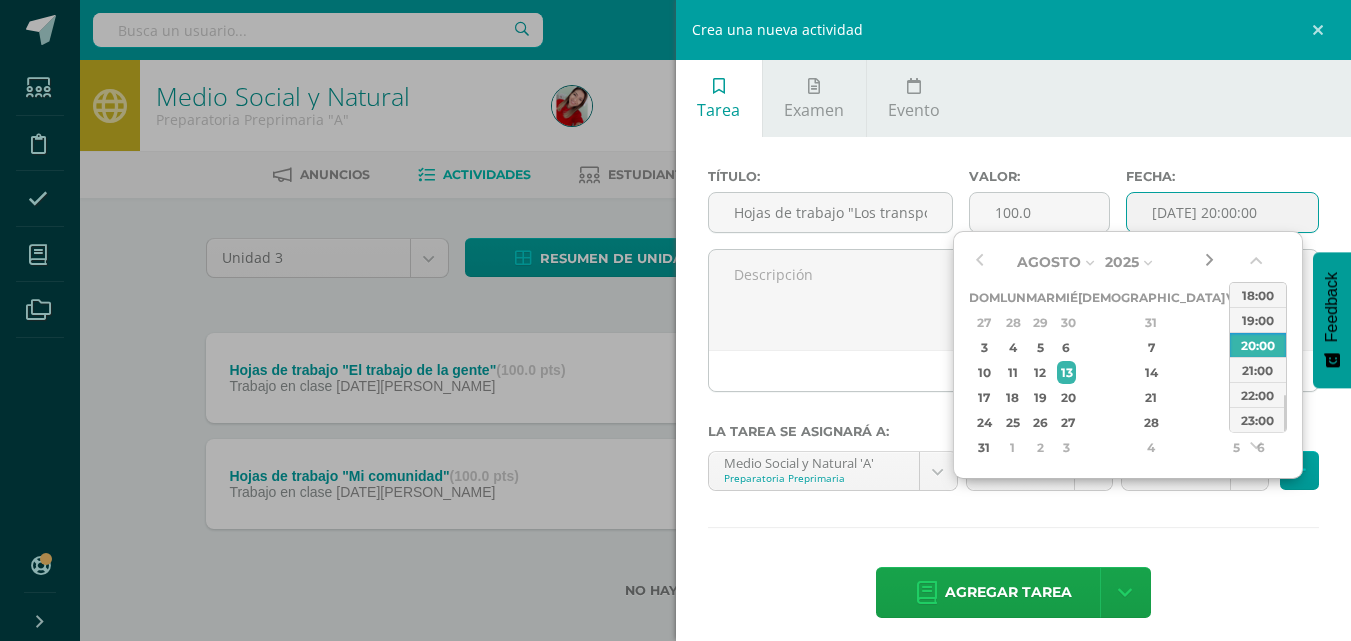 click at bounding box center [1209, 262] 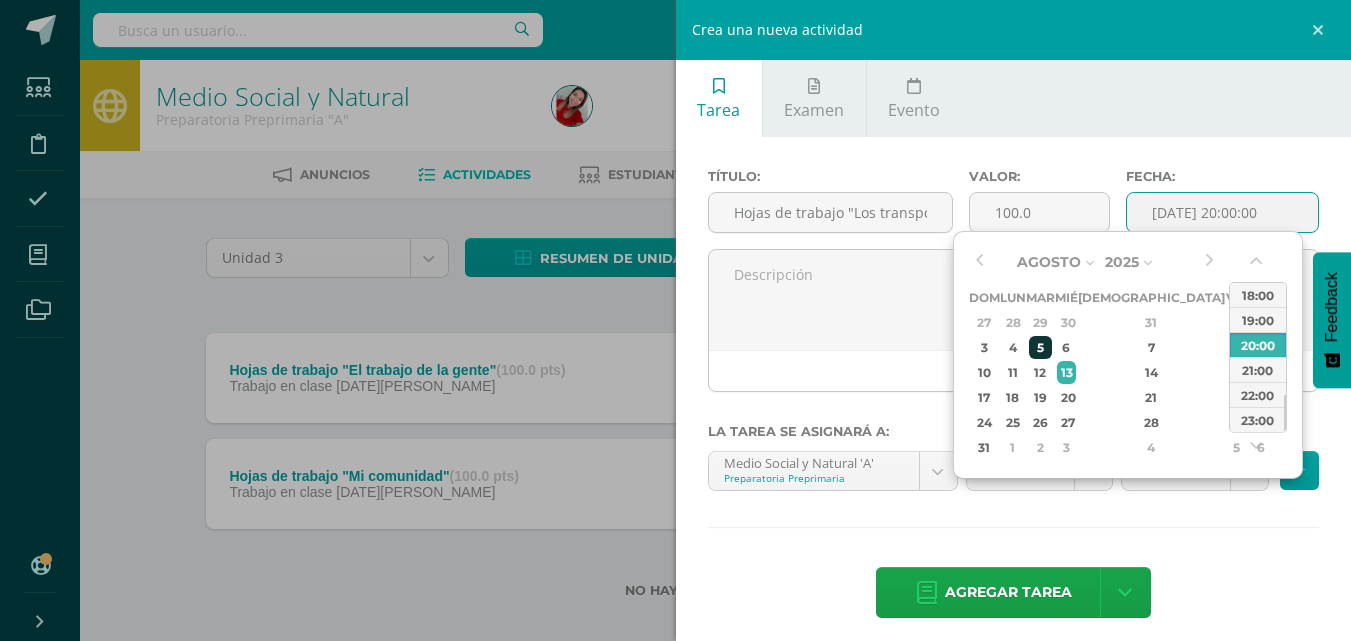 click on "5" at bounding box center (1040, 347) 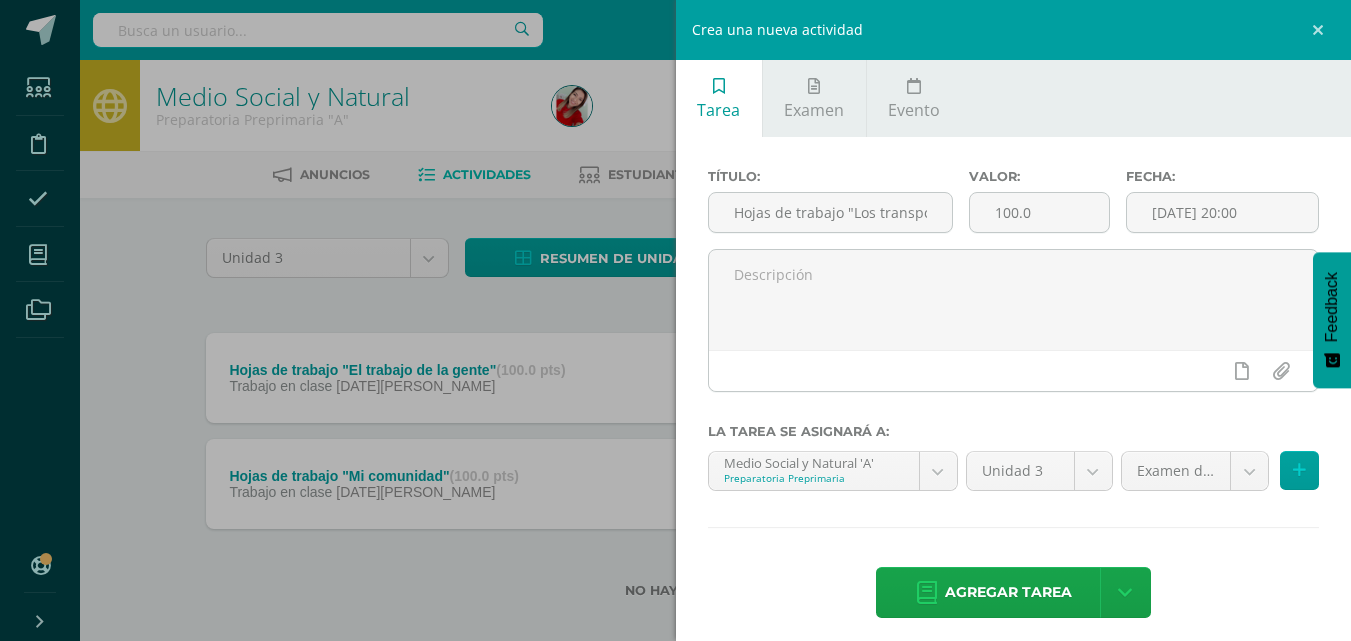 click on "Título: Hojas de trabajo "Los transportes y la comunicación" Valor: 100.0 Fecha: 2025-08-05 20:00 La tarea se asignará a:
Medio Social y Natural 'A'
Preparatoria Preprimaria
Comunicacion y Lenguaje 'A'
Destrezas de Aprendizaje 'A'
Formación Cristiana 'A'
Medio Social y Natural 'A'
Unidad 3
Unidad 3
Unidad 4
Examen de Unidad  (40.0%)
Examen de Unidad  (40.0%)
Proyectos (10.0%)
Pruebas cortas (20.0%)
Rutinas y destrezas  (10.0%)
Agregar tarea" at bounding box center (1014, 395) 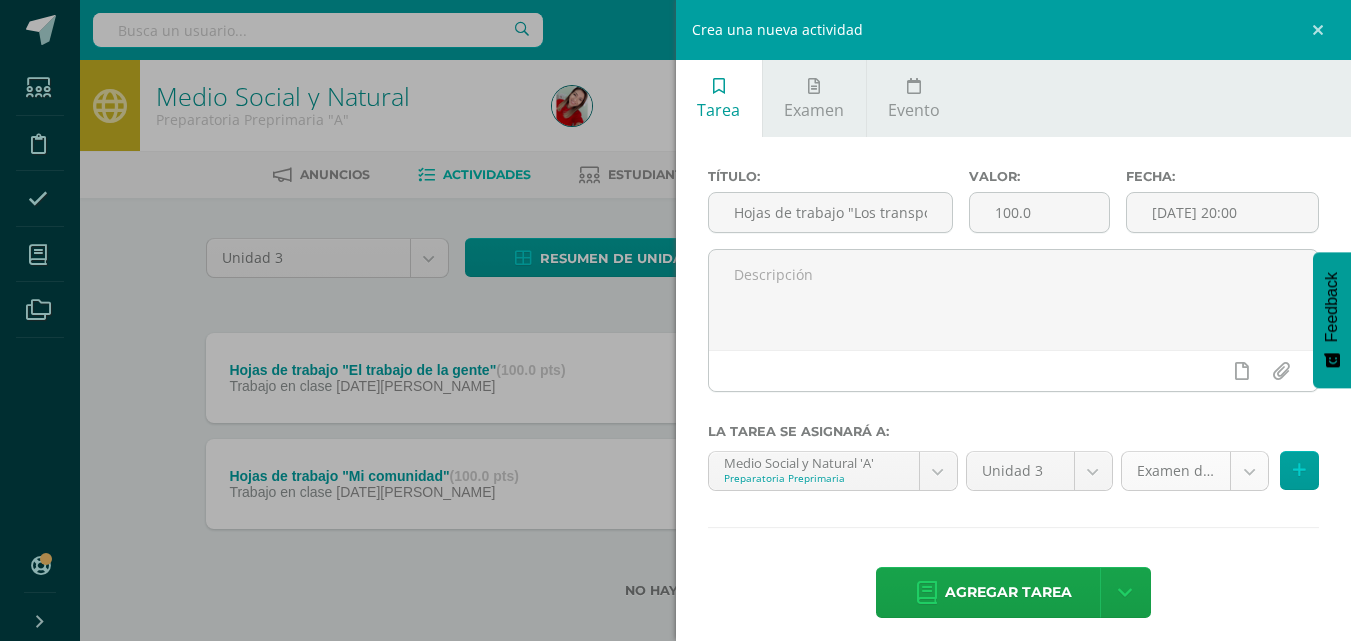 click on "Tarea asignada exitosamente         Estudiantes Disciplina Asistencia Mis cursos Archivos Soporte
Centro de ayuda
Últimas actualizaciones
10+ Cerrar panel
Comunicacion y [GEOGRAPHIC_DATA]
Preparatoria
Preprimaria
"A"
Actividades Estudiantes Planificación Dosificación
Destrezas de Aprendizaje
Preparatoria
Preprimaria
"A"
Actividades Estudiantes Planificación Dosificación
Formación [DEMOGRAPHIC_DATA]
Preparatoria
Preprimaria
"A"
Actividades Estudiantes Planificación Dosificación Actividades Estudiantes Mi Perfil 17" at bounding box center (675, 331) 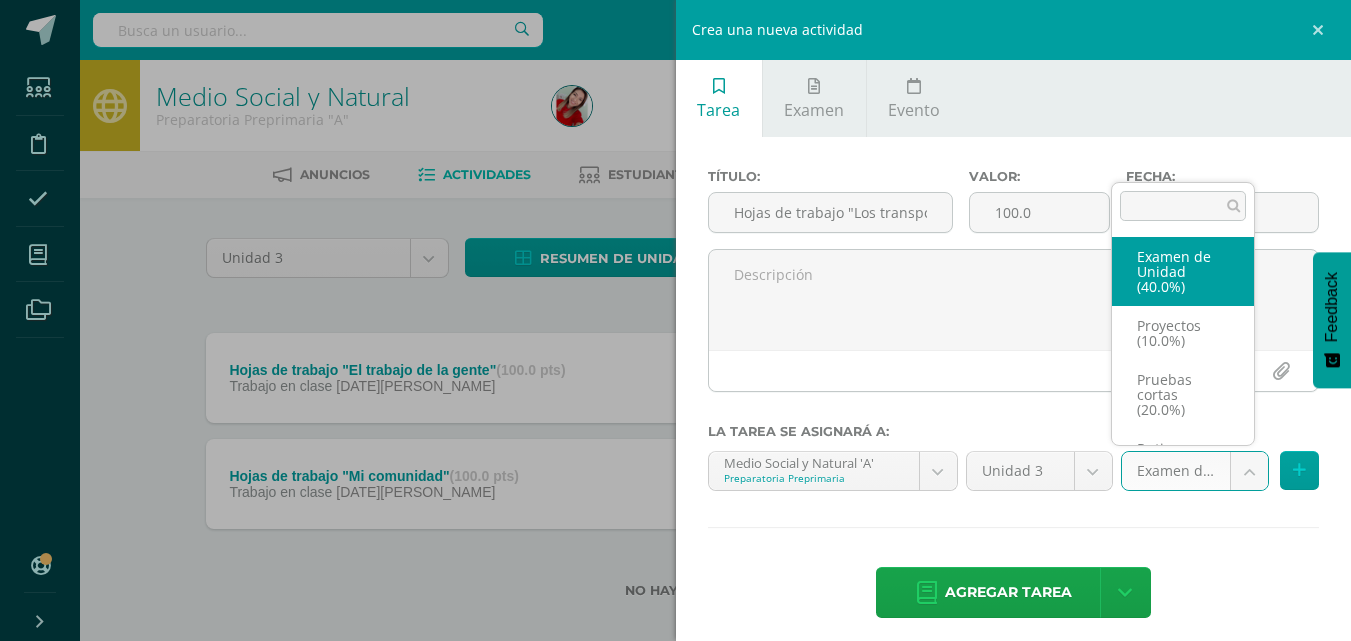 scroll, scrollTop: 53, scrollLeft: 0, axis: vertical 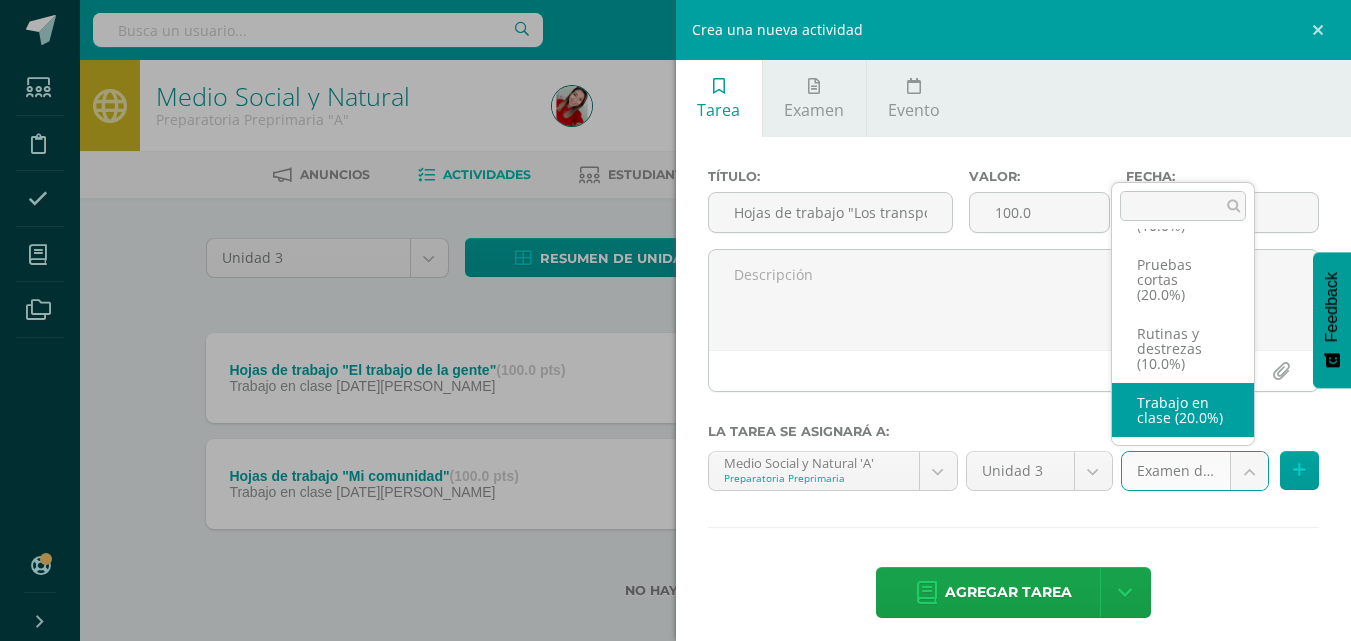 select on "202892" 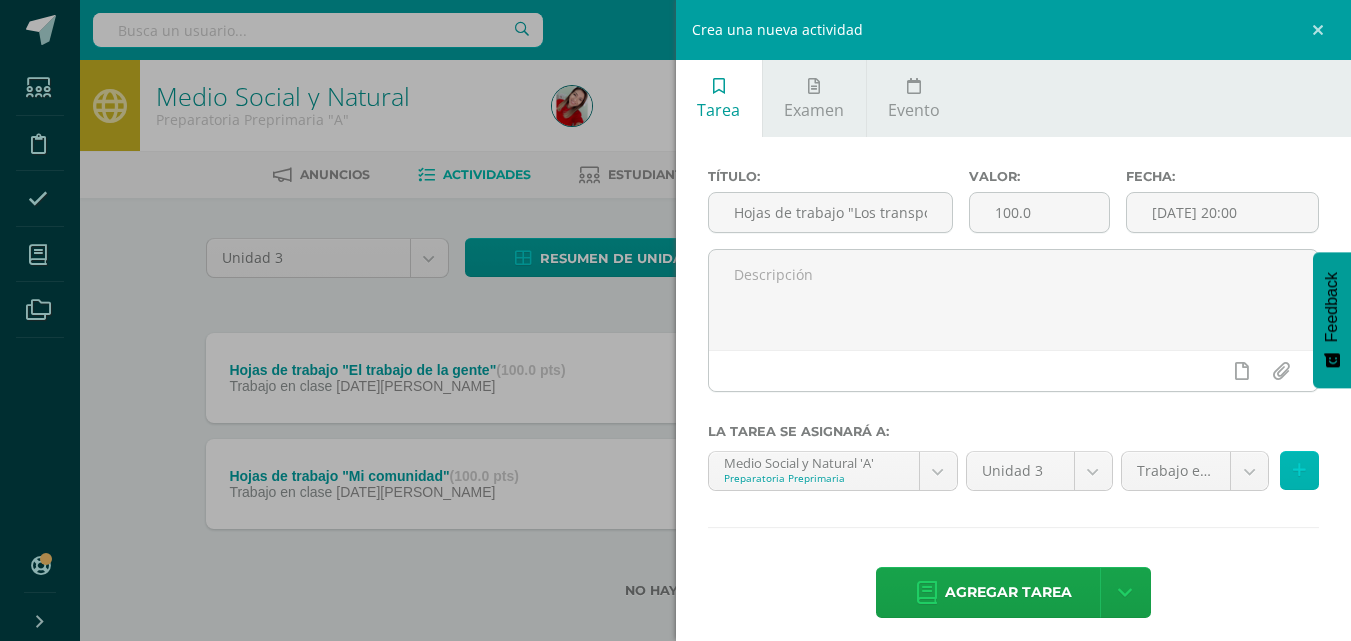 click at bounding box center (1299, 470) 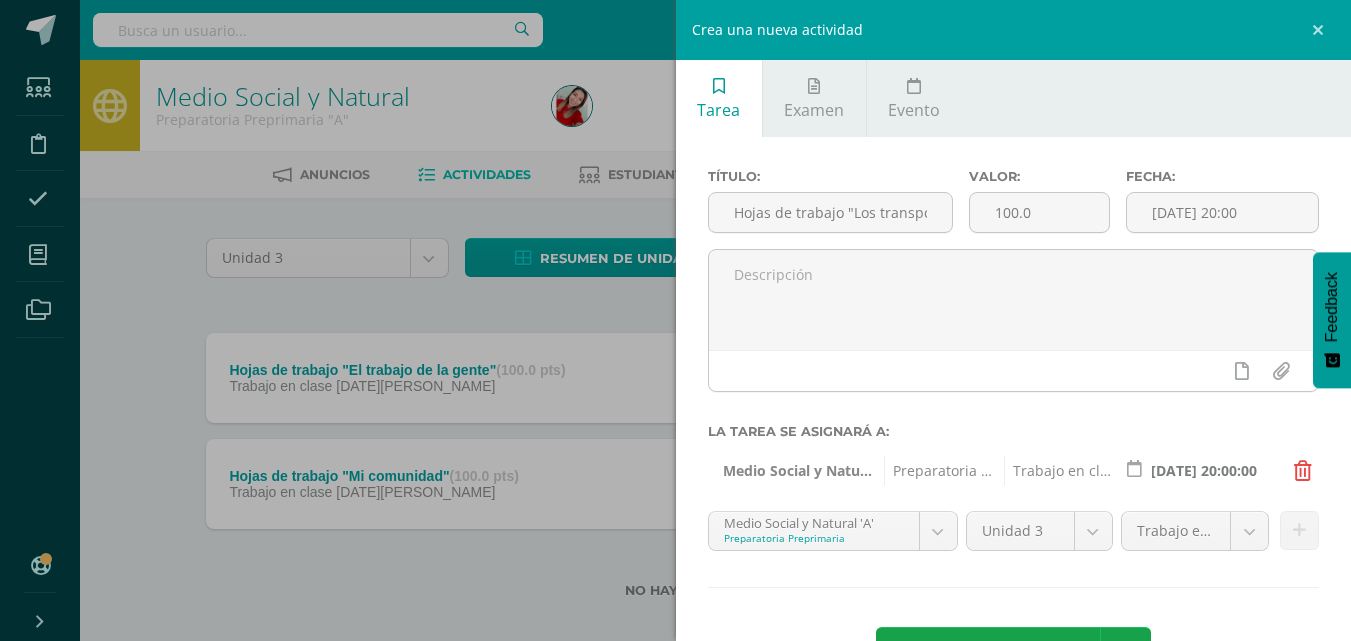 click on "Título: Hojas de trabajo "Los transportes y la comunicación" Valor: 100.0 Fecha: 2025-08-05 20:00 La tarea se asignará a:
Medio Social y Natural 'A'
Preparatoria Preprimaria
Trabajo en clase (20.0%)
2025-08-05 20:00:00
Medio Social y Natural 'A'
Preparatoria Preprimaria
Comunicacion y Lenguaje 'A'" at bounding box center (1014, 425) 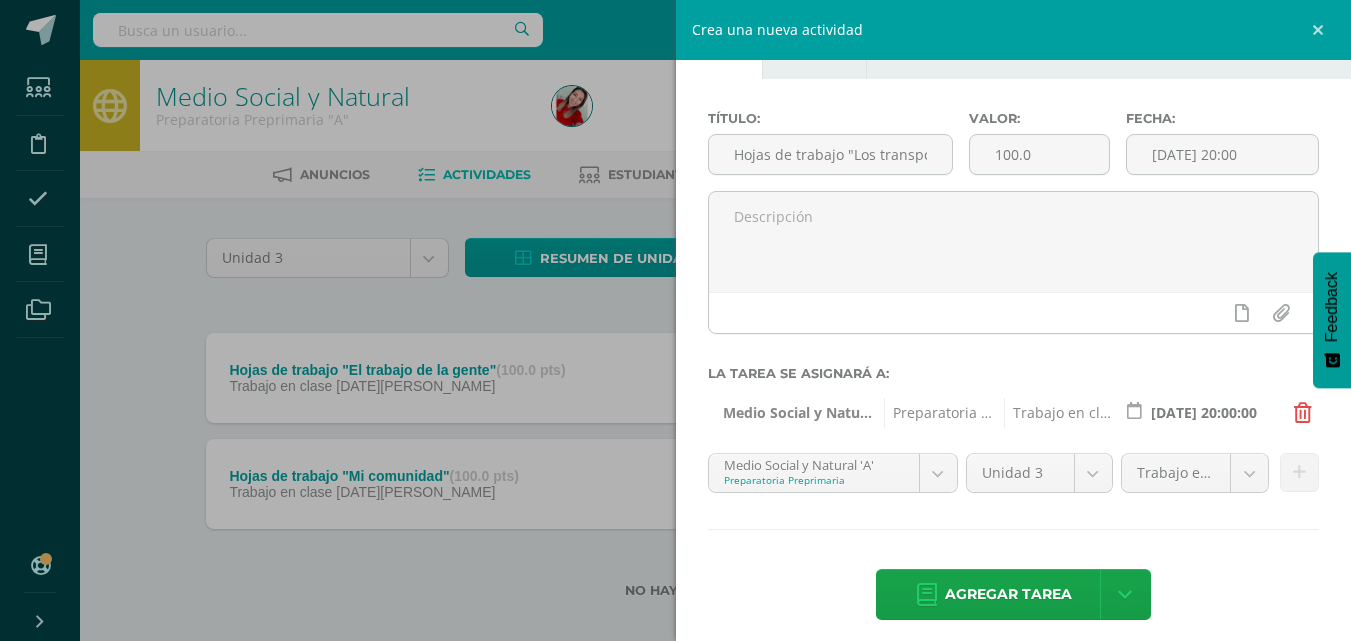 scroll, scrollTop: 73, scrollLeft: 0, axis: vertical 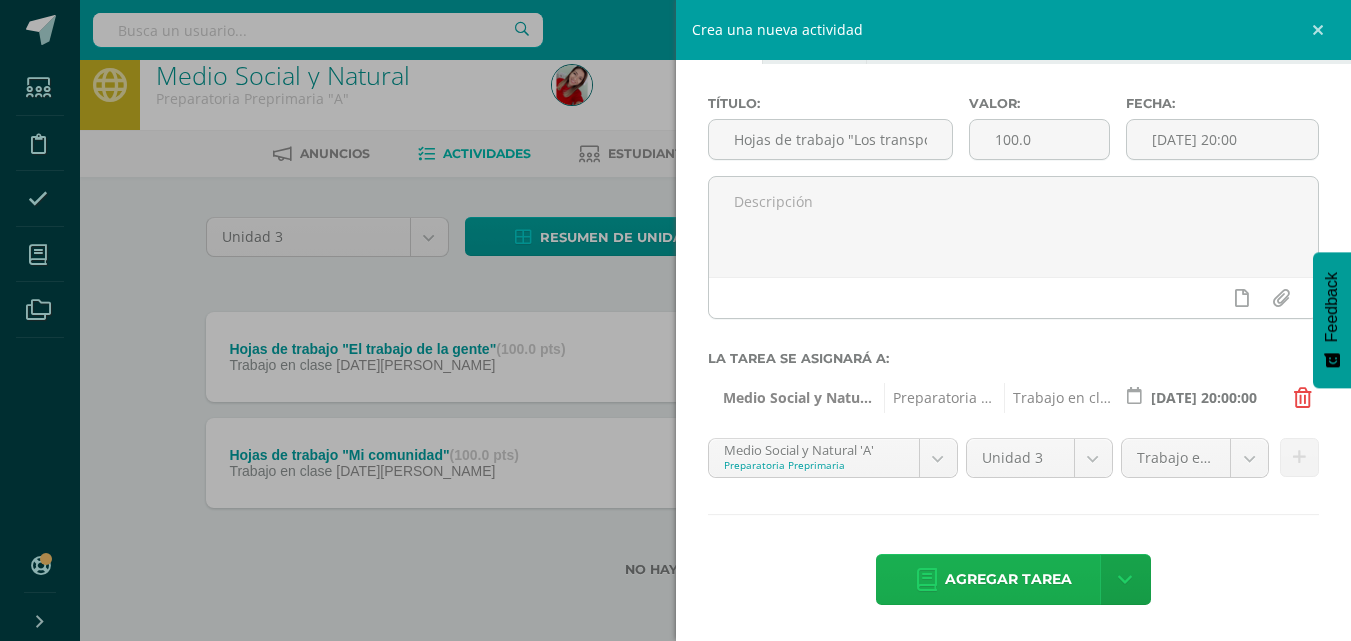 click on "Agregar tarea" at bounding box center (1008, 579) 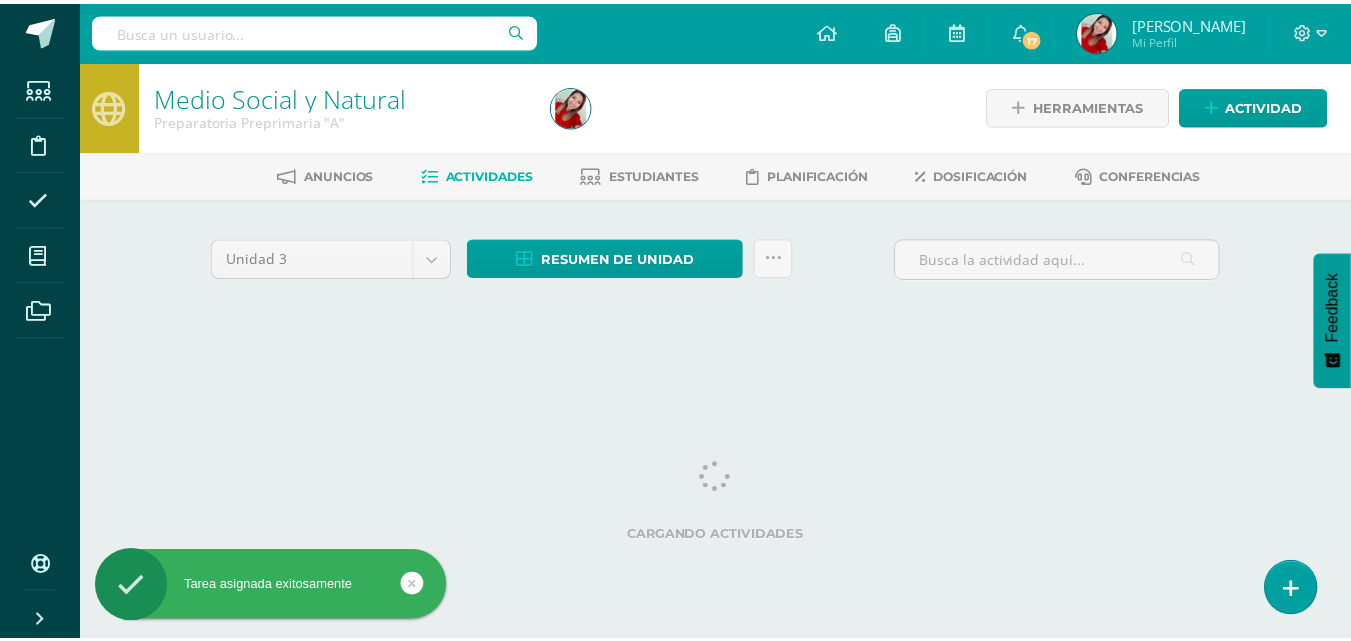 scroll, scrollTop: 0, scrollLeft: 0, axis: both 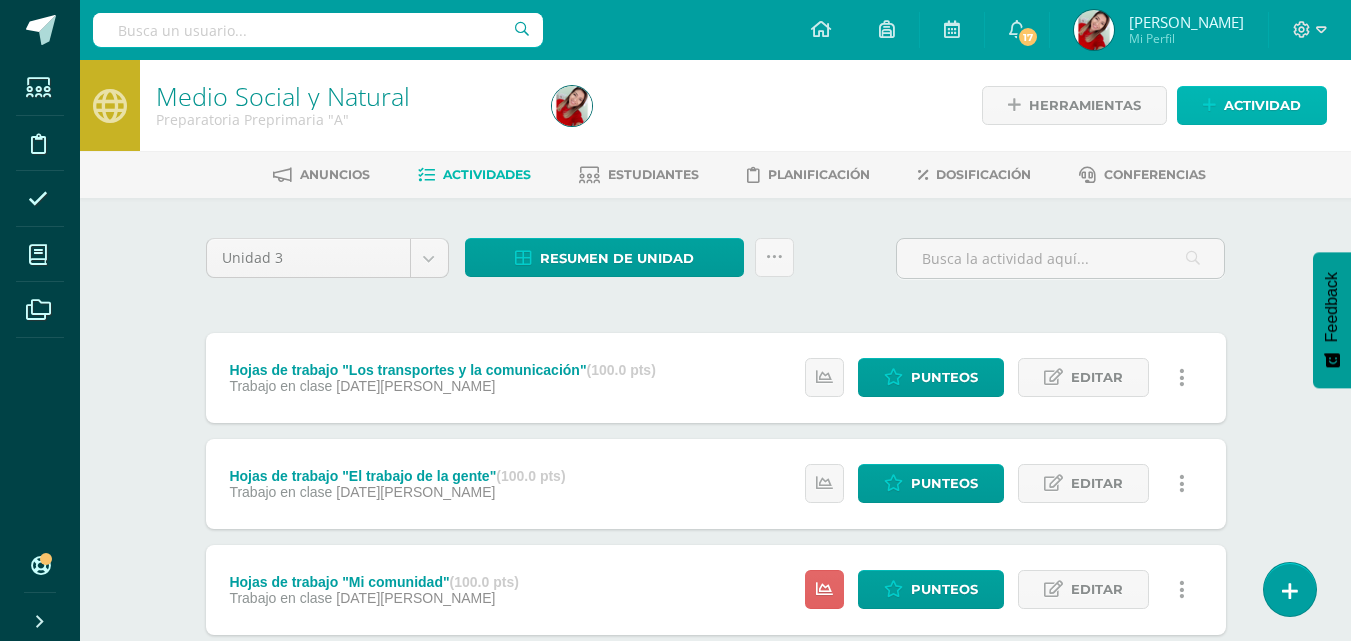 click on "Actividad" at bounding box center [1262, 105] 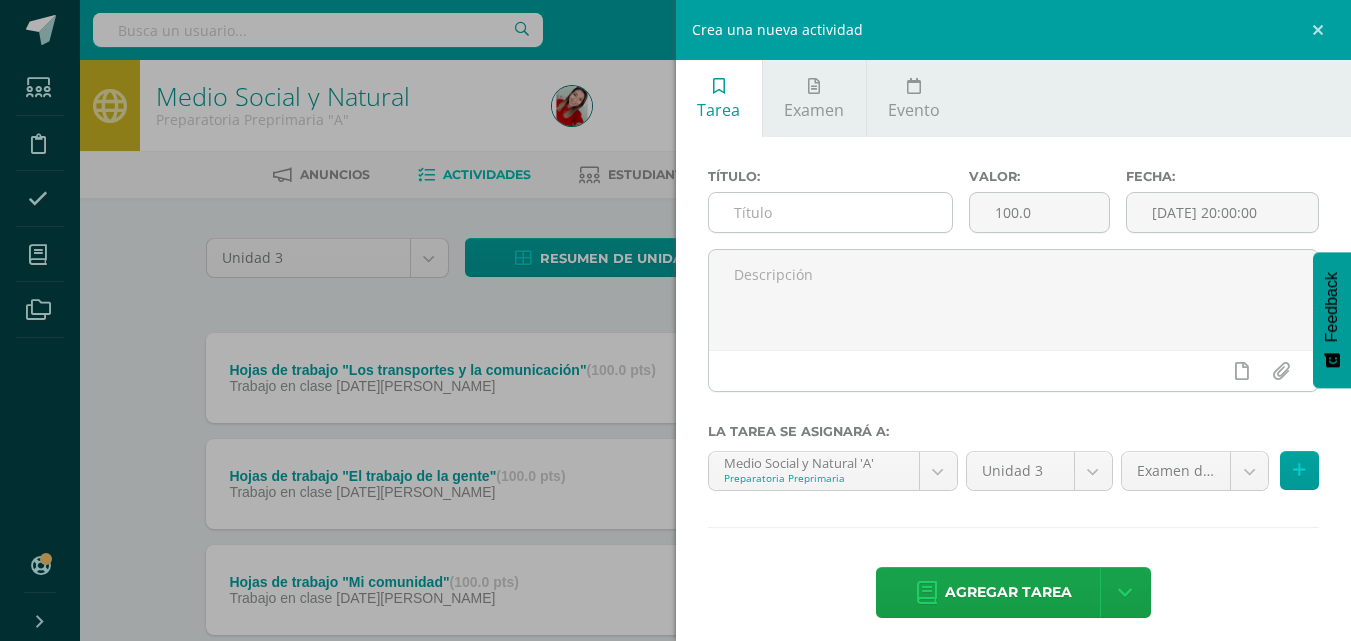 click at bounding box center (830, 212) 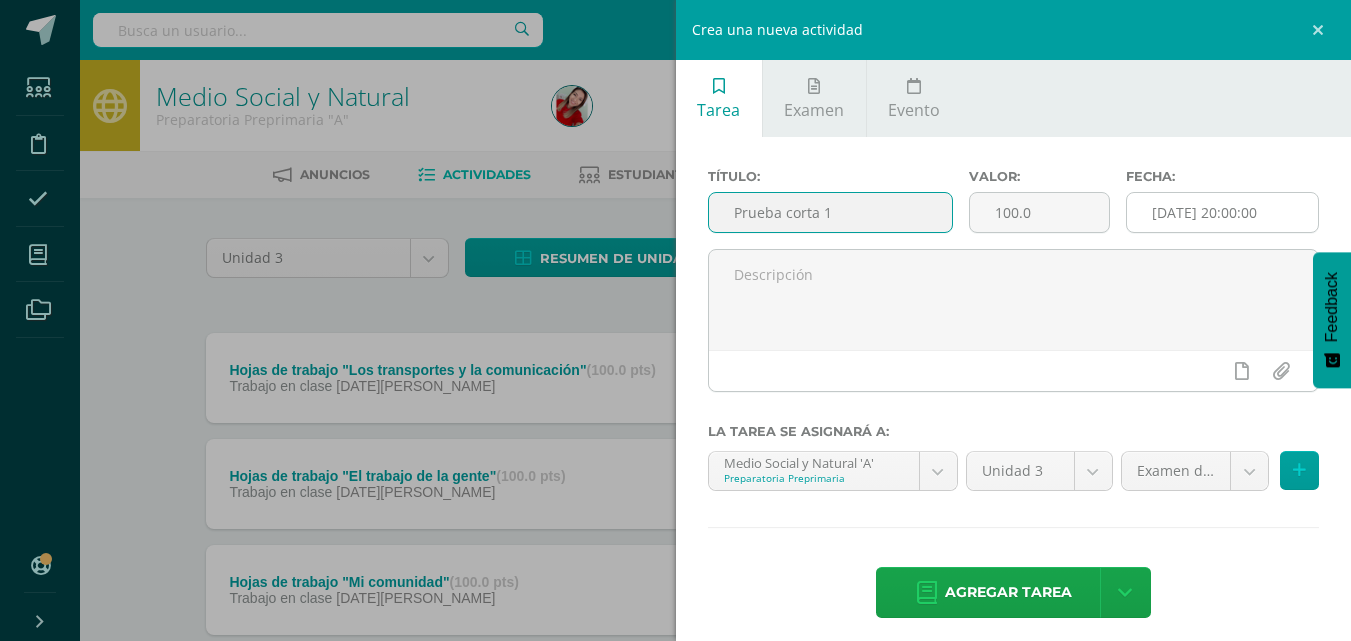 type on "Prueba corta 1" 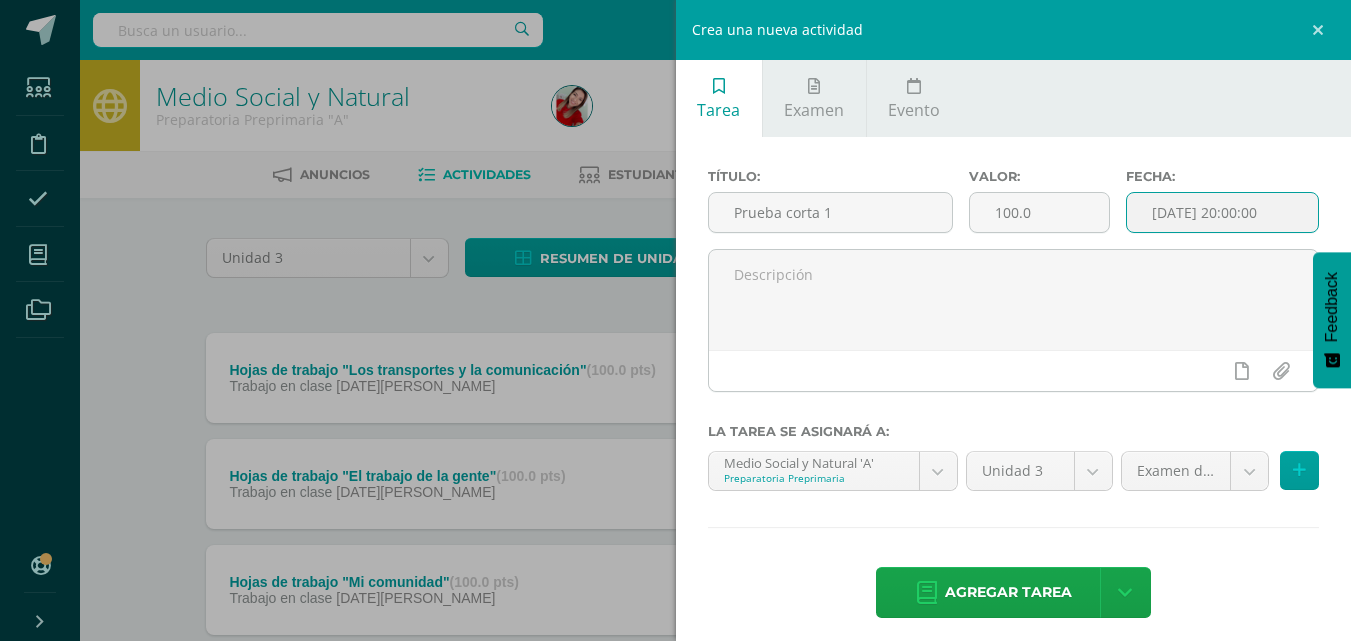 click on "[DATE] 20:00:00" at bounding box center [1222, 212] 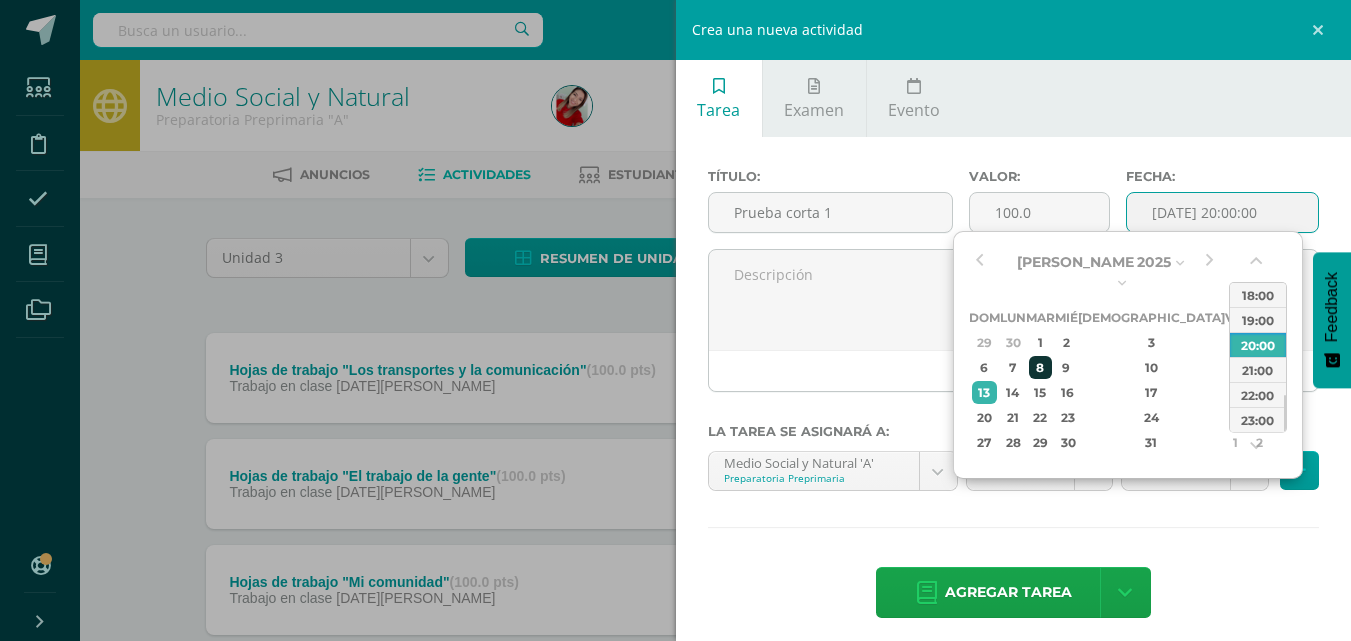 click on "8" at bounding box center [1040, 367] 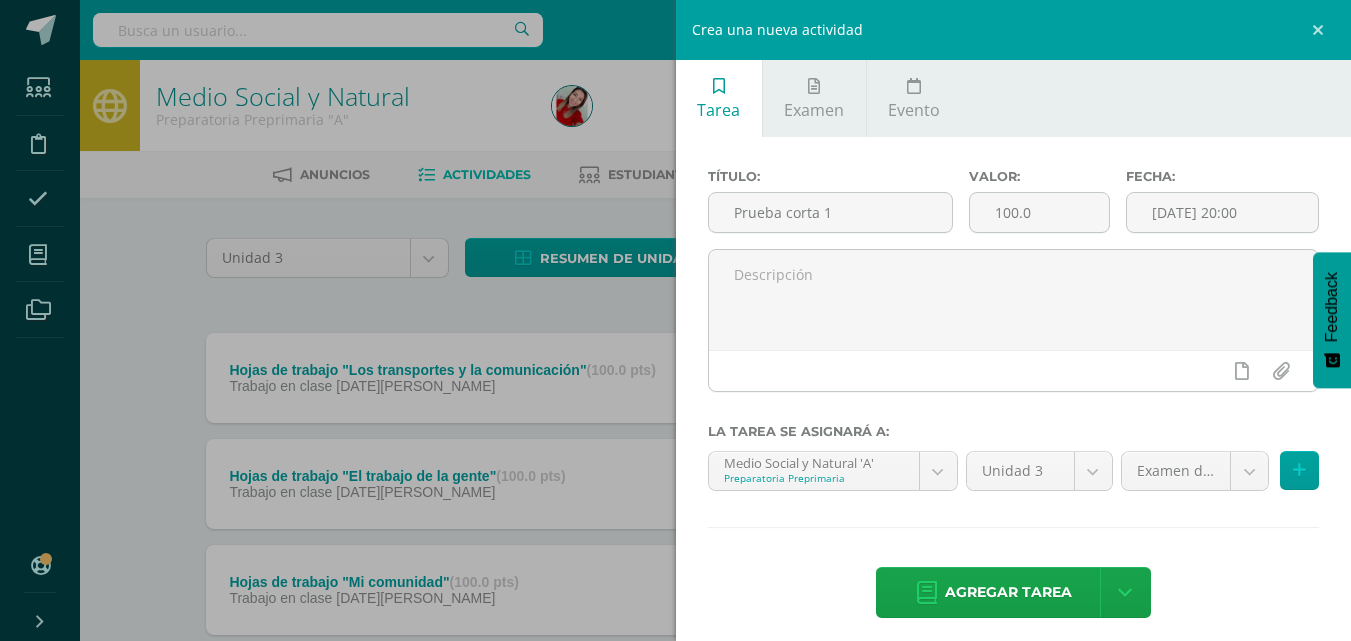 click on "Título: Prueba corta 1 Valor: 100.0 Fecha: [DATE] 20:00 La tarea se asignará a:
Medio Social y Natural 'A'
Preparatoria Preprimaria
Comunicacion y Lenguaje 'A'
Destrezas de Aprendizaje 'A'
Formación [DEMOGRAPHIC_DATA] 'A'
Medio Social y Natural 'A'
Unidad 3
Unidad 3
Unidad 4
Examen de Unidad  (40.0%)
Examen de Unidad  (40.0%)
Proyectos (10.0%)
Pruebas cortas (20.0%)
Rutinas y destrezas  (10.0%)
Trabajo en clase (20.0%)" at bounding box center (1014, 395) 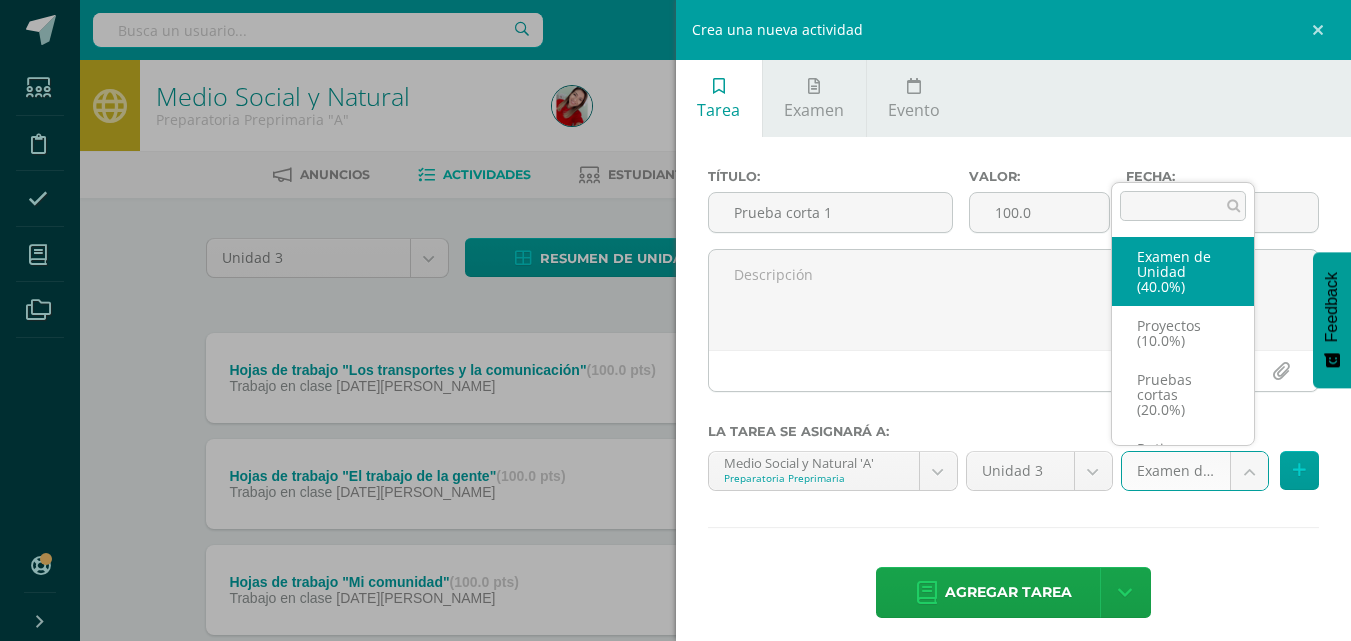 click on "Tarea asignada exitosamente         Estudiantes Disciplina Asistencia Mis cursos Archivos Soporte
Centro de ayuda
Últimas actualizaciones
10+ Cerrar panel
Comunicacion y [GEOGRAPHIC_DATA]
Preparatoria
Preprimaria
"A"
Actividades Estudiantes Planificación Dosificación
Destrezas de Aprendizaje
Preparatoria
Preprimaria
"A"
Actividades Estudiantes Planificación Dosificación
Formación [DEMOGRAPHIC_DATA]
Preparatoria
Preprimaria
"A"
Actividades Estudiantes Planificación Dosificación Actividades Estudiantes Mi Perfil 17" at bounding box center (675, 384) 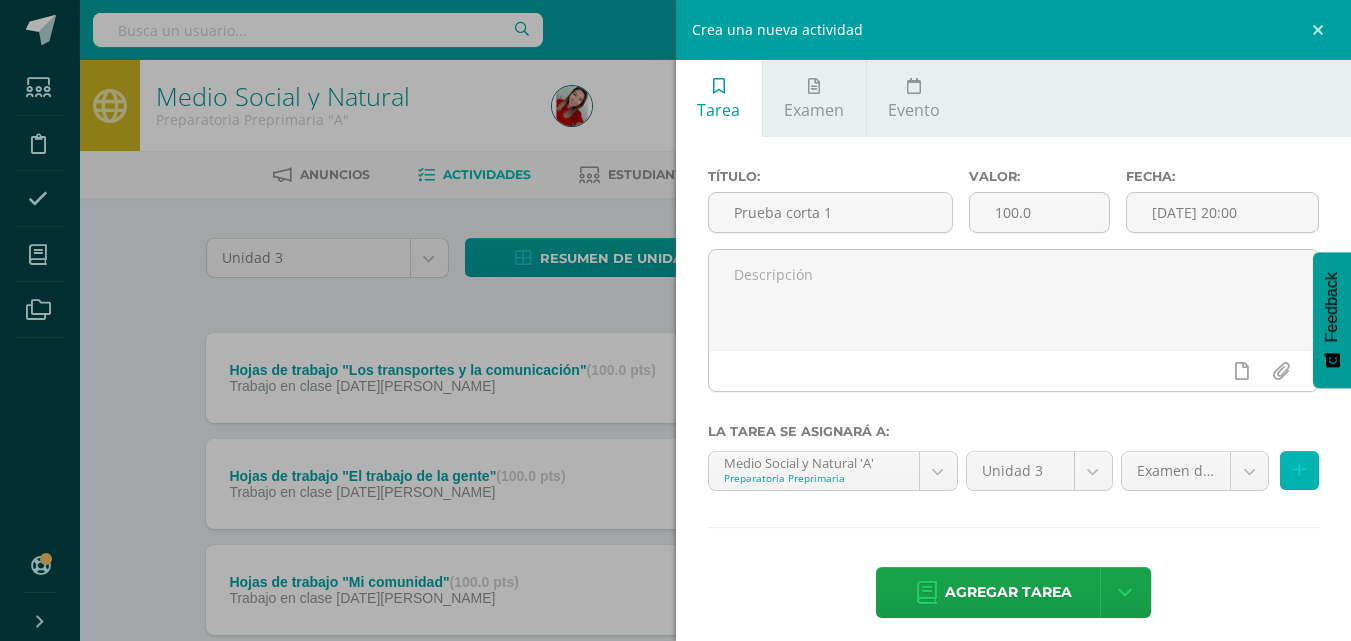 click at bounding box center (1299, 470) 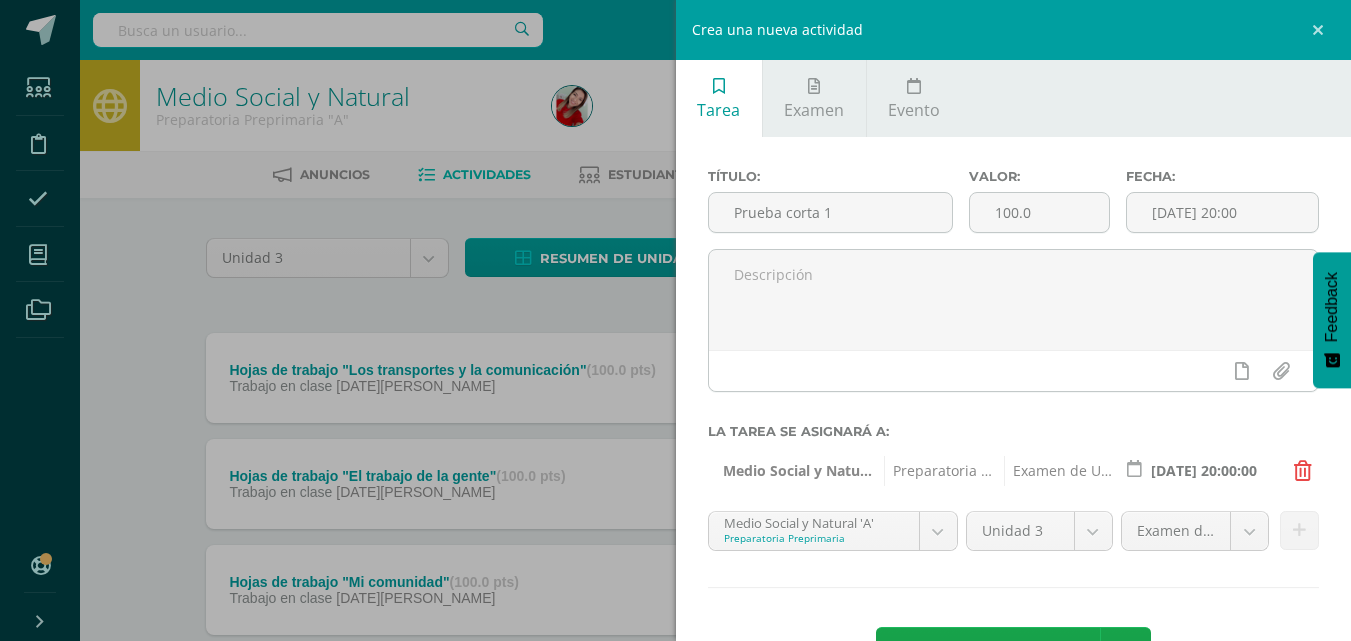 click on "Título: Prueba corta 1 Valor: 100.0 Fecha: 2025-07-08 20:00 La tarea se asignará a:
Medio Social y Natural 'A'
Preparatoria Preprimaria
Examen de Unidad  (40.0%)
2025-07-08 20:00:00
Medio Social y Natural 'A'
Preparatoria Preprimaria
Comunicacion y Lenguaje 'A'" at bounding box center (1014, 425) 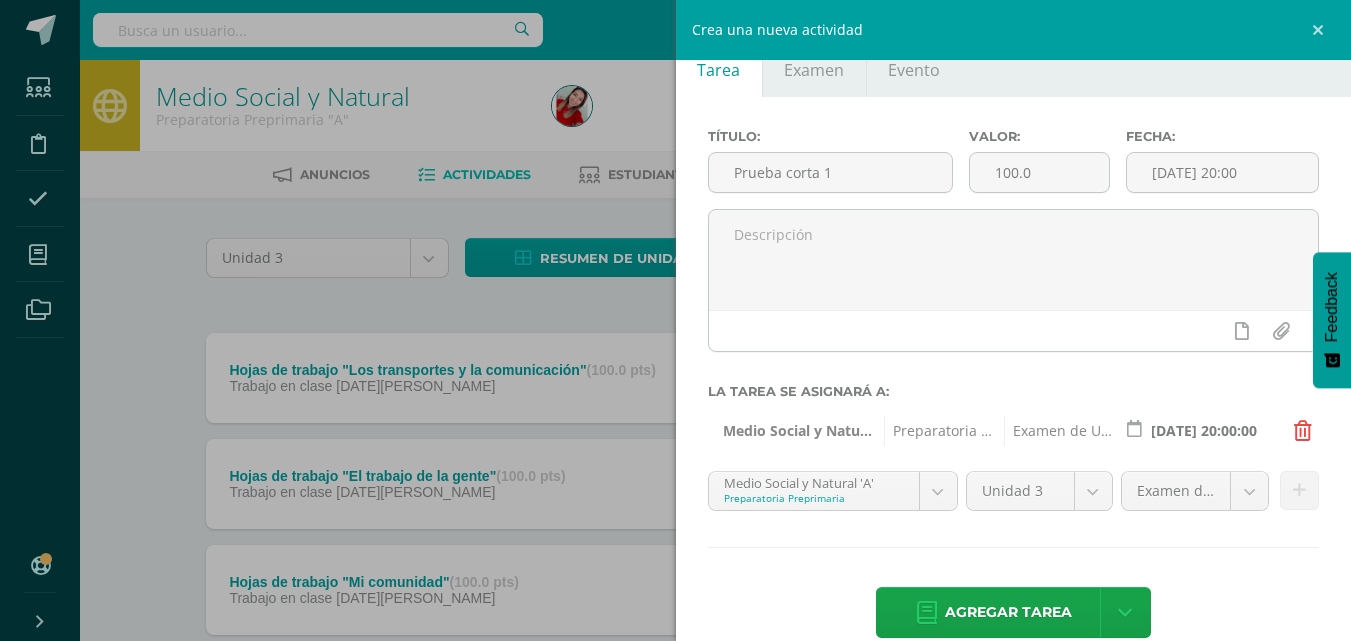 scroll, scrollTop: 73, scrollLeft: 0, axis: vertical 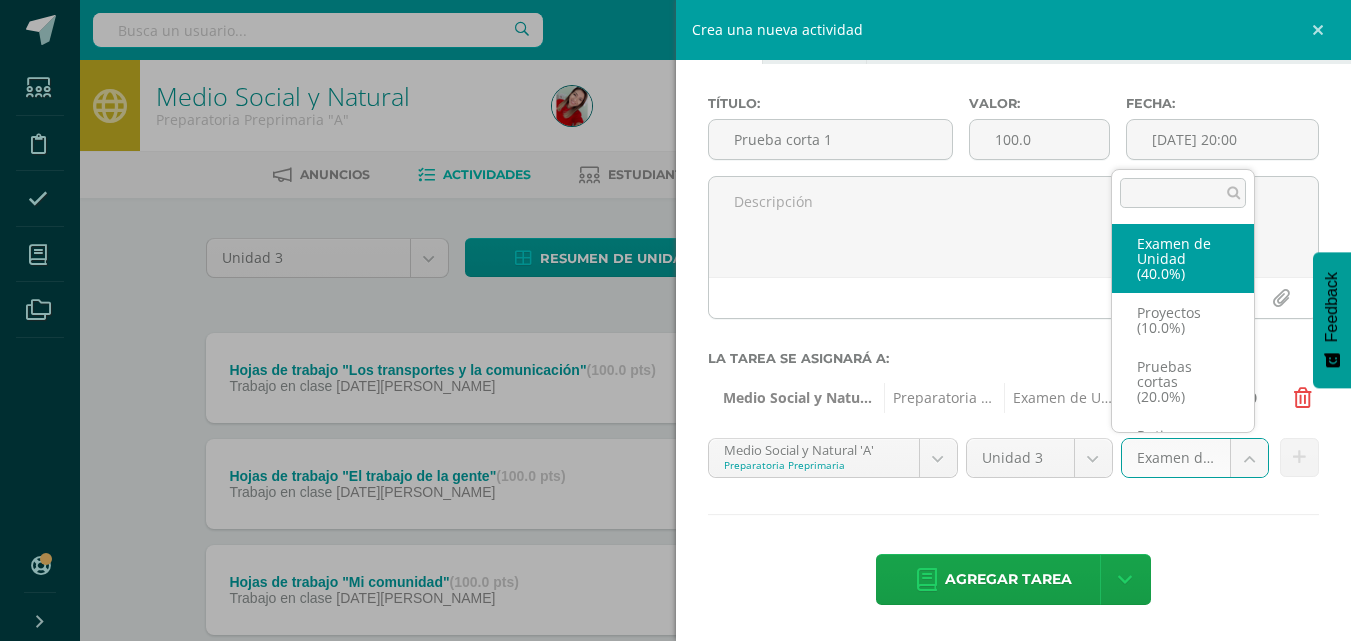 click on "Tarea asignada exitosamente         Estudiantes Disciplina Asistencia Mis cursos Archivos Soporte
Centro de ayuda
Últimas actualizaciones
10+ Cerrar panel
Comunicacion y [GEOGRAPHIC_DATA]
Preparatoria
Preprimaria
"A"
Actividades Estudiantes Planificación Dosificación
Destrezas de Aprendizaje
Preparatoria
Preprimaria
"A"
Actividades Estudiantes Planificación Dosificación
Formación [DEMOGRAPHIC_DATA]
Preparatoria
Preprimaria
"A"
Actividades Estudiantes Planificación Dosificación Actividades Estudiantes Mi Perfil 17" at bounding box center [675, 384] 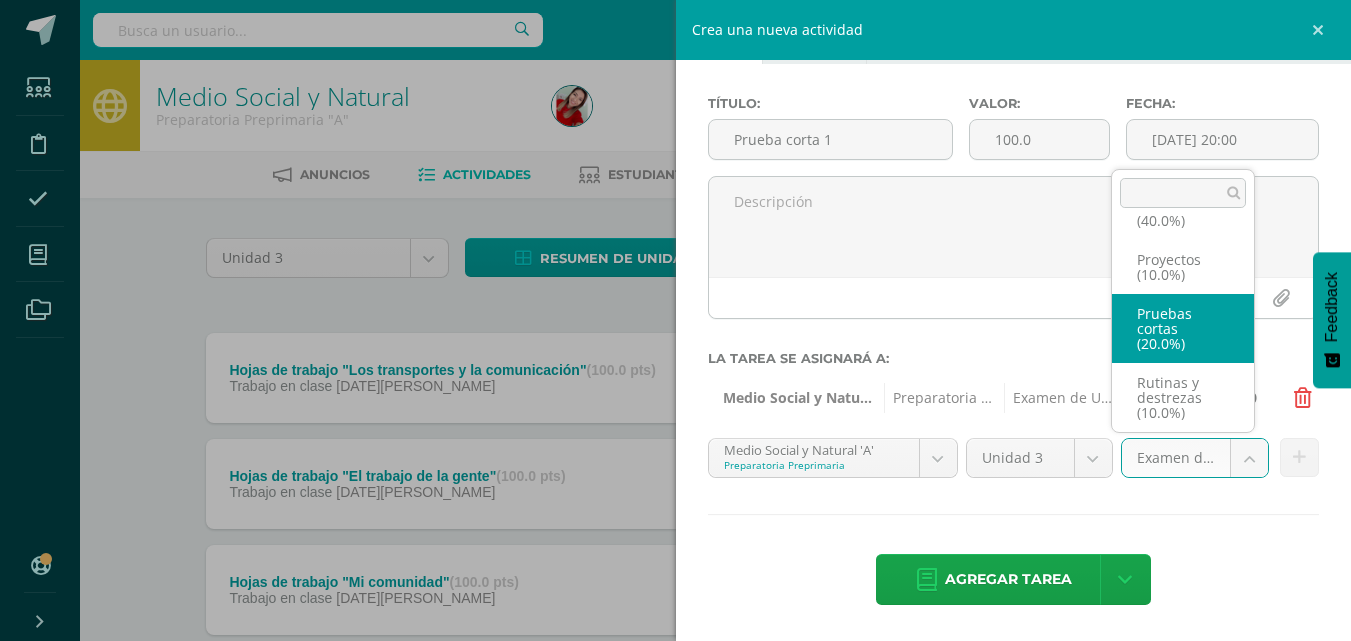 select on "202893" 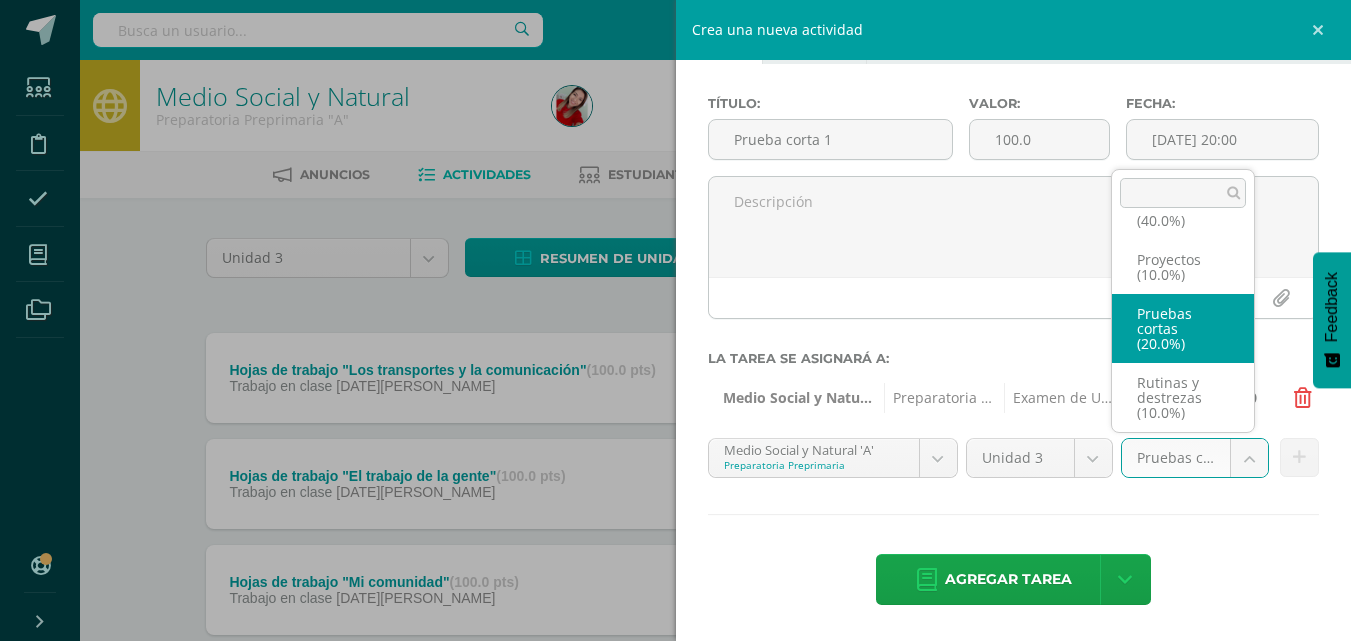 click on "Tarea asignada exitosamente         Estudiantes Disciplina Asistencia Mis cursos Archivos Soporte
Centro de ayuda
Últimas actualizaciones
10+ Cerrar panel
Comunicacion y [GEOGRAPHIC_DATA]
Preparatoria
Preprimaria
"A"
Actividades Estudiantes Planificación Dosificación
Destrezas de Aprendizaje
Preparatoria
Preprimaria
"A"
Actividades Estudiantes Planificación Dosificación
Formación [DEMOGRAPHIC_DATA]
Preparatoria
Preprimaria
"A"
Actividades Estudiantes Planificación Dosificación Actividades Estudiantes Mi Perfil 17" at bounding box center [675, 384] 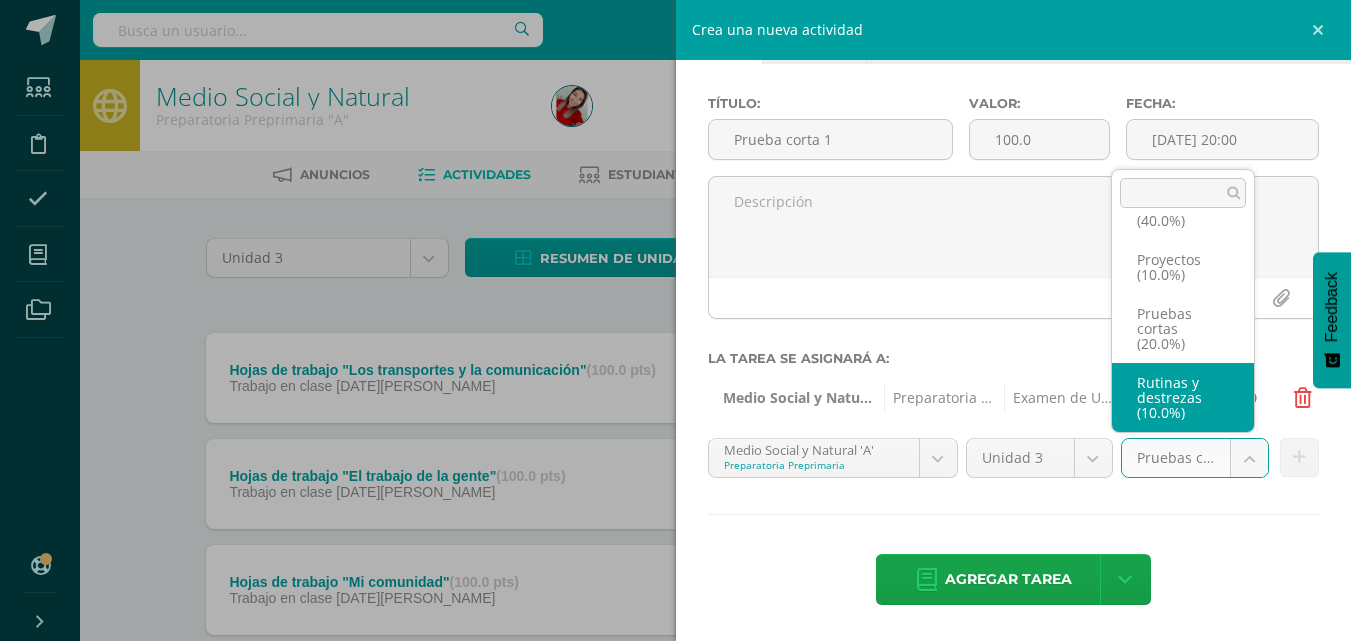 scroll, scrollTop: 53, scrollLeft: 0, axis: vertical 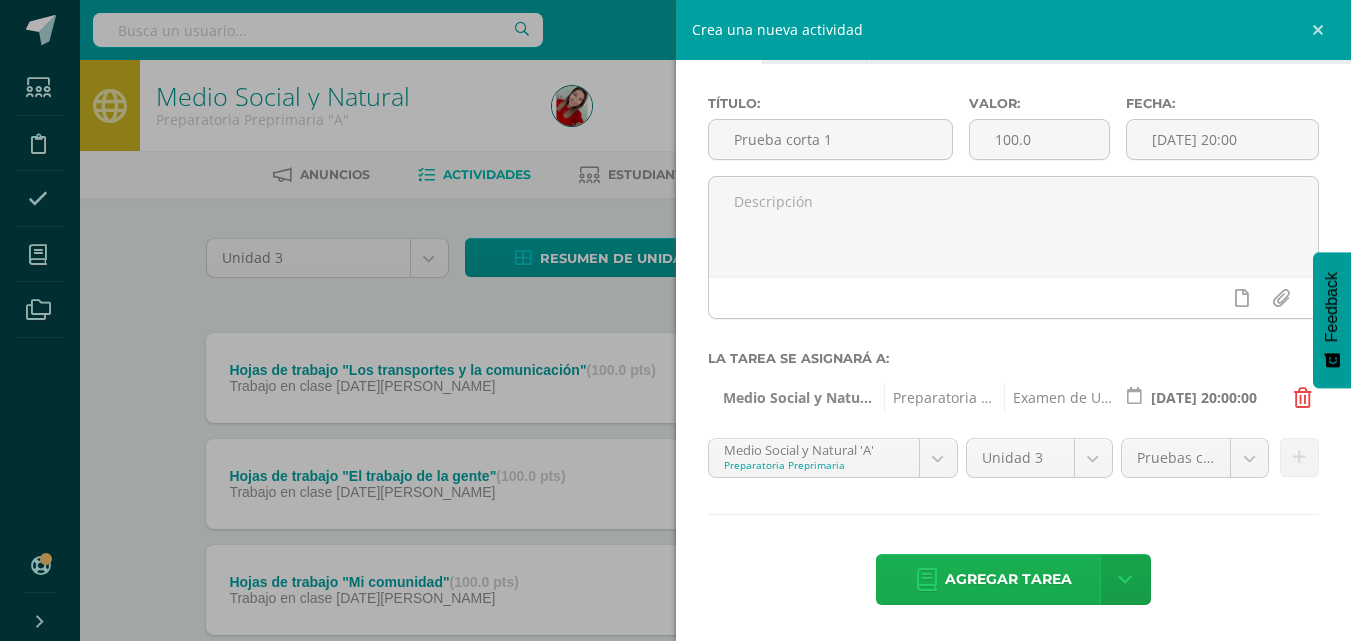 click on "Agregar tarea" at bounding box center [1008, 579] 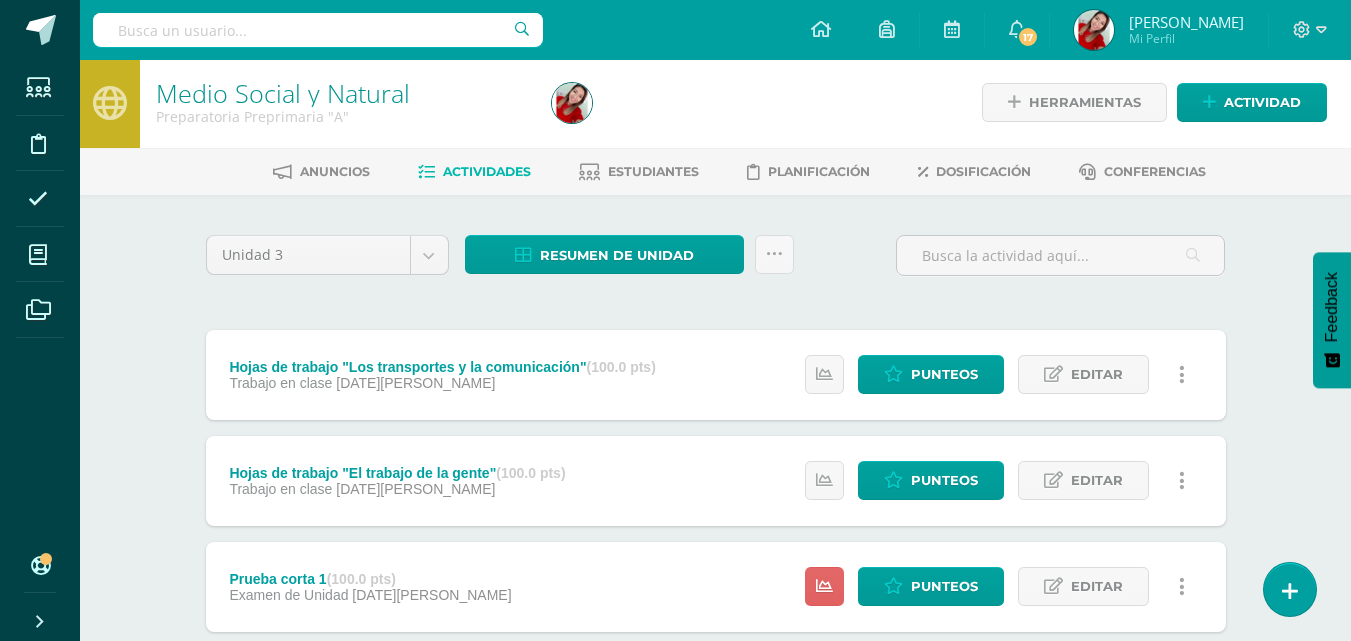 scroll, scrollTop: 0, scrollLeft: 0, axis: both 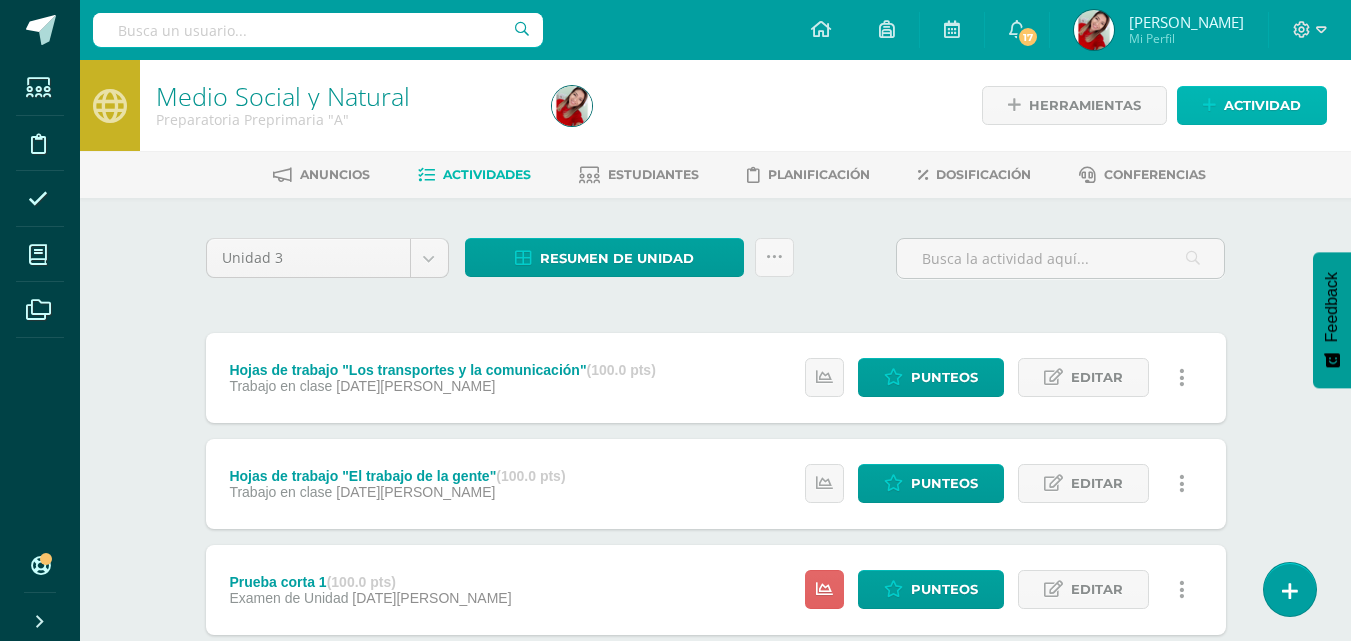 click on "Actividad" at bounding box center (1262, 105) 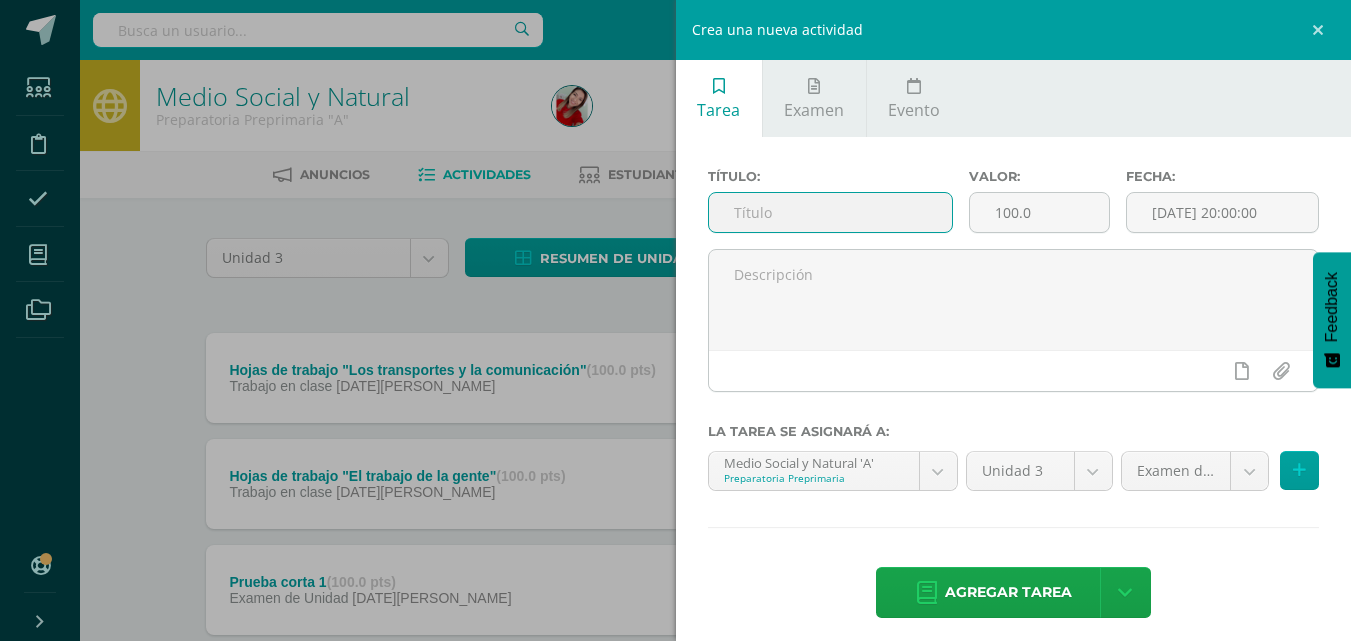 click at bounding box center (830, 212) 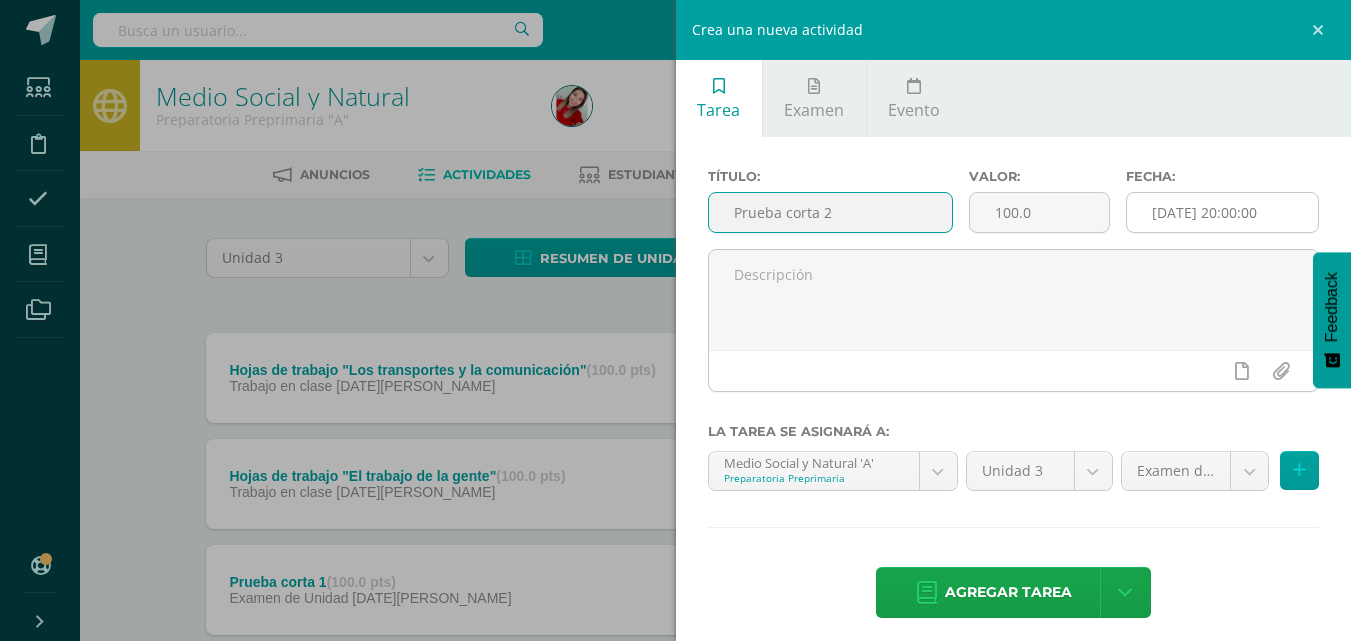 type on "Prueba corta 2" 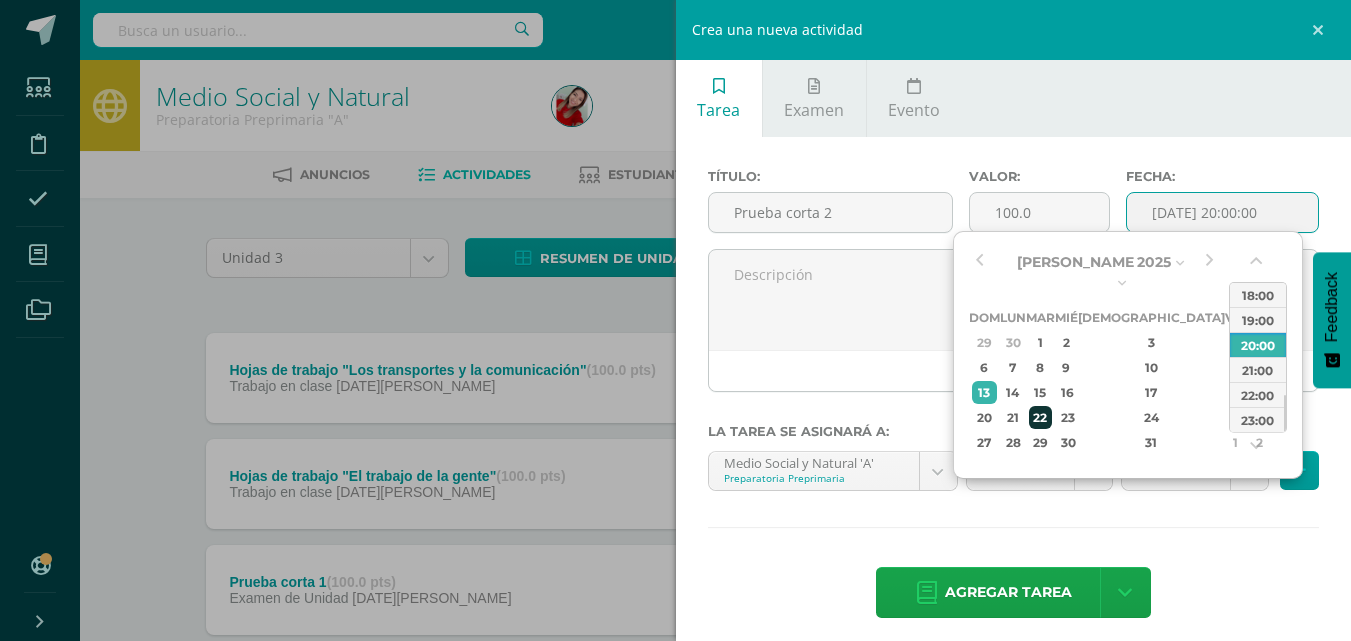 click on "22" at bounding box center [1040, 417] 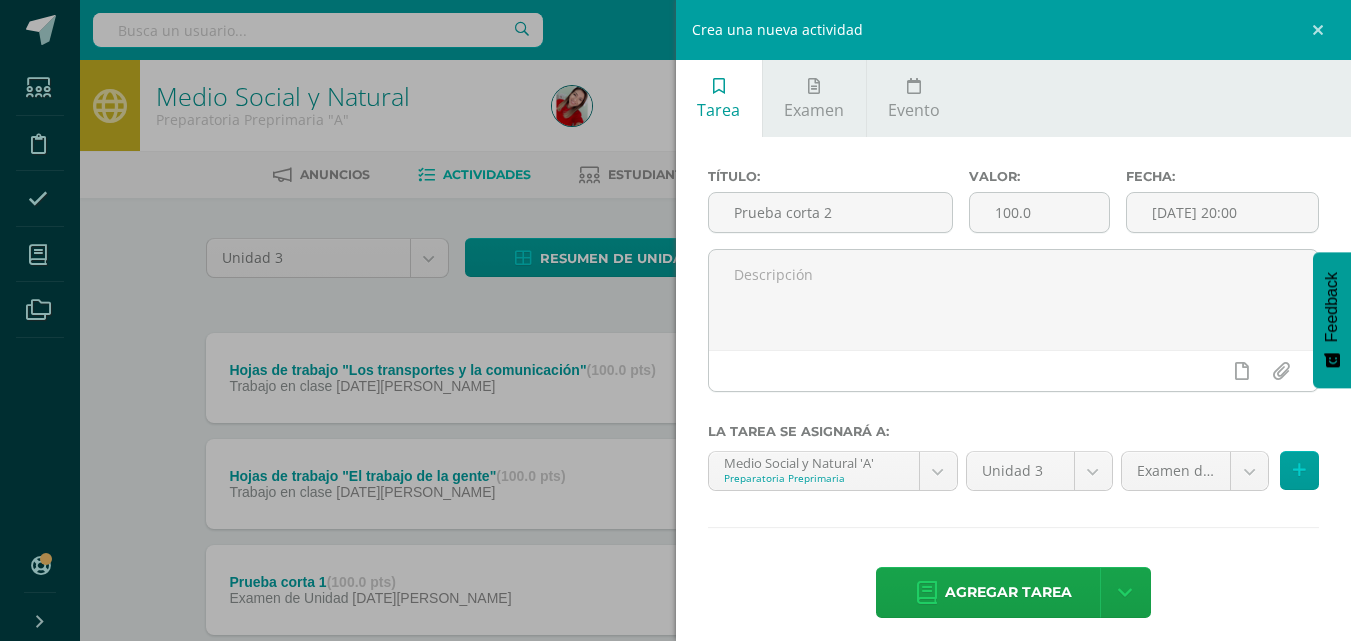 click on "Título: Prueba corta 2 Valor: 100.0 Fecha: 2025-07-22 20:00 La tarea se asignará a:
Medio Social y Natural 'A'
Preparatoria Preprimaria
Comunicacion y Lenguaje 'A'
Destrezas de Aprendizaje 'A'
Formación Cristiana 'A'
Medio Social y Natural 'A'
Unidad 3
Unidad 3
Unidad 4
Examen de Unidad  (40.0%)
Examen de Unidad  (40.0%)
Proyectos (10.0%)
Pruebas cortas (20.0%)
Rutinas y destrezas  (10.0%)
Trabajo en clase (20.0%)" at bounding box center (1014, 395) 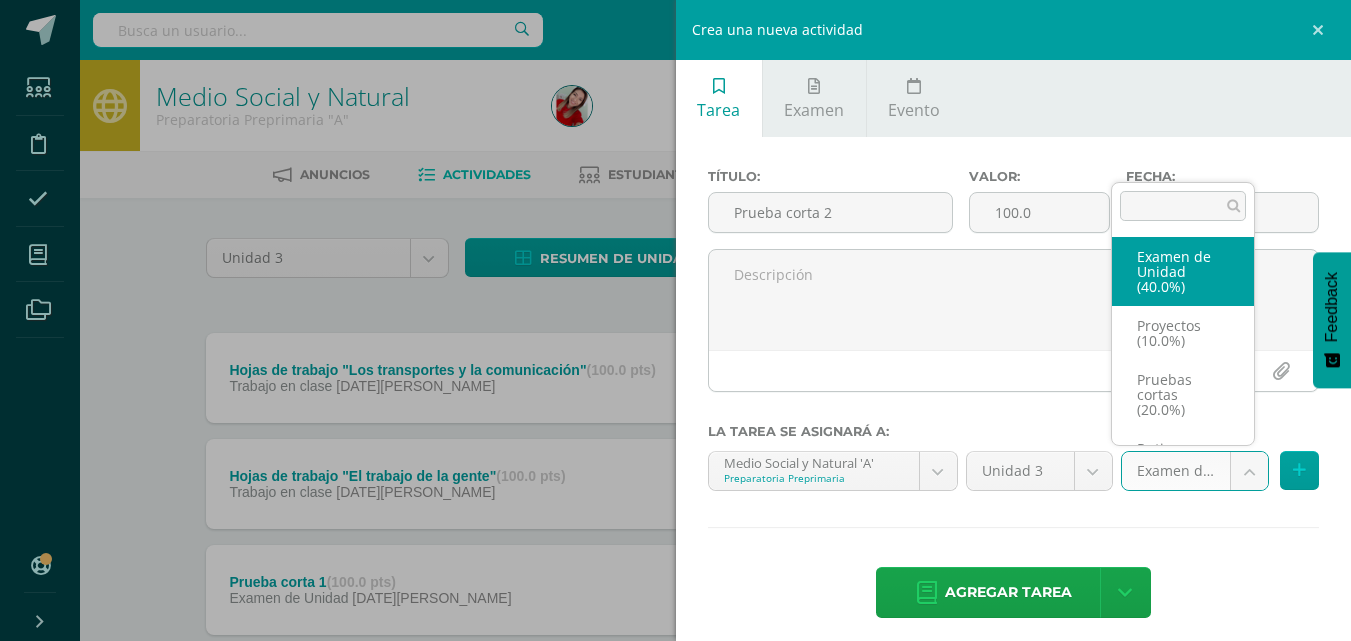 click on "Tarea asignada exitosamente         Estudiantes Disciplina Asistencia Mis cursos Archivos Soporte
Centro de ayuda
Últimas actualizaciones
10+ Cerrar panel
Comunicacion y [GEOGRAPHIC_DATA]
Preparatoria
Preprimaria
"A"
Actividades Estudiantes Planificación Dosificación
Destrezas de Aprendizaje
Preparatoria
Preprimaria
"A"
Actividades Estudiantes Planificación Dosificación
Formación [DEMOGRAPHIC_DATA]
Preparatoria
Preprimaria
"A"
Actividades Estudiantes Planificación Dosificación Actividades Estudiantes Mi Perfil 17" at bounding box center [675, 437] 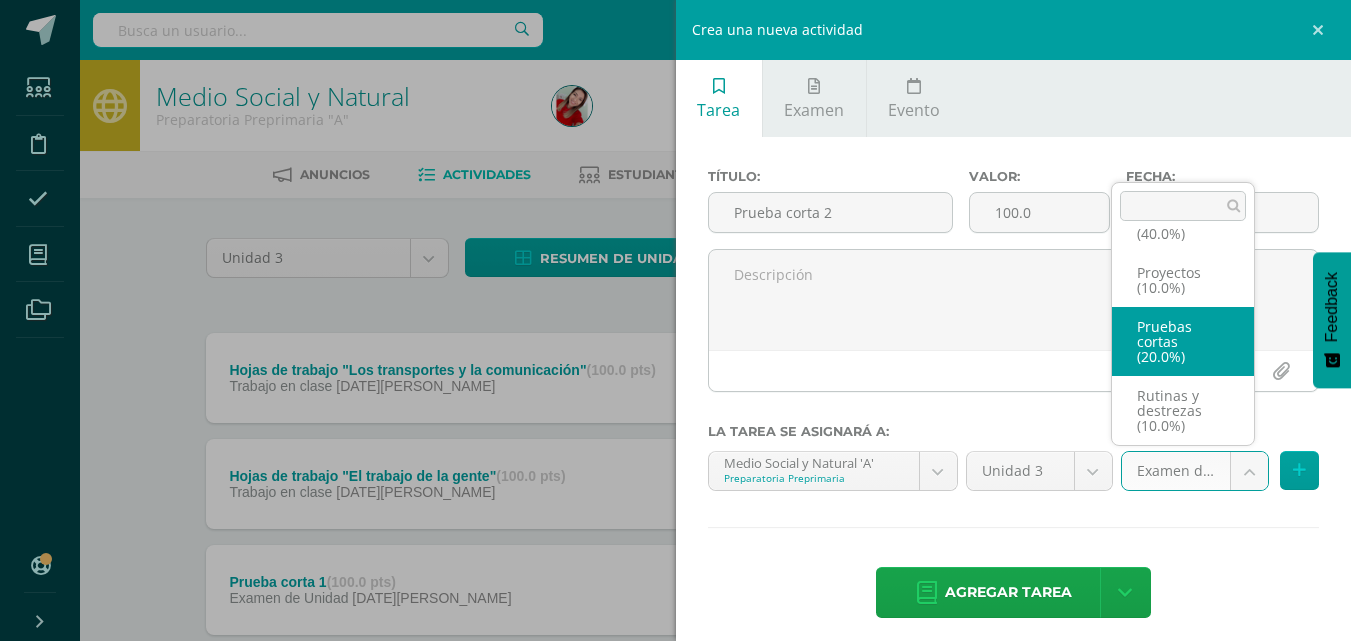select on "202893" 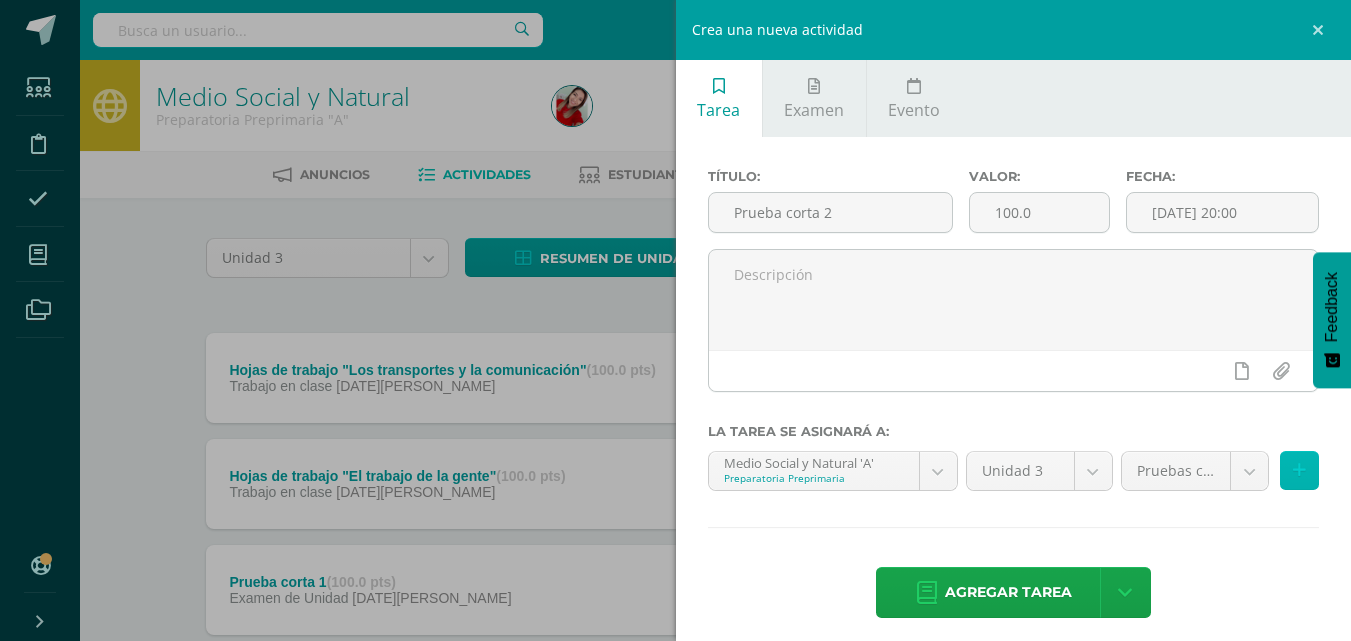 click at bounding box center [1299, 470] 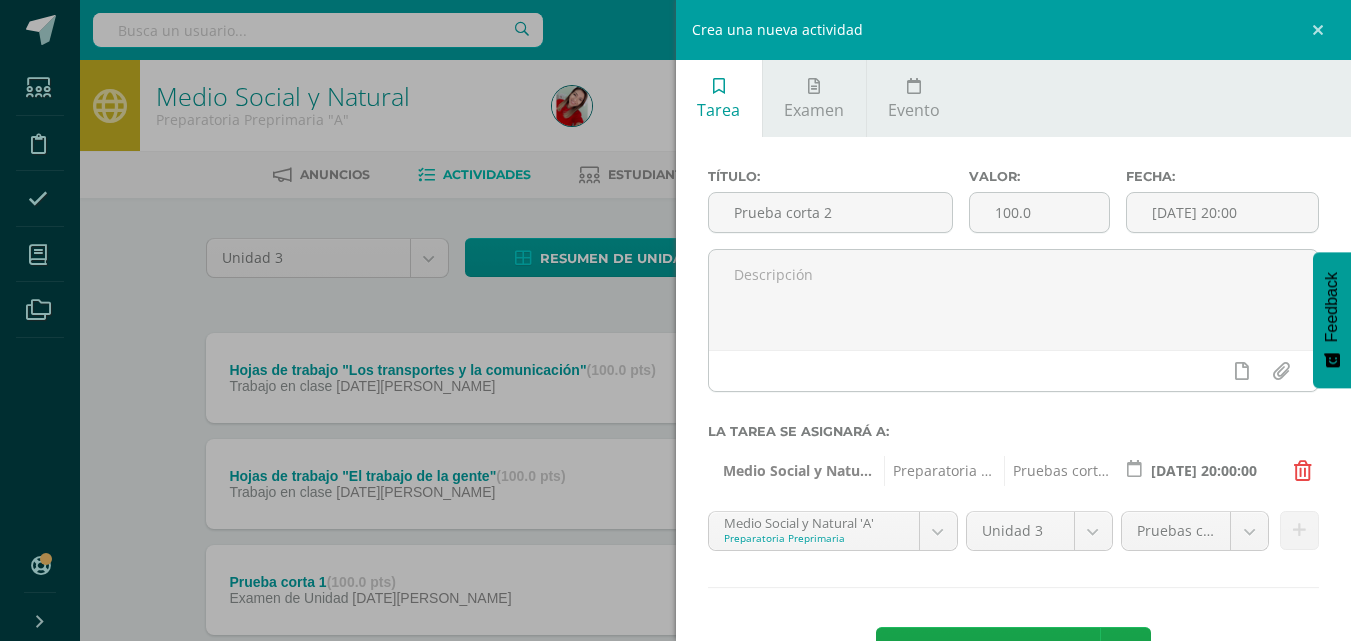 click on "Título: Prueba corta 2 Valor: 100.0 Fecha: 2025-07-22 20:00 La tarea se asignará a:
Medio Social y Natural 'A'
Preparatoria Preprimaria
Pruebas cortas (20.0%)
2025-07-22 20:00:00
Medio Social y Natural 'A'
Preparatoria Preprimaria
Comunicacion y Lenguaje 'A'
Unidad 3" at bounding box center [1014, 425] 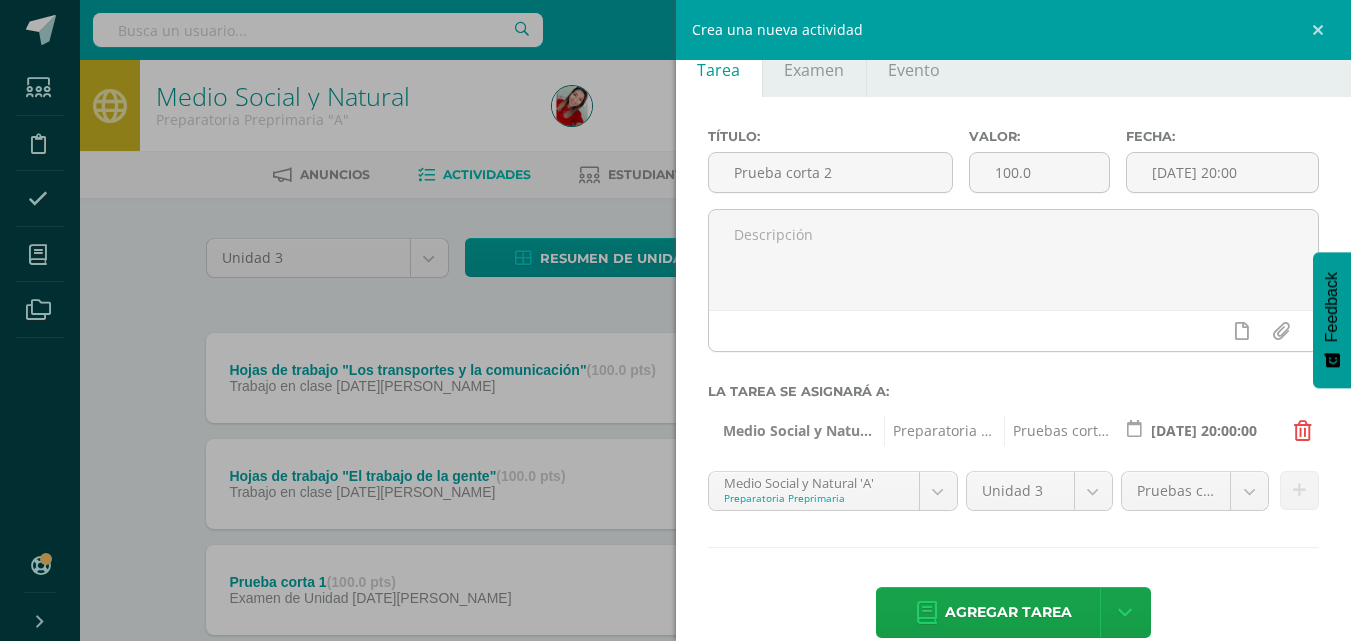 scroll, scrollTop: 72, scrollLeft: 0, axis: vertical 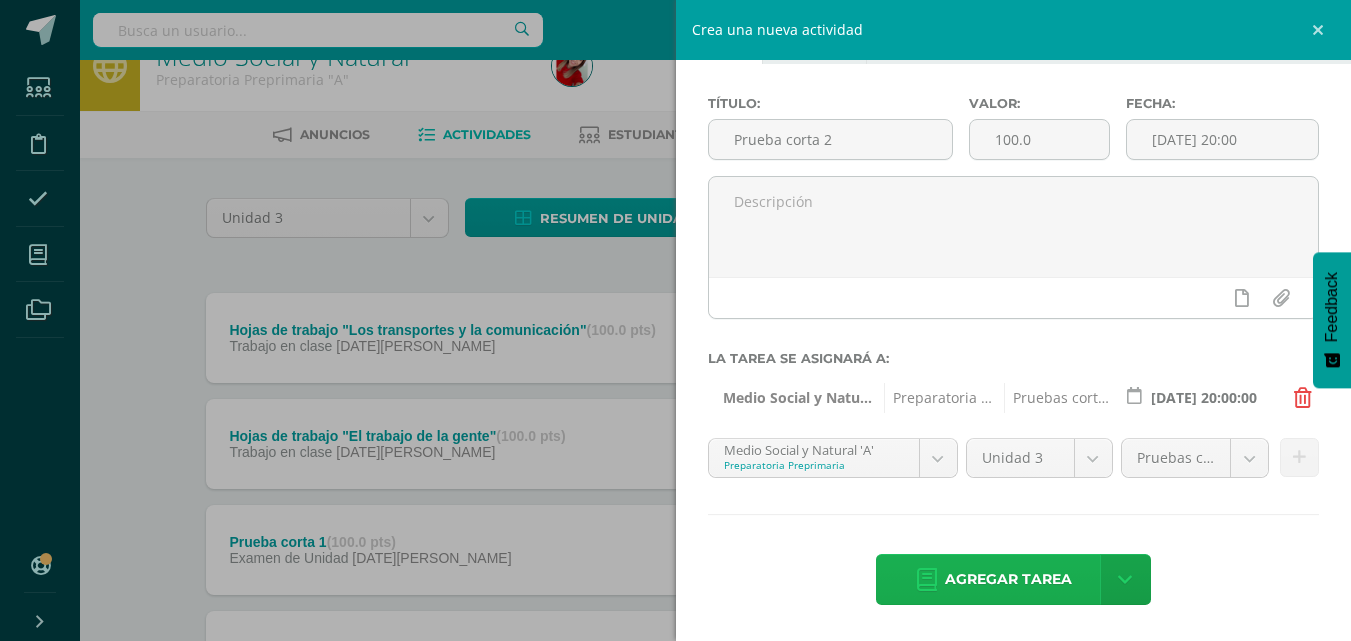 click on "Agregar tarea" at bounding box center [1008, 579] 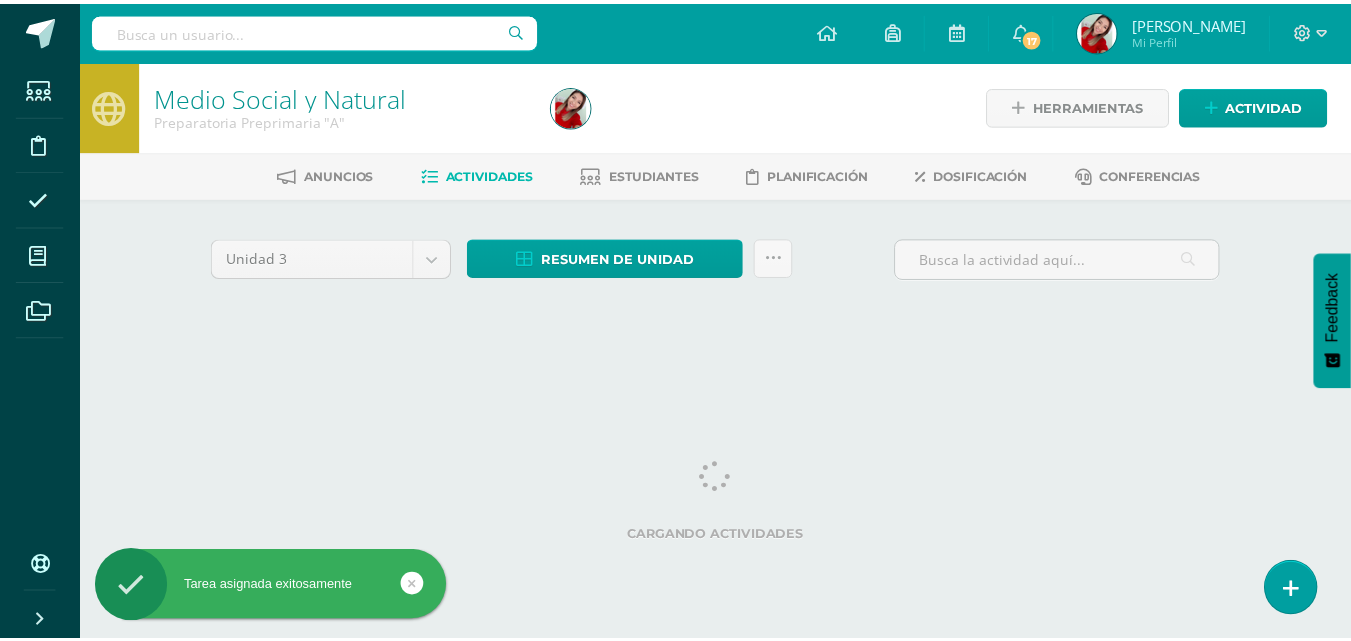 scroll, scrollTop: 0, scrollLeft: 0, axis: both 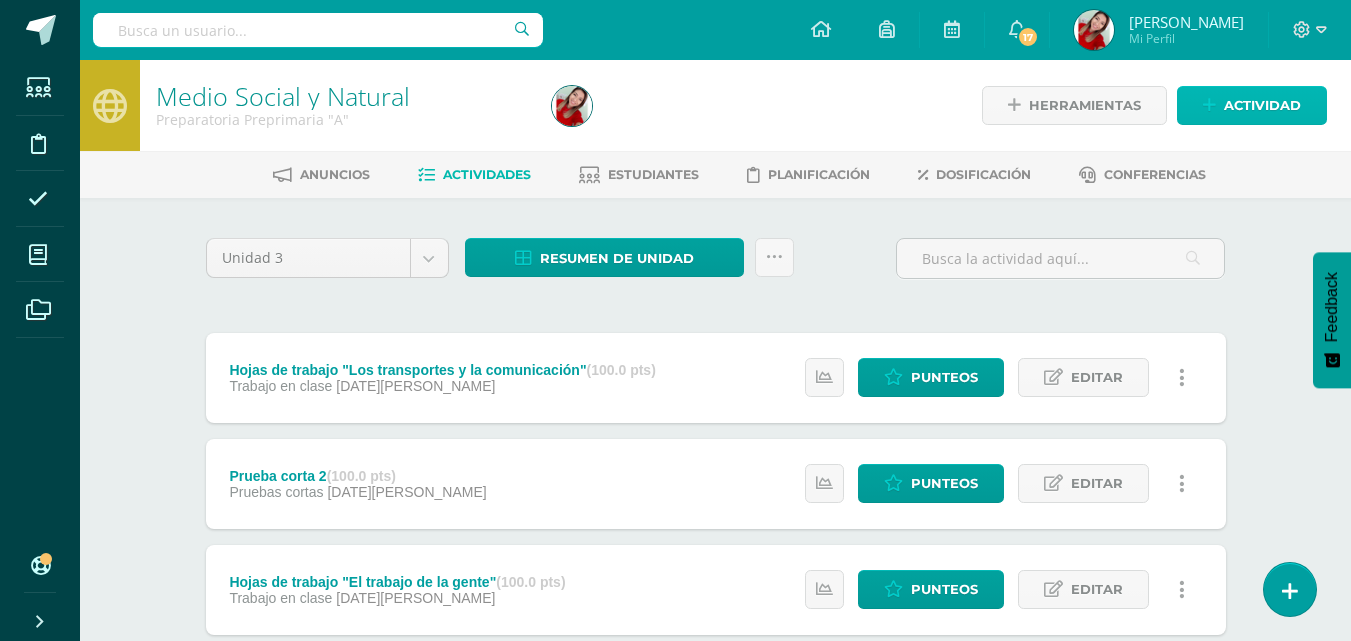 click on "Actividad" at bounding box center [1262, 105] 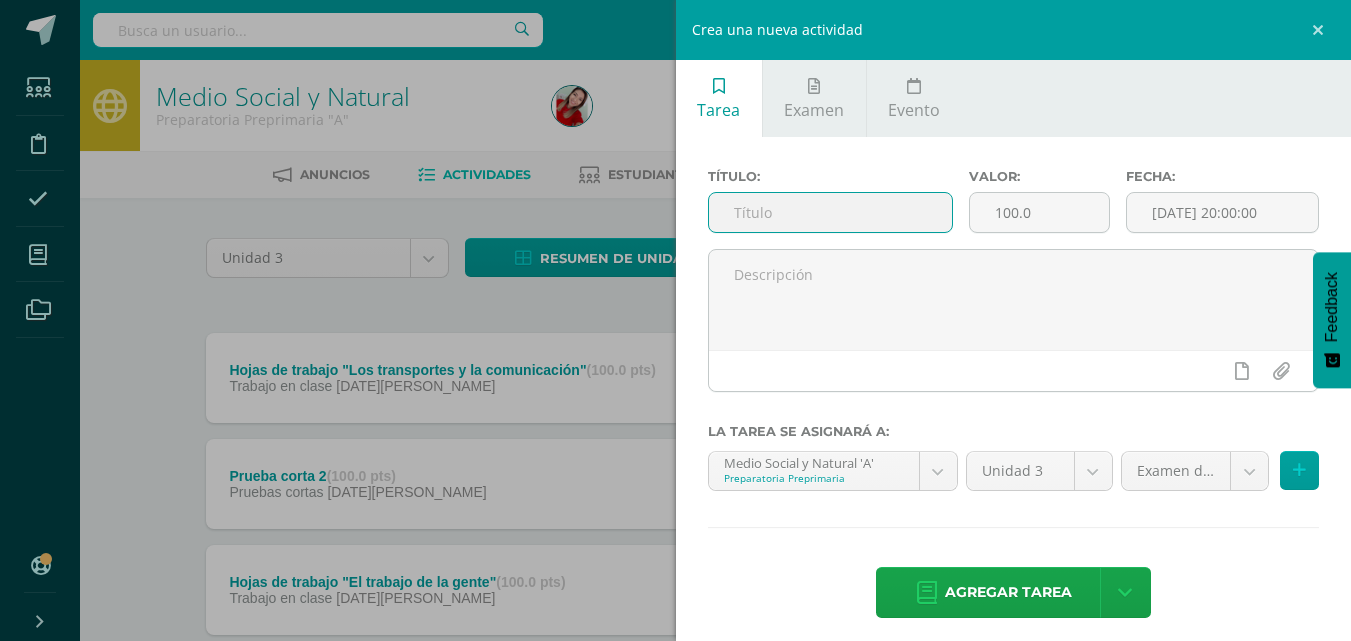 click at bounding box center [830, 212] 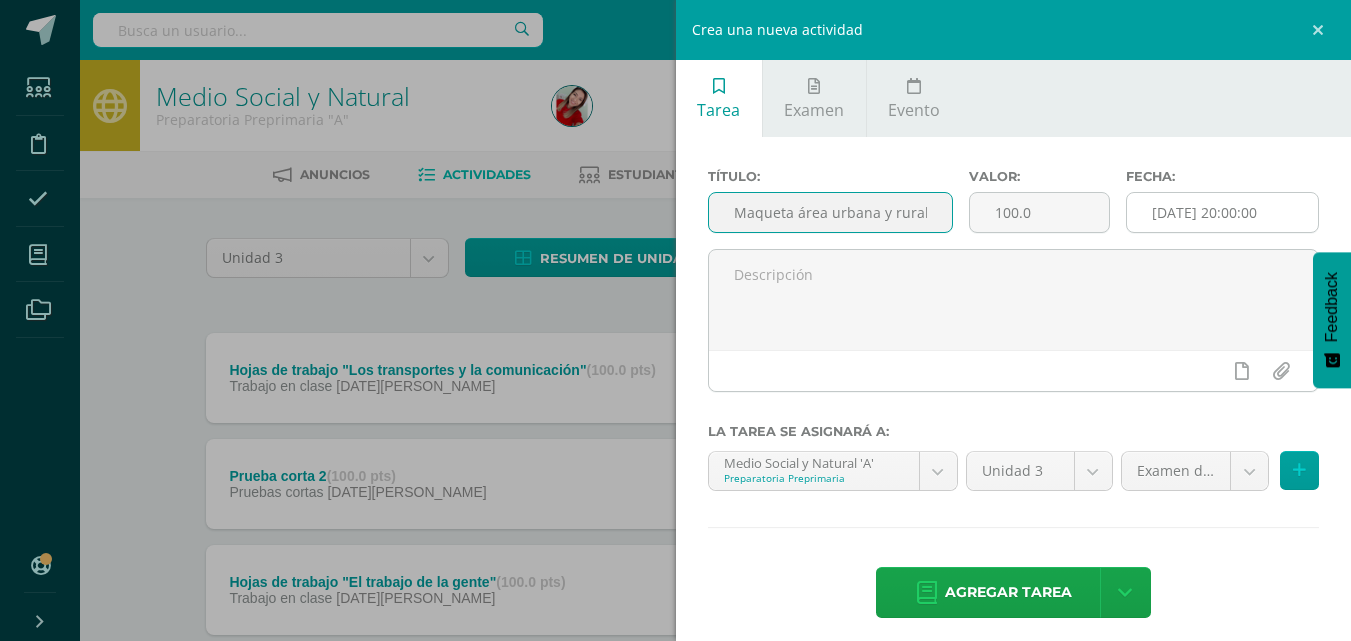 type on "Maqueta área urbana y rural" 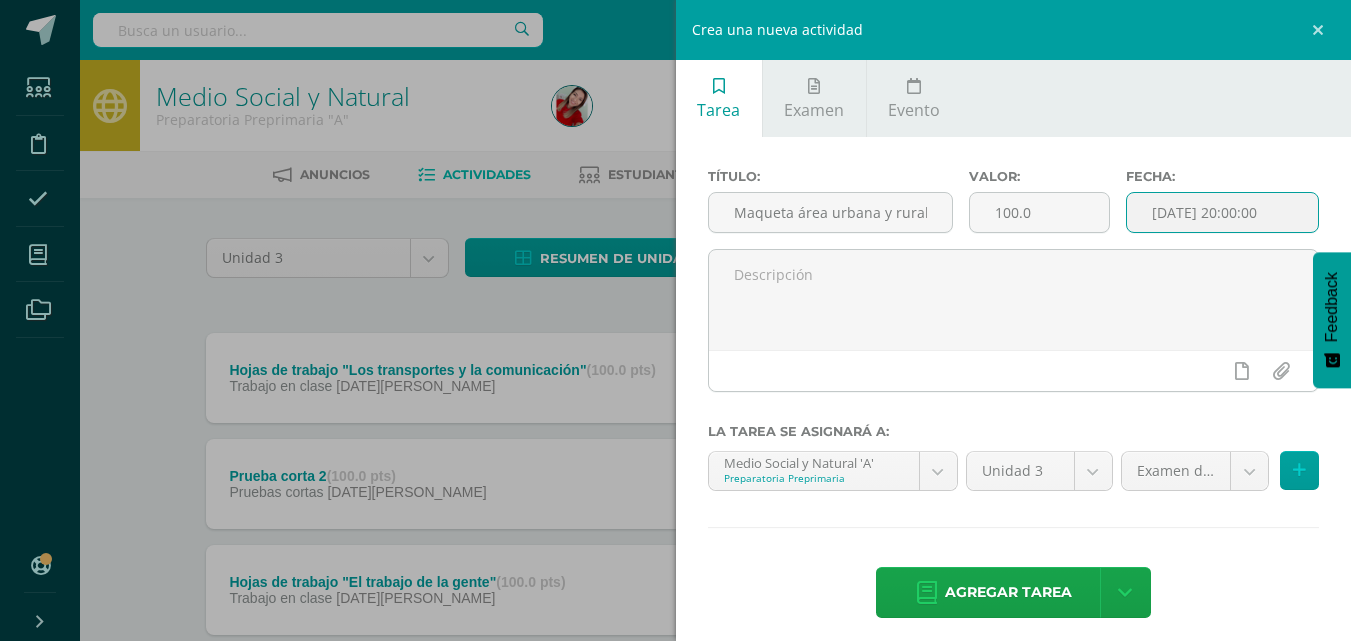 click on "[DATE] 20:00:00" at bounding box center (1222, 212) 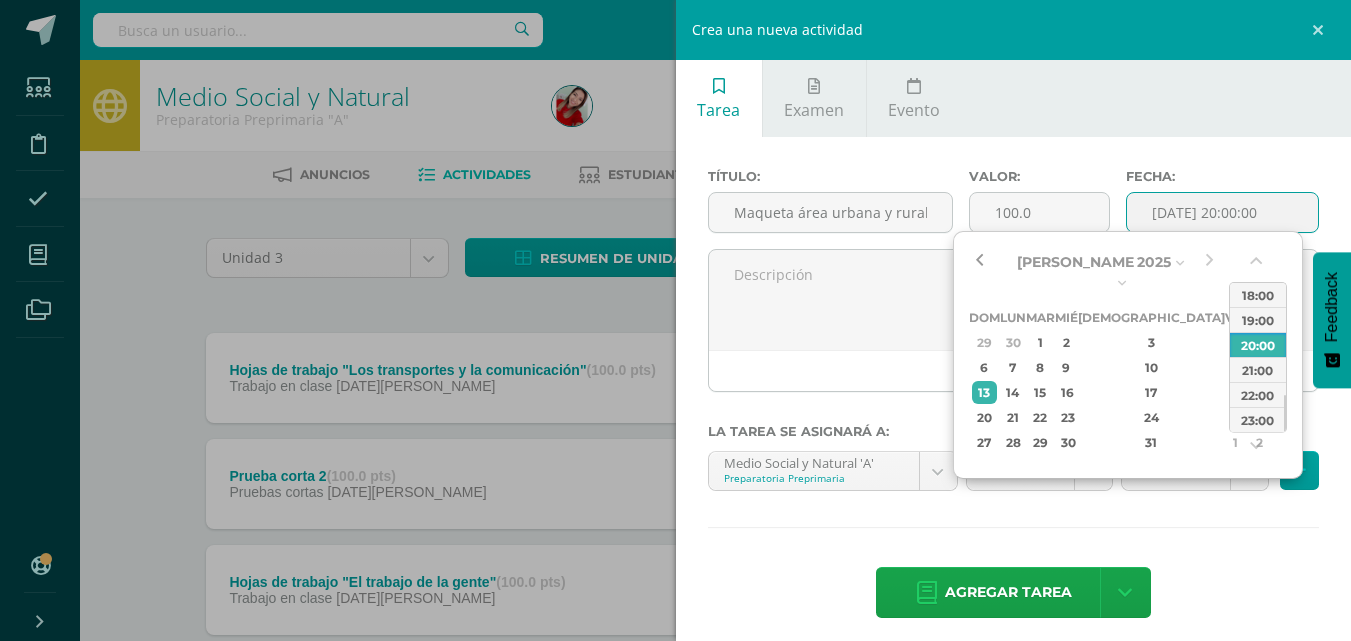 click at bounding box center [979, 262] 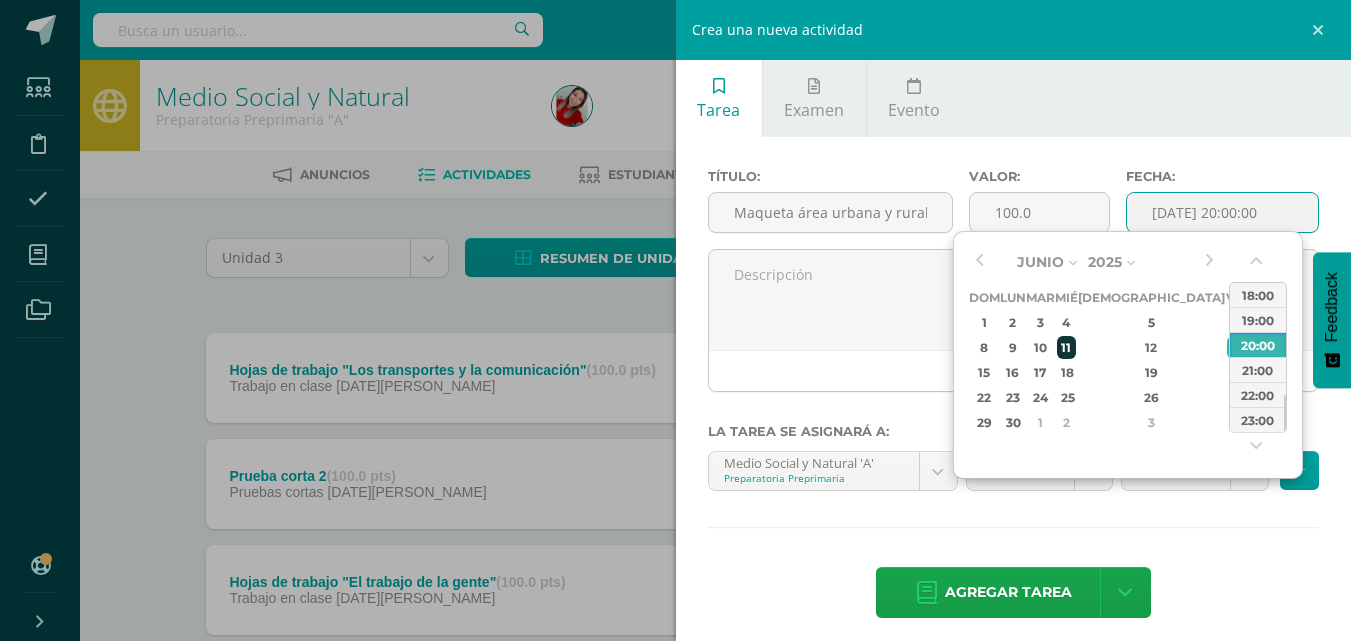 click on "11" at bounding box center [1066, 347] 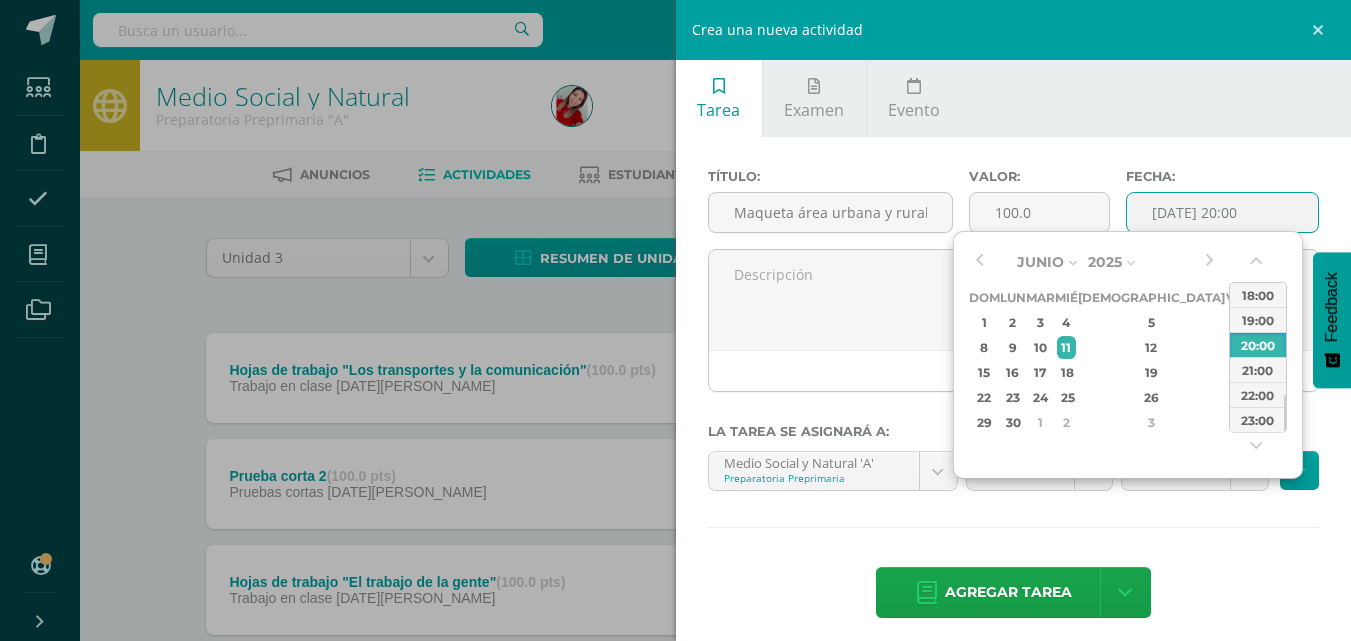 click on "Título: Maqueta área urbana y rural Valor: 100.0 Fecha: 2025-06-11 20:00 La tarea se asignará a:
Medio Social y Natural 'A'
Preparatoria Preprimaria
Comunicacion y Lenguaje 'A'
Destrezas de Aprendizaje 'A'
Formación Cristiana 'A'
Medio Social y Natural 'A'
Unidad 3
Unidad 3
Unidad 4
Examen de Unidad  (40.0%)
Examen de Unidad  (40.0%)
Proyectos (10.0%)
Pruebas cortas (20.0%)
Rutinas y destrezas  (10.0%)
Agregar tarea" at bounding box center (1014, 395) 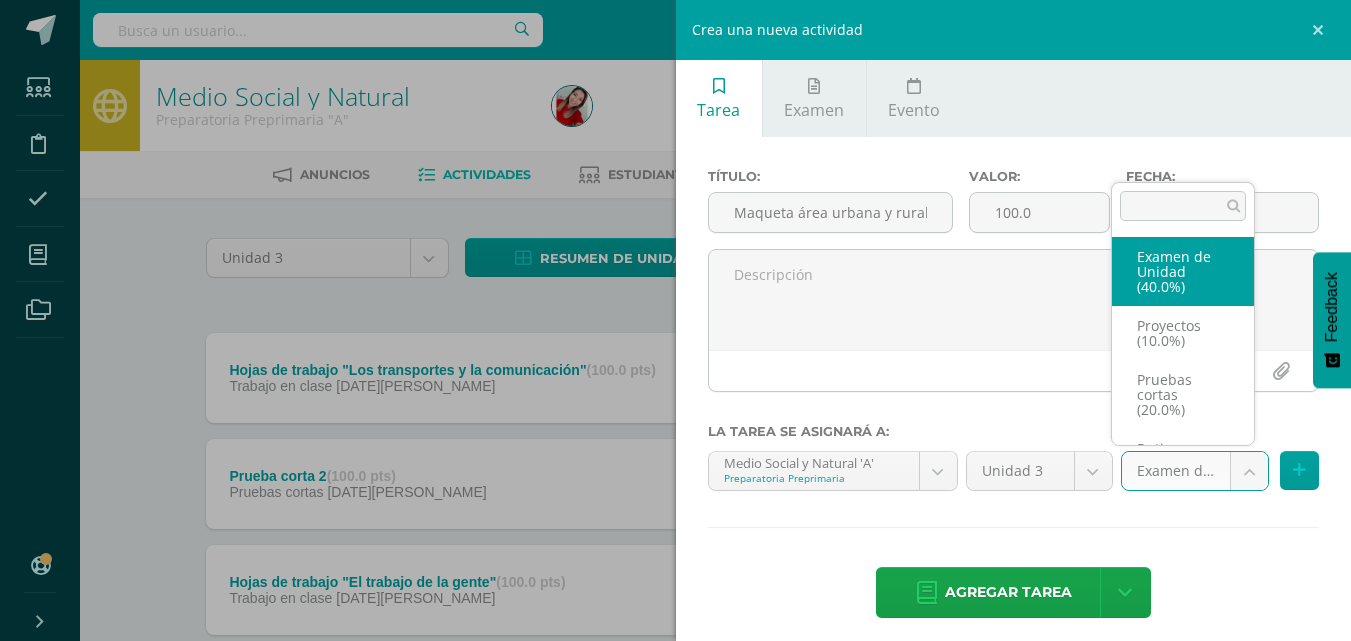 click on "Tarea asignada exitosamente         Estudiantes Disciplina Asistencia Mis cursos Archivos Soporte
Centro de ayuda
Últimas actualizaciones
10+ Cerrar panel
Comunicacion y [GEOGRAPHIC_DATA]
Preparatoria
Preprimaria
"A"
Actividades Estudiantes Planificación Dosificación
Destrezas de Aprendizaje
Preparatoria
Preprimaria
"A"
Actividades Estudiantes Planificación Dosificación
Formación [DEMOGRAPHIC_DATA]
Preparatoria
Preprimaria
"A"
Actividades Estudiantes Planificación Dosificación Actividades Estudiantes Mi Perfil 17" at bounding box center [675, 490] 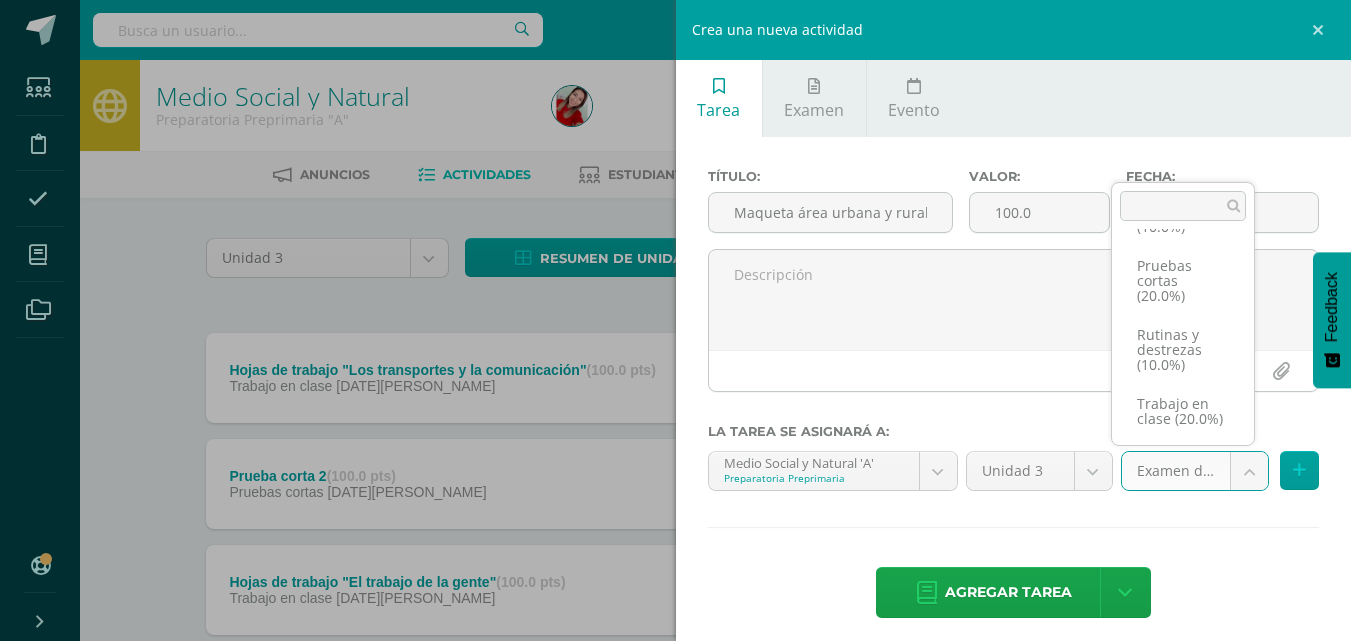 scroll, scrollTop: 130, scrollLeft: 0, axis: vertical 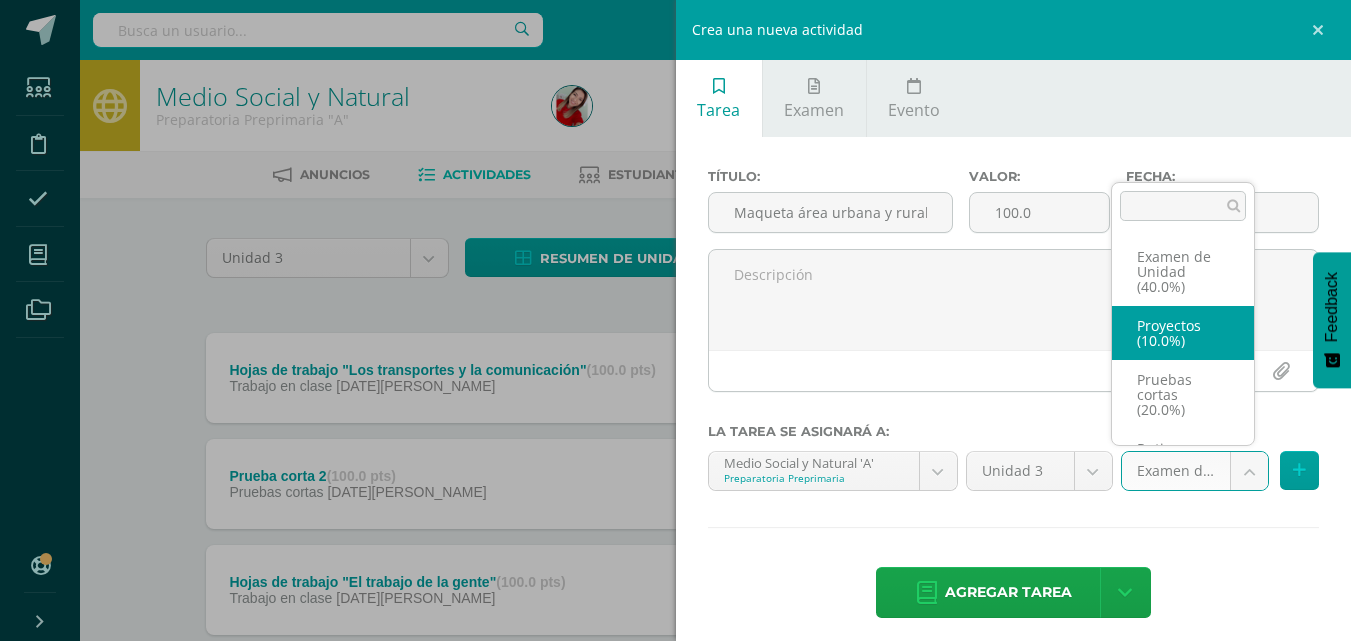 select on "202894" 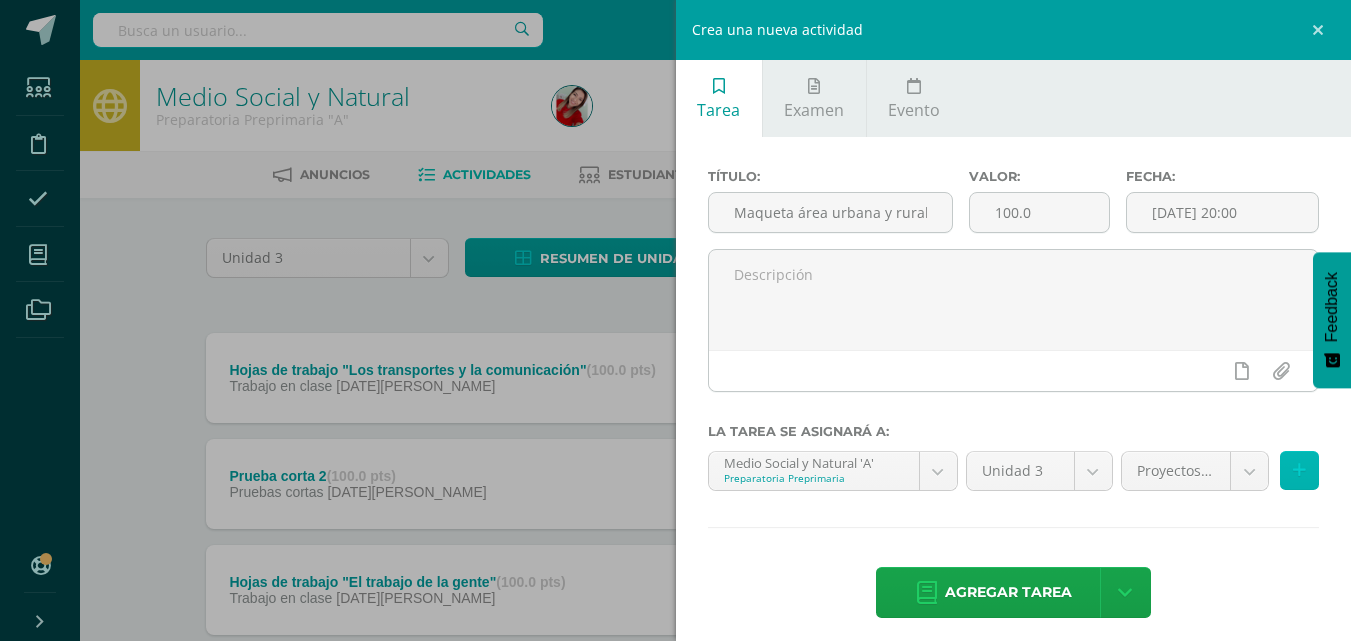 click at bounding box center [1299, 470] 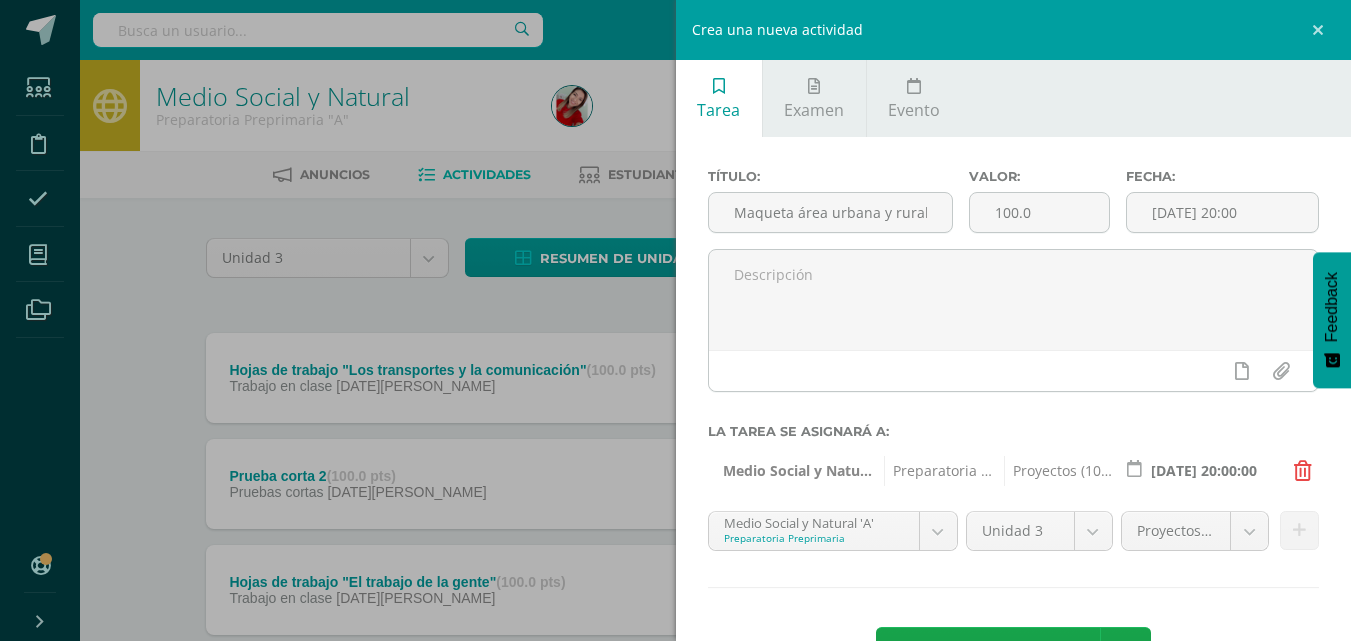 click on "Título: Maqueta área urbana y rural Valor: 100.0 Fecha: 2025-06-11 20:00 La tarea se asignará a:
Medio Social y Natural 'A'
Preparatoria Preprimaria
Proyectos (10.0%)
2025-06-11 20:00:00
Medio Social y Natural 'A'
Preparatoria Preprimaria
Comunicacion y Lenguaje 'A'" at bounding box center (1014, 425) 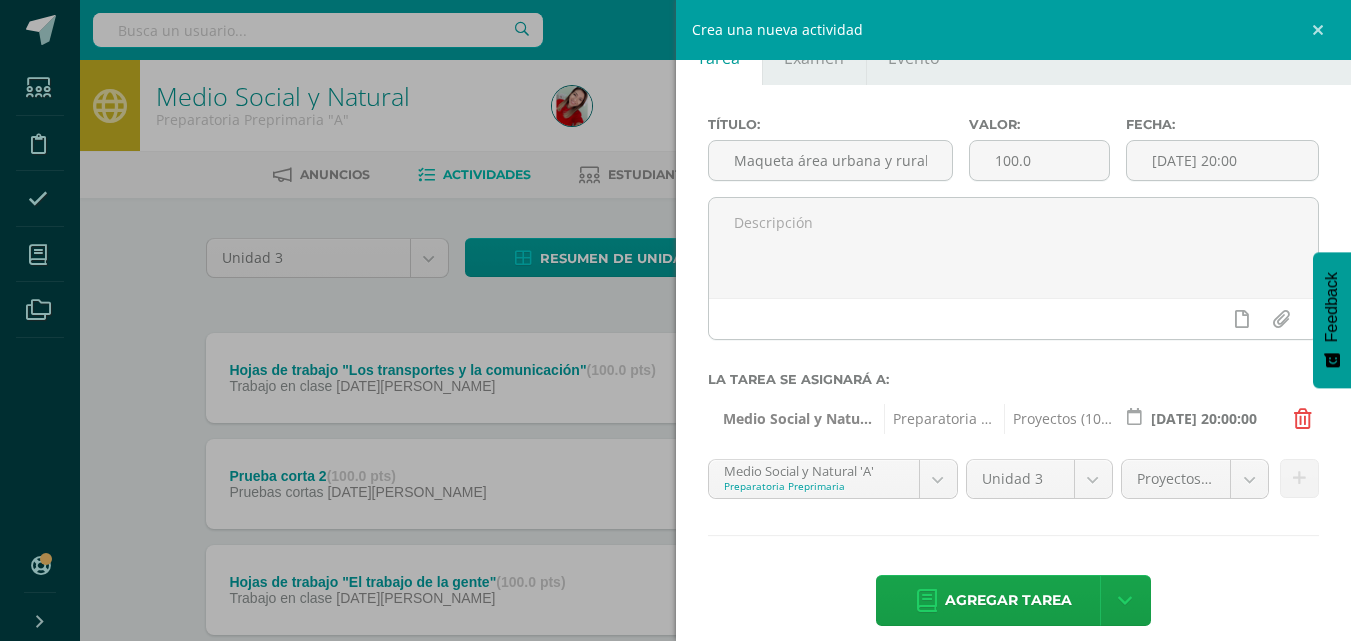 scroll, scrollTop: 73, scrollLeft: 0, axis: vertical 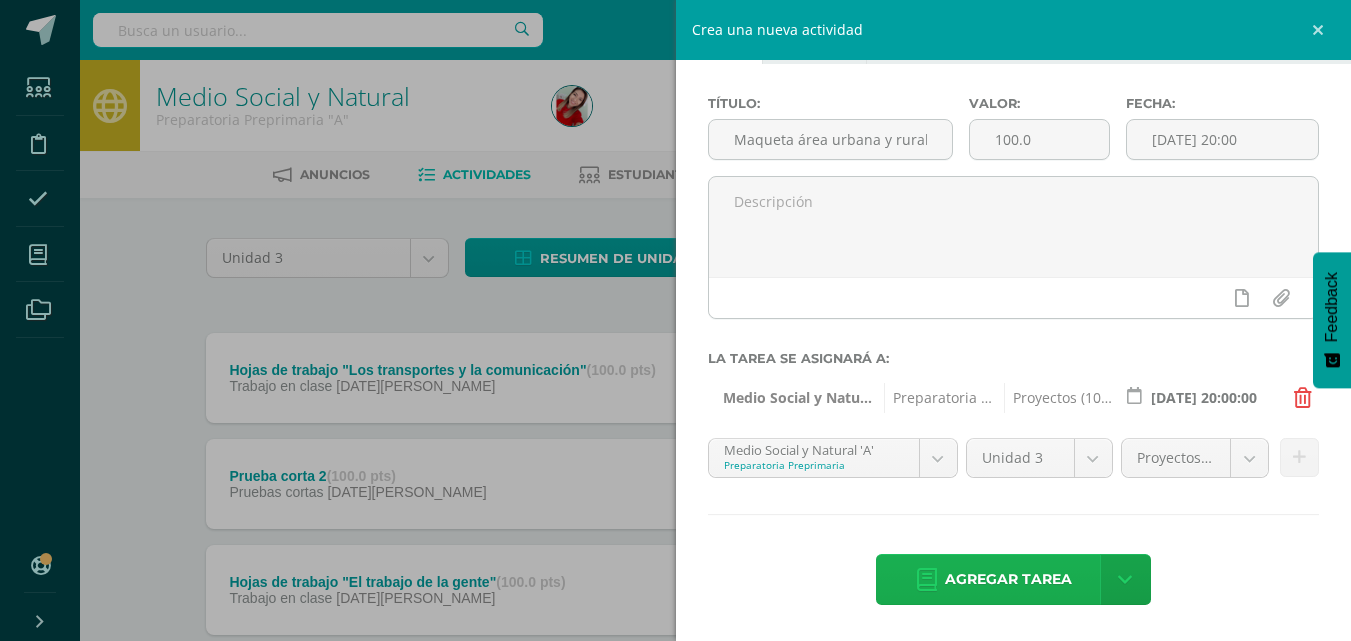 click on "Agregar tarea" at bounding box center (1008, 579) 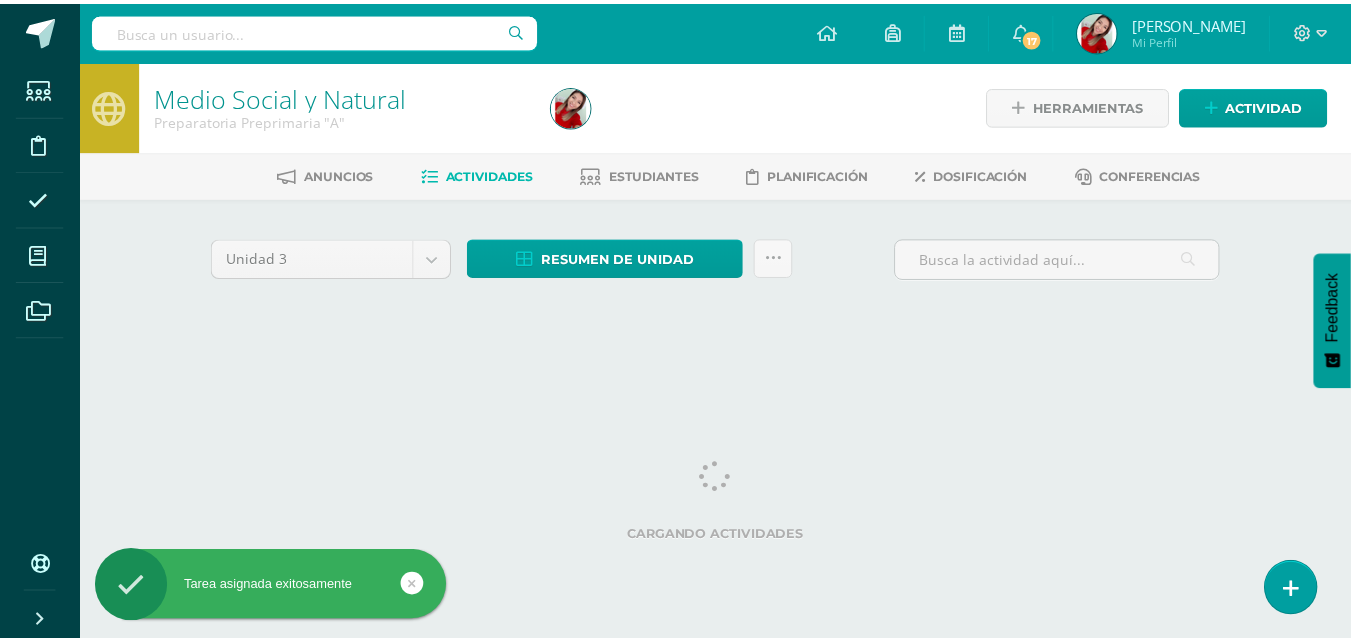 scroll, scrollTop: 0, scrollLeft: 0, axis: both 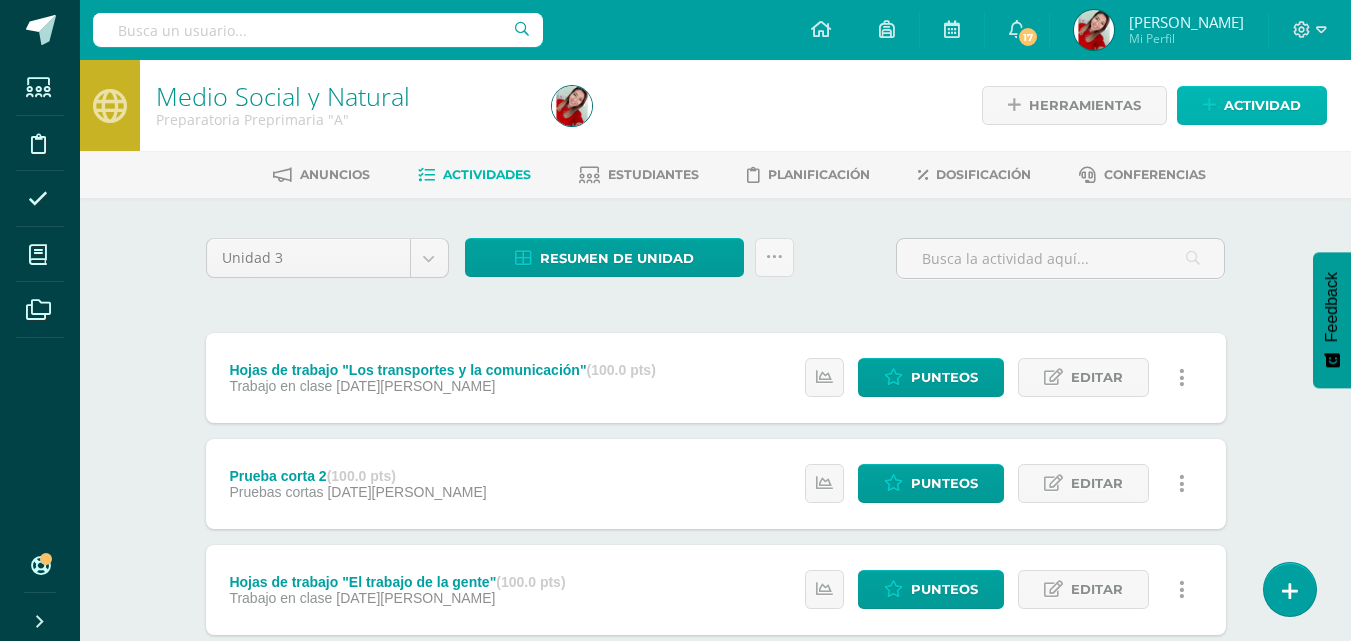click on "Actividad" at bounding box center [1262, 105] 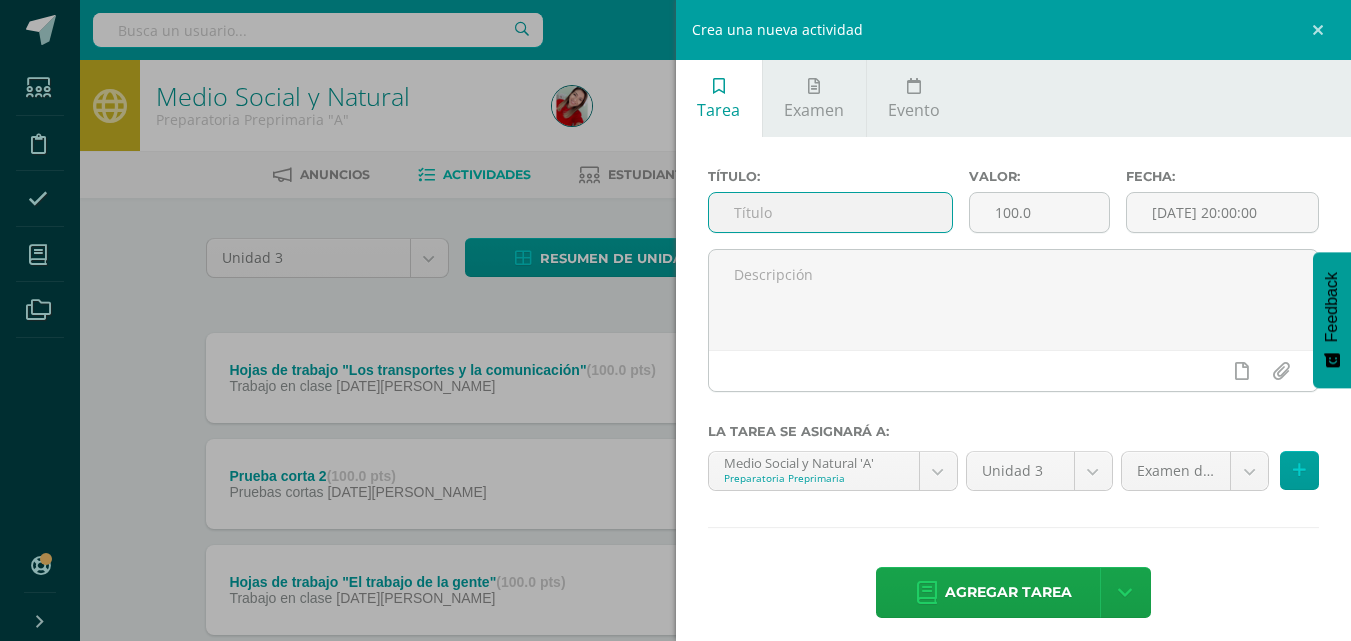 click at bounding box center (830, 212) 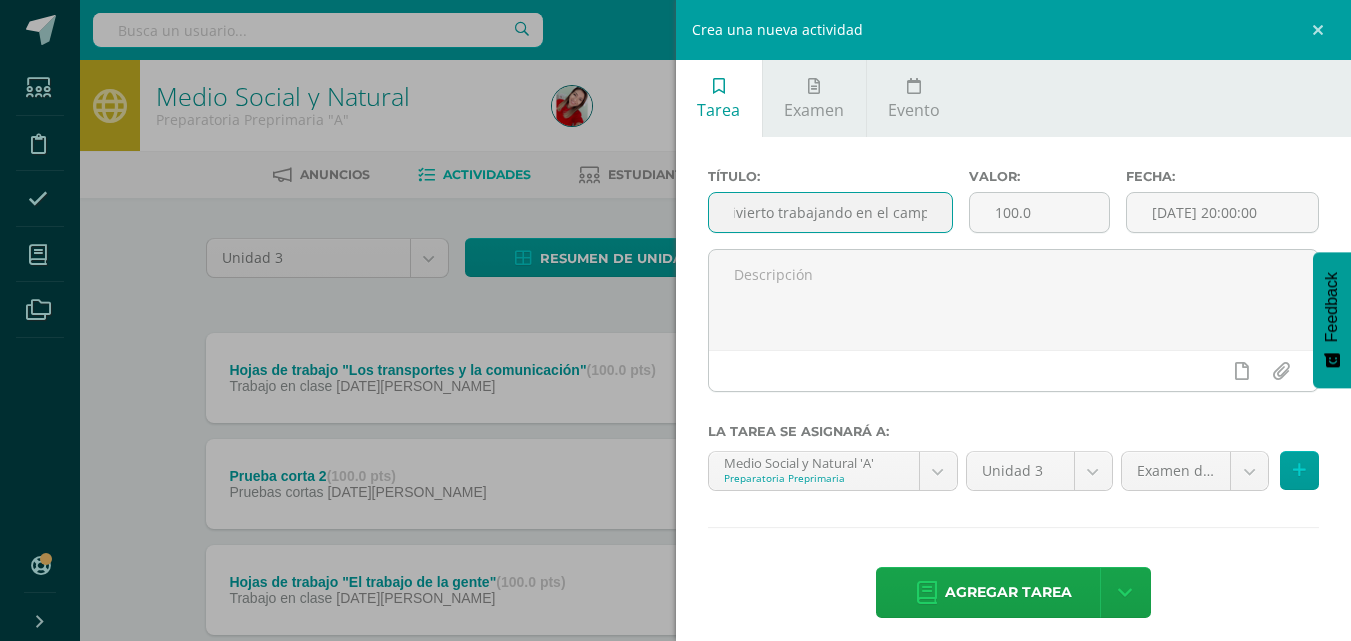 scroll, scrollTop: 0, scrollLeft: 45, axis: horizontal 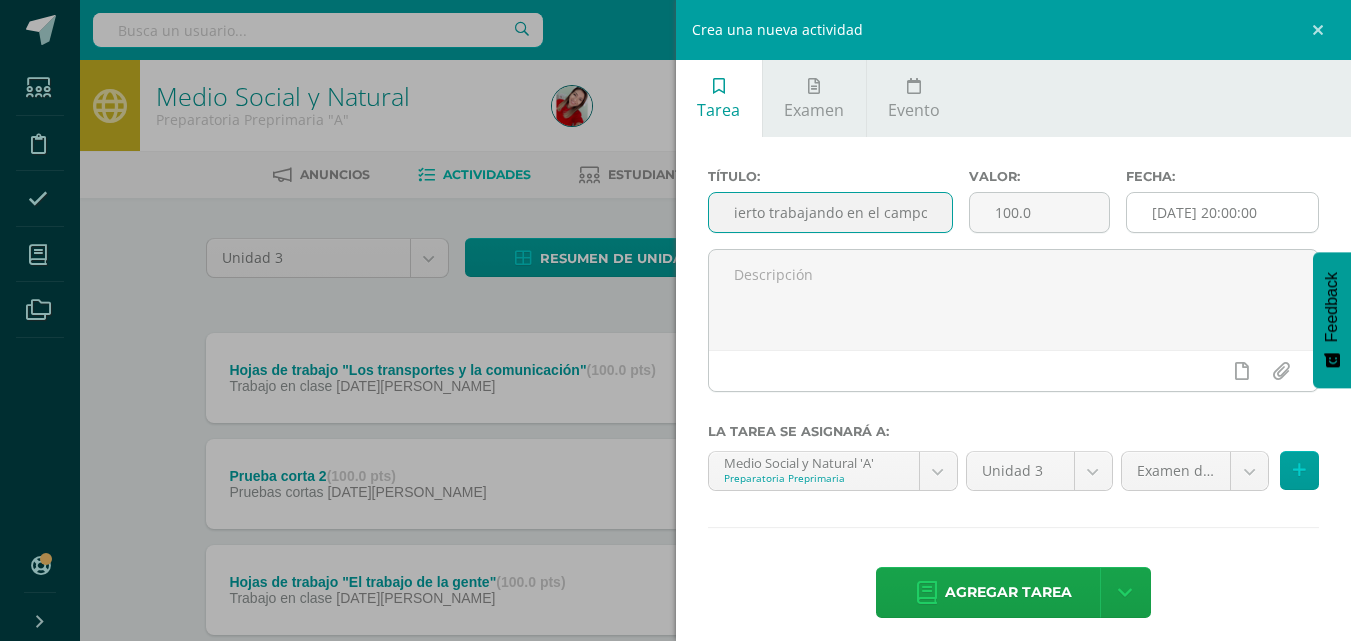 type on "Me divierto trabajando en el campo" 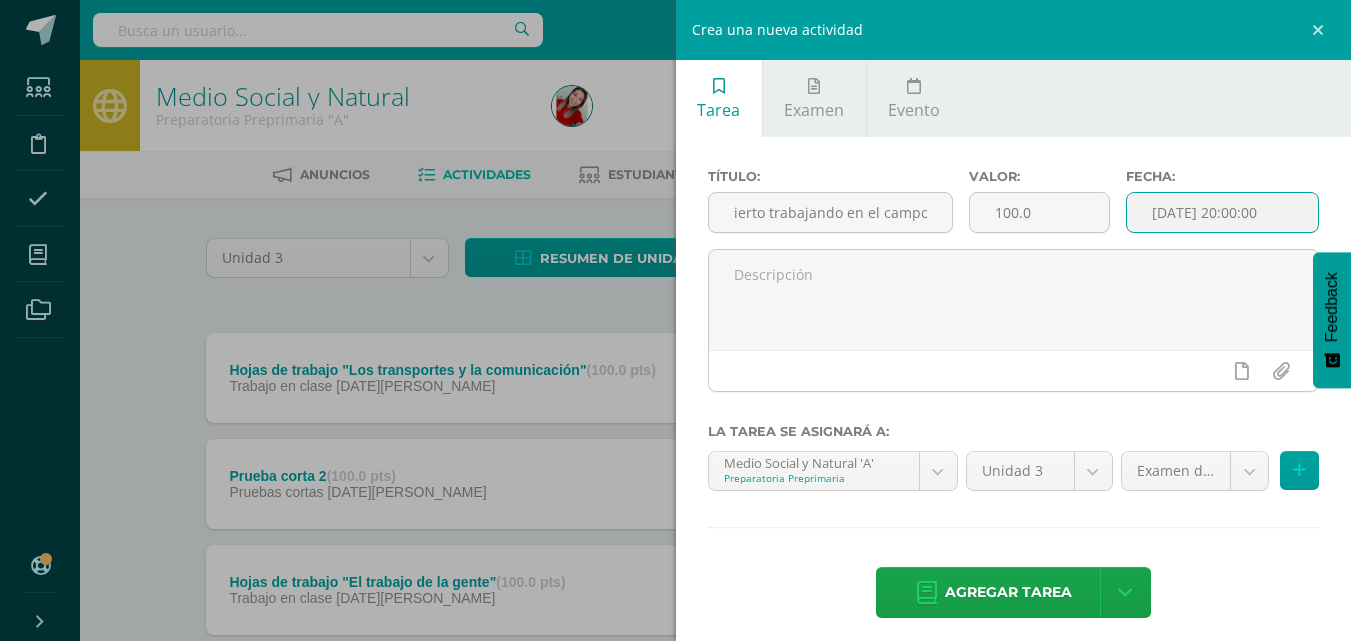 scroll, scrollTop: 0, scrollLeft: 0, axis: both 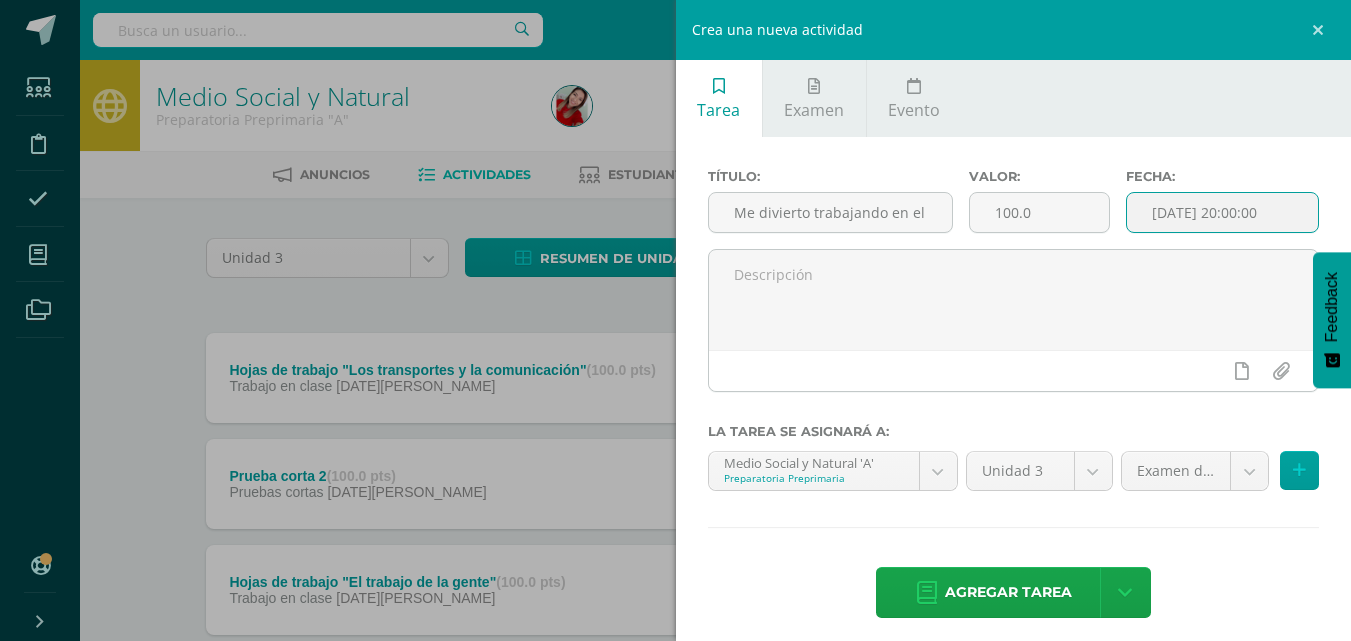 click on "[DATE] 20:00:00" at bounding box center [1222, 212] 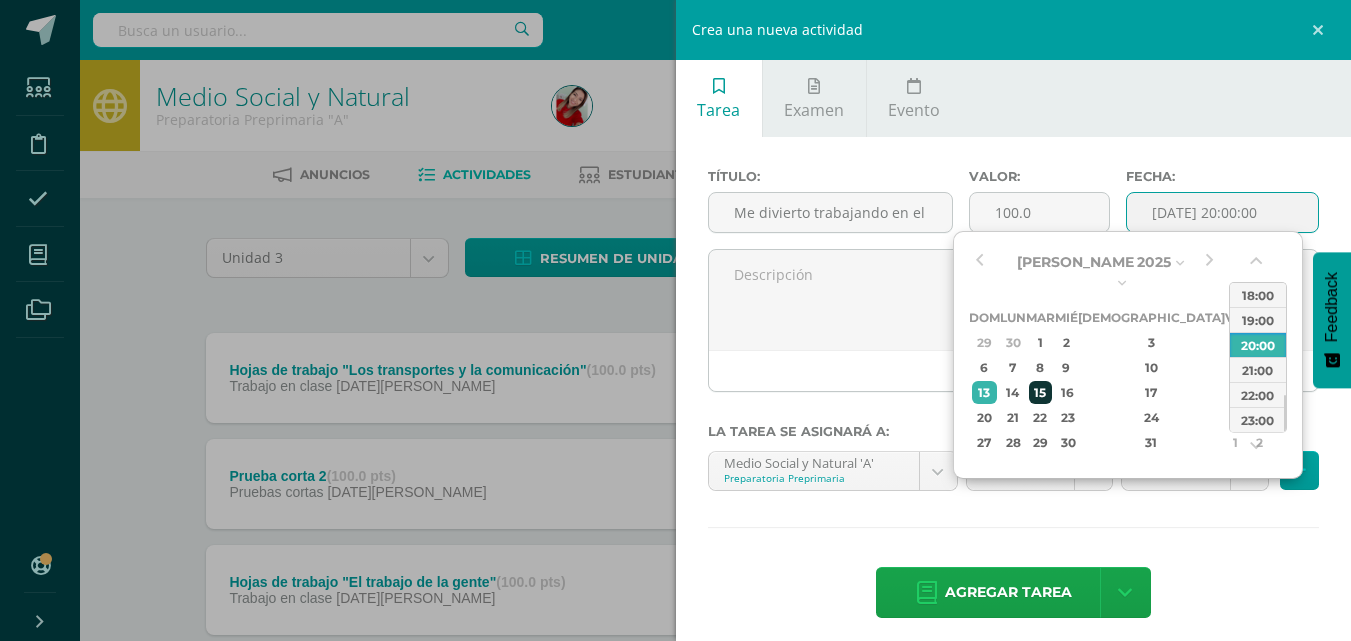 click on "15" at bounding box center [1040, 392] 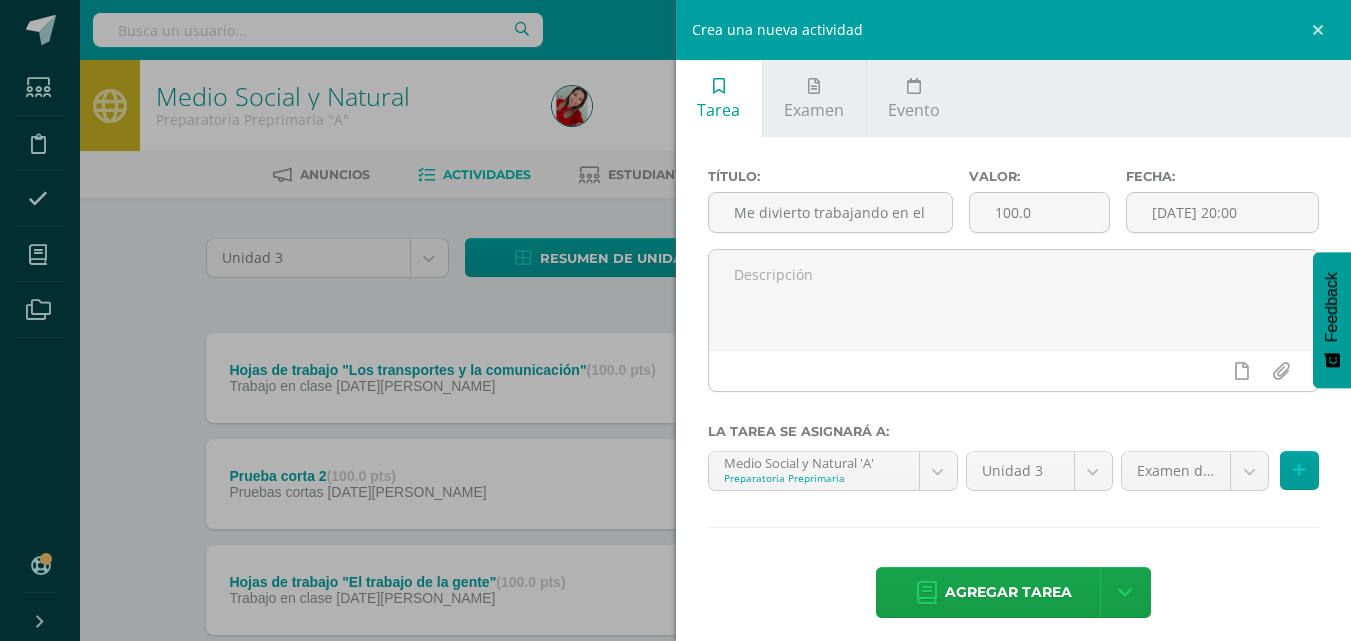 click on "Título: Me divierto trabajando en el campo Valor: 100.0 Fecha: 2025-07-15 20:00 La tarea se asignará a:
Medio Social y Natural 'A'
Preparatoria Preprimaria
Comunicacion y Lenguaje 'A'
Destrezas de Aprendizaje 'A'
Formación Cristiana 'A'
Medio Social y Natural 'A'
Unidad 3
Unidad 3
Unidad 4
Examen de Unidad  (40.0%)
Examen de Unidad  (40.0%)
Proyectos (10.0%)
Pruebas cortas (20.0%)
Rutinas y destrezas  (10.0%)
Agregar tarea" at bounding box center [1014, 395] 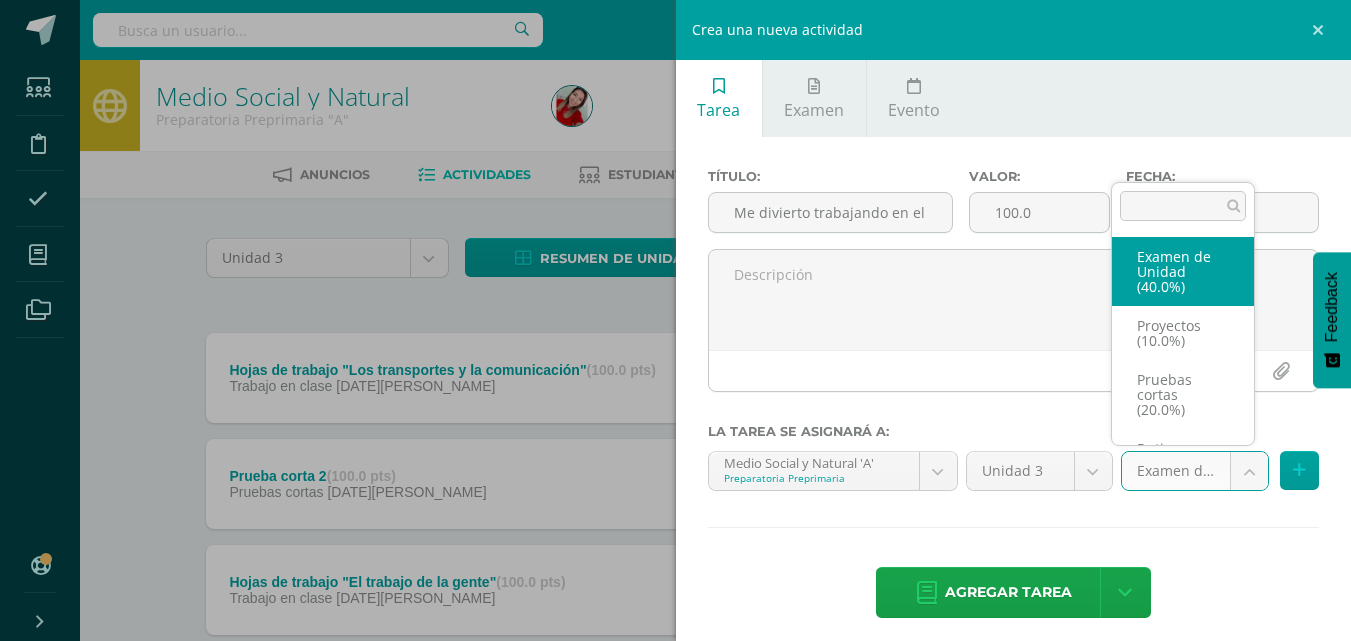 click on "Tarea asignada exitosamente         Estudiantes Disciplina Asistencia Mis cursos Archivos Soporte
Centro de ayuda
Últimas actualizaciones
10+ Cerrar panel
Comunicacion y [GEOGRAPHIC_DATA]
Preparatoria
Preprimaria
"A"
Actividades Estudiantes Planificación Dosificación
Destrezas de Aprendizaje
Preparatoria
Preprimaria
"A"
Actividades Estudiantes Planificación Dosificación
Formación [DEMOGRAPHIC_DATA]
Preparatoria
Preprimaria
"A"
Actividades Estudiantes Planificación Dosificación Actividades Estudiantes Mi Perfil 17" at bounding box center (675, 543) 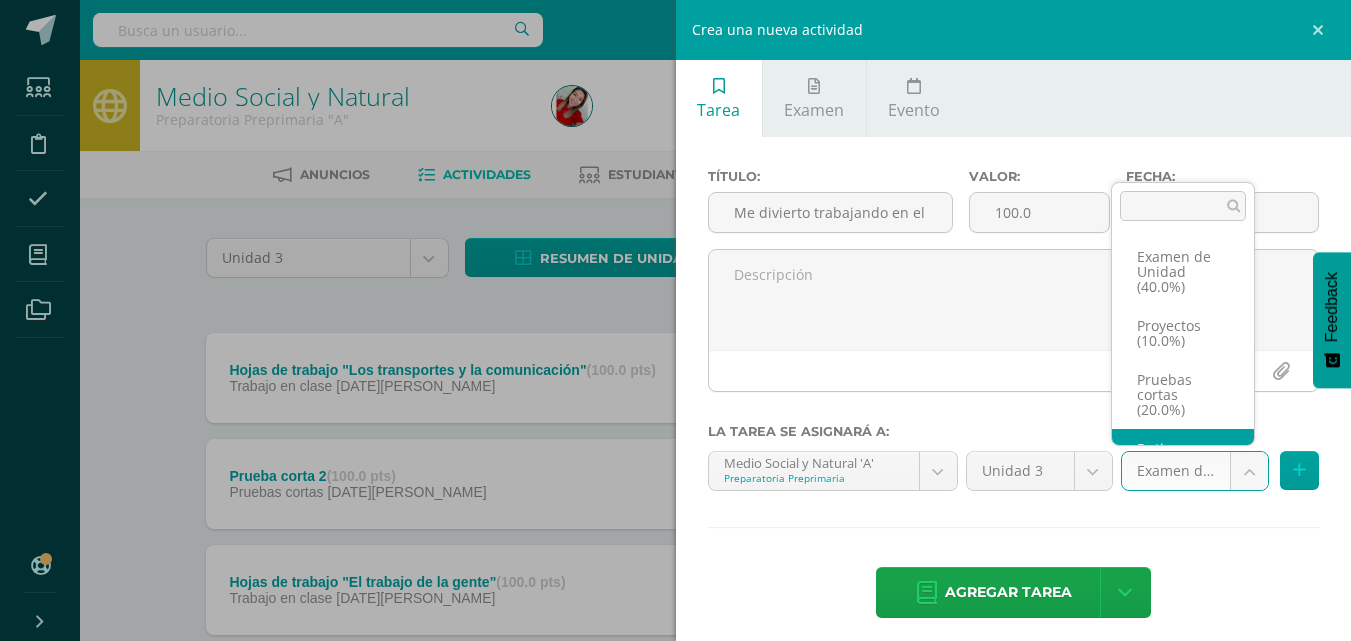 scroll, scrollTop: 53, scrollLeft: 0, axis: vertical 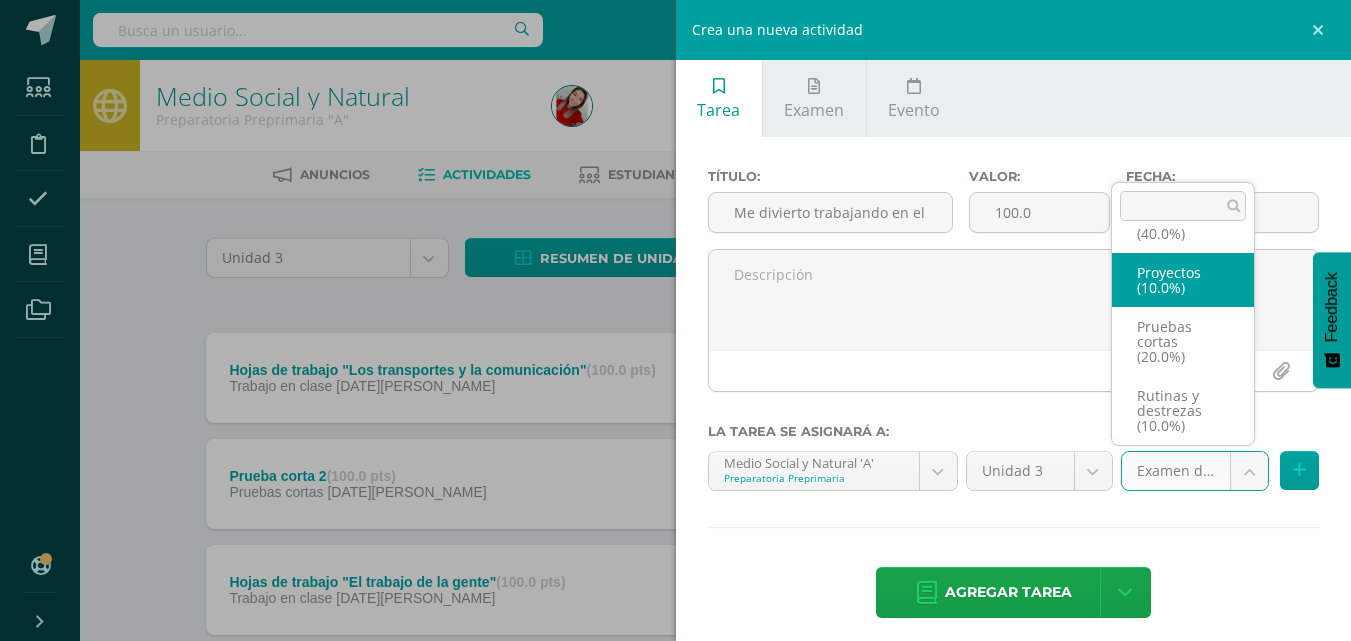 select on "202894" 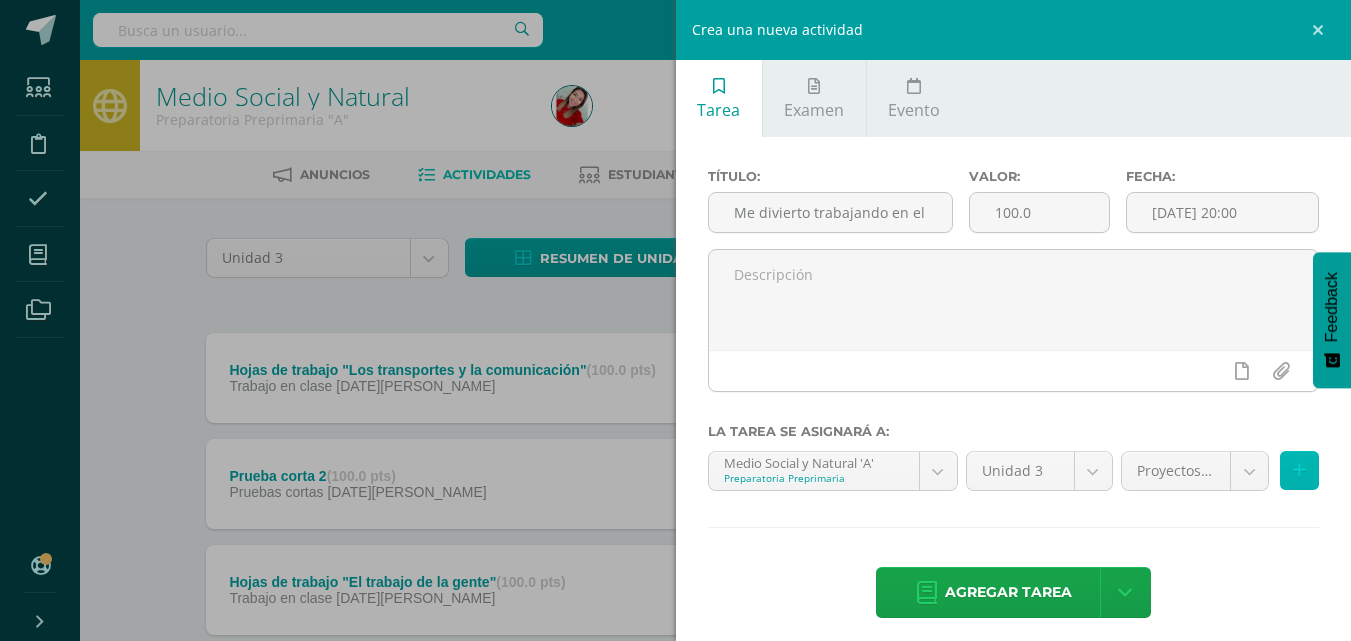 click at bounding box center (1299, 470) 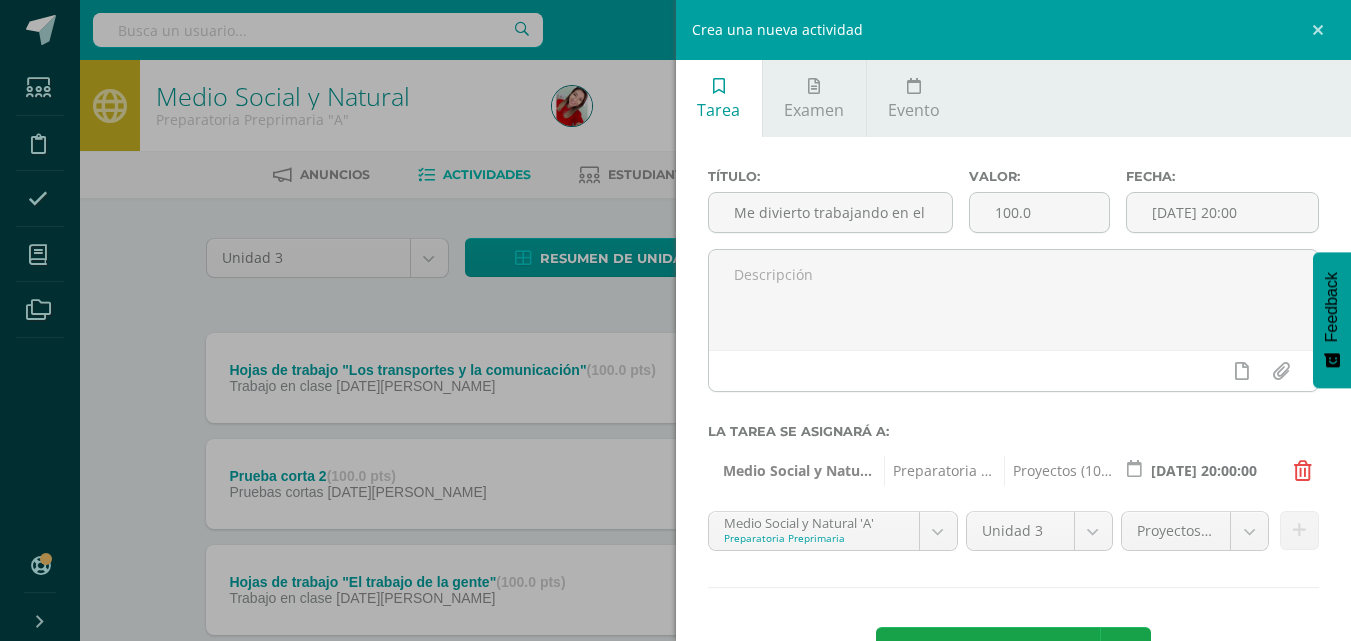 click on "Título: Me divierto trabajando en el campo Valor: 100.0 Fecha: 2025-07-15 20:00 La tarea se asignará a:
Medio Social y Natural 'A'
Preparatoria Preprimaria
Proyectos (10.0%)
2025-07-15 20:00:00
Medio Social y Natural 'A'
Preparatoria Preprimaria
Comunicacion y Lenguaje 'A'" at bounding box center (1014, 425) 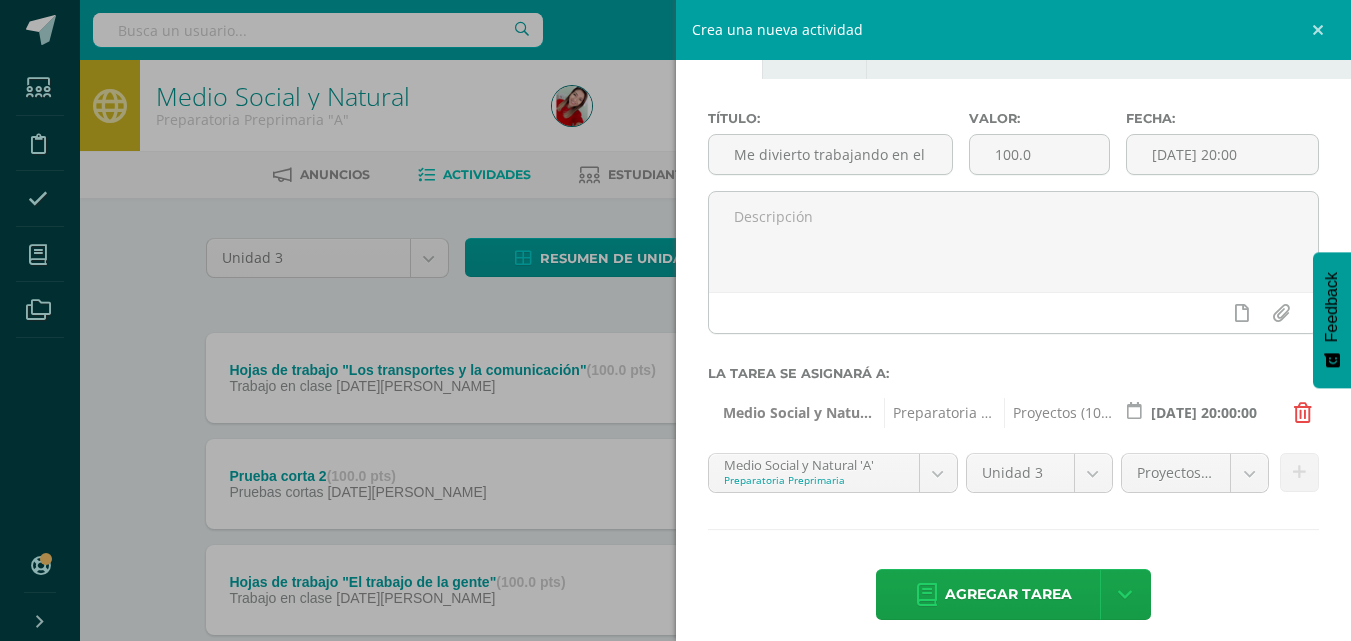 scroll, scrollTop: 73, scrollLeft: 0, axis: vertical 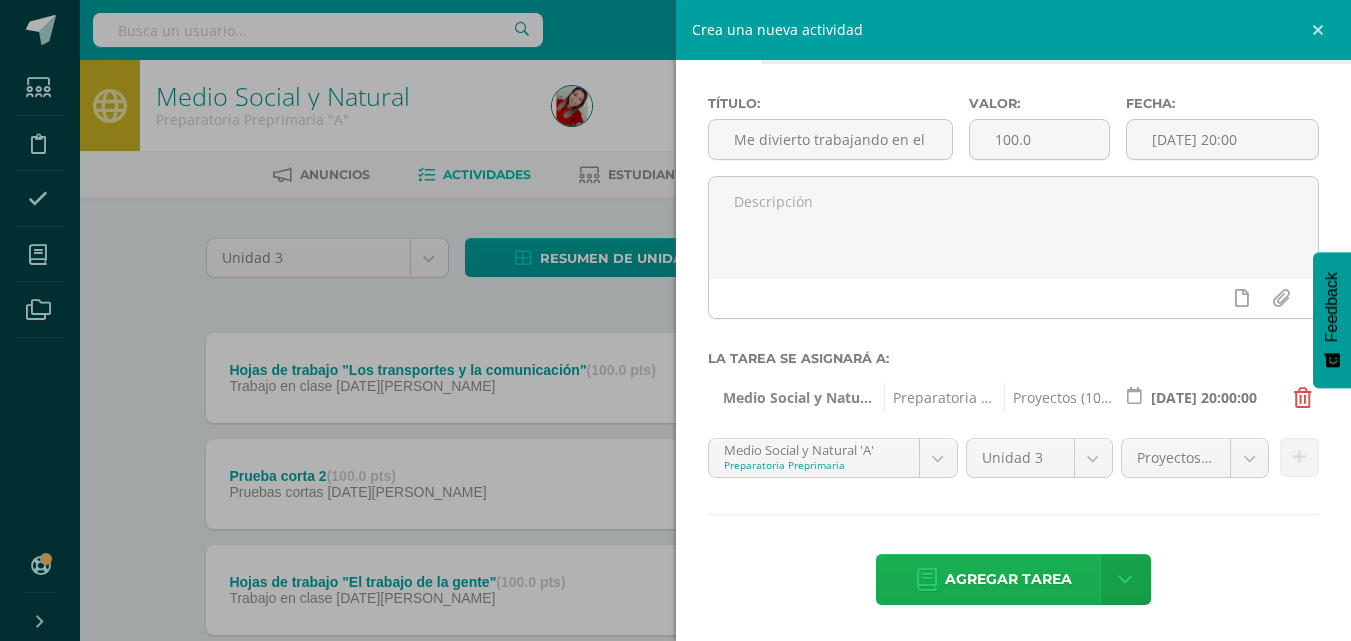 click on "Agregar tarea" at bounding box center [1008, 579] 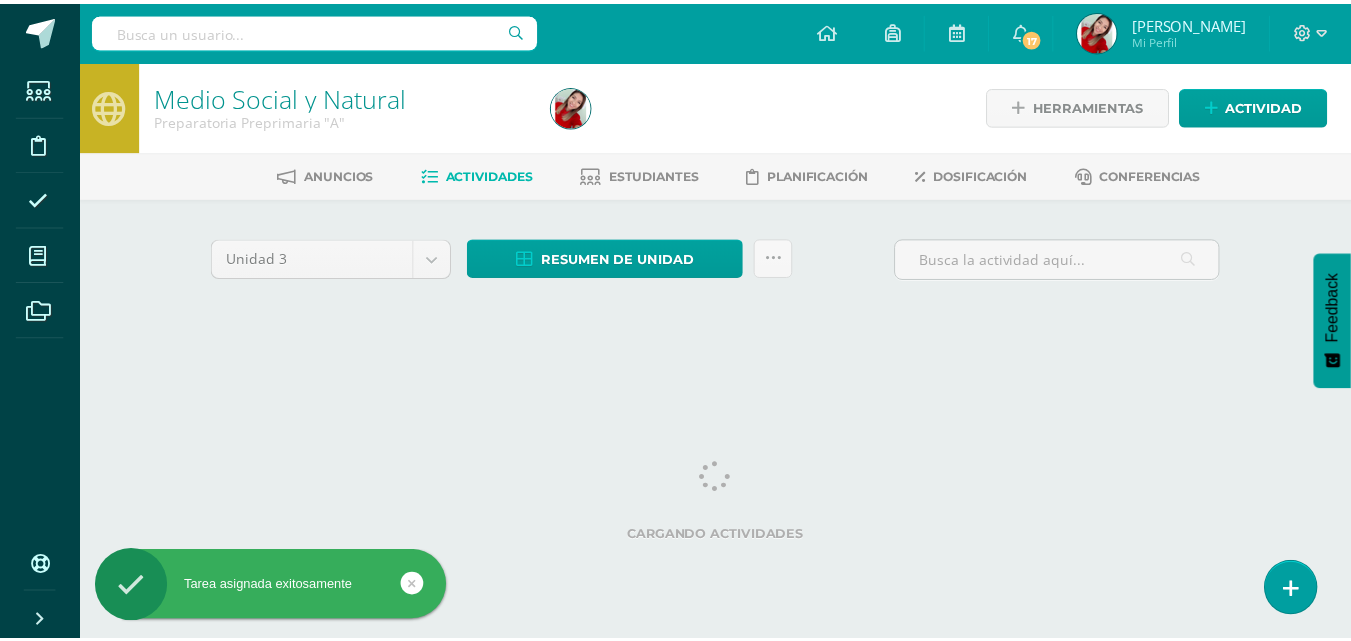 scroll, scrollTop: 0, scrollLeft: 0, axis: both 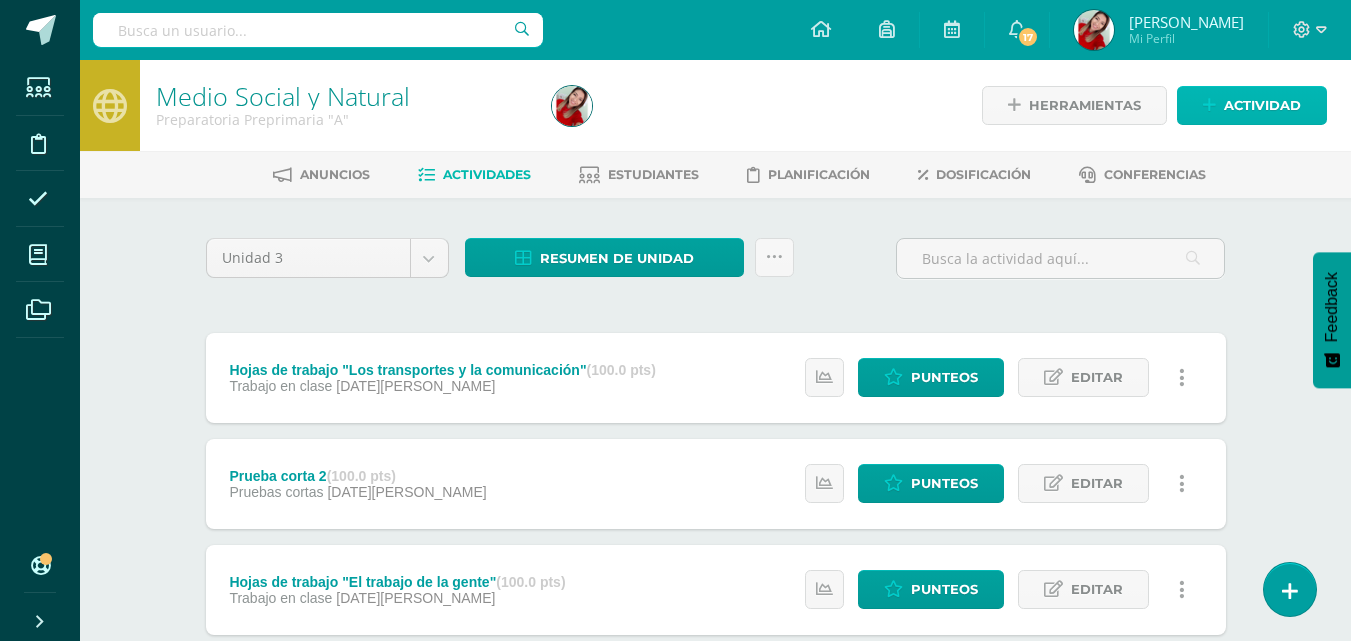 click on "Actividad" at bounding box center (1262, 105) 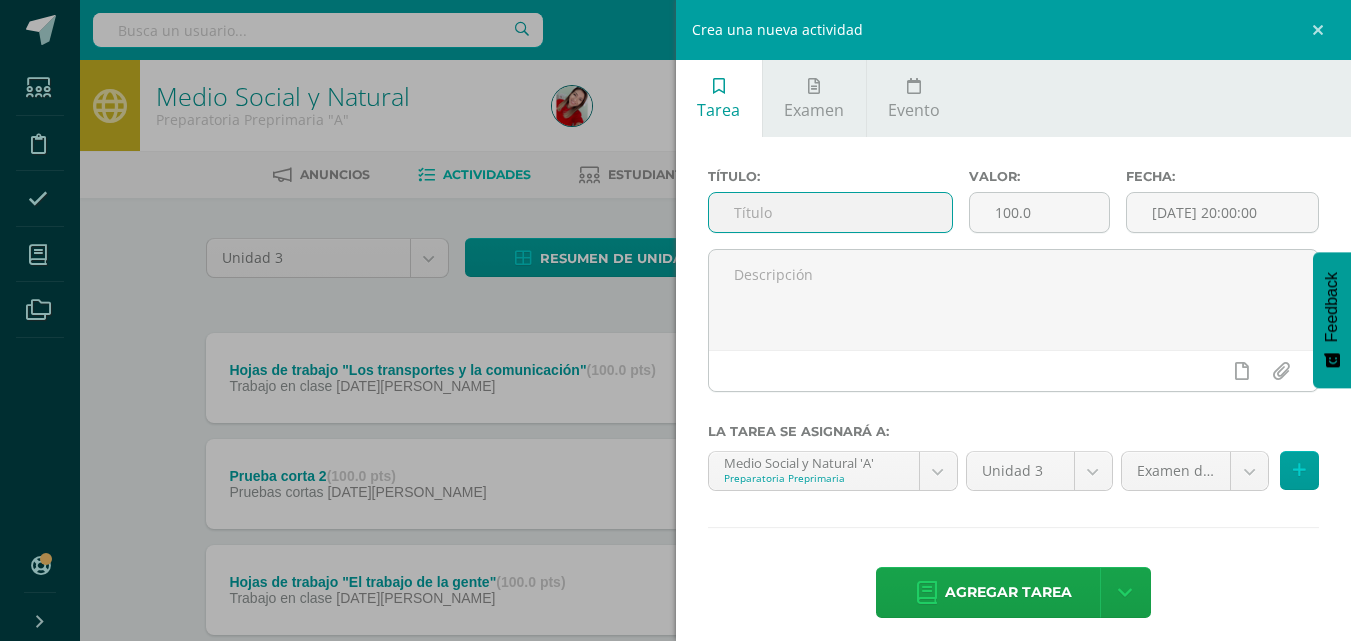 click at bounding box center [830, 212] 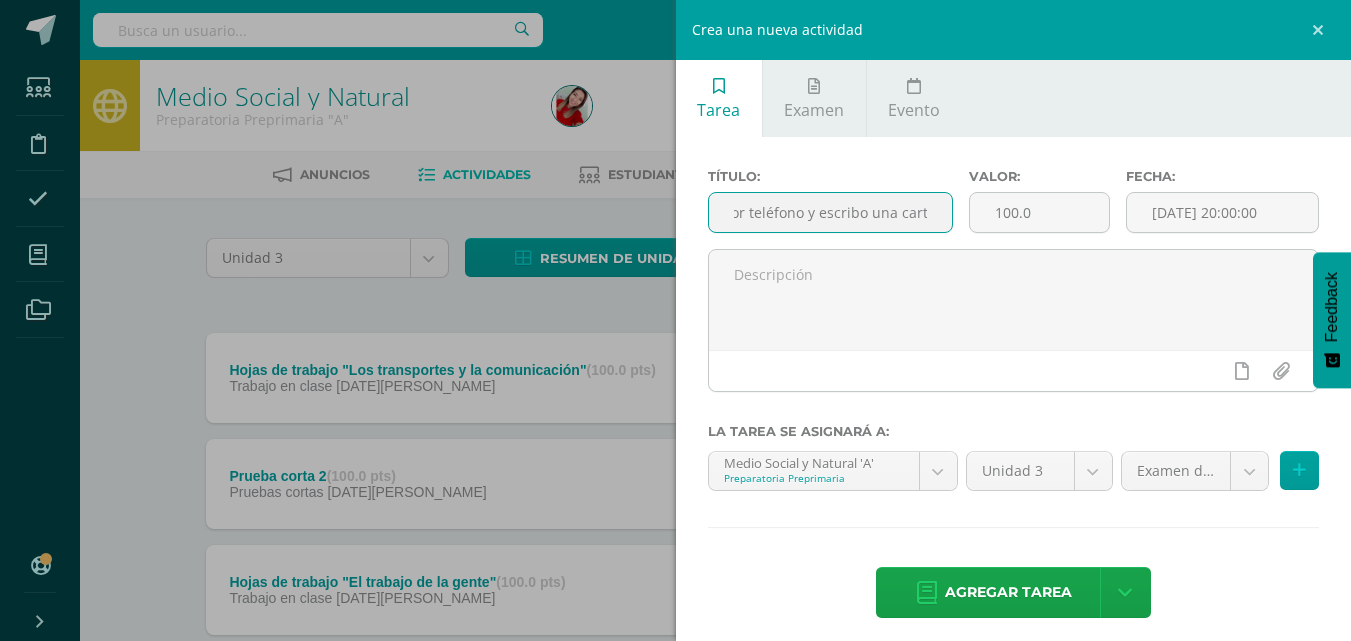 scroll, scrollTop: 0, scrollLeft: 62, axis: horizontal 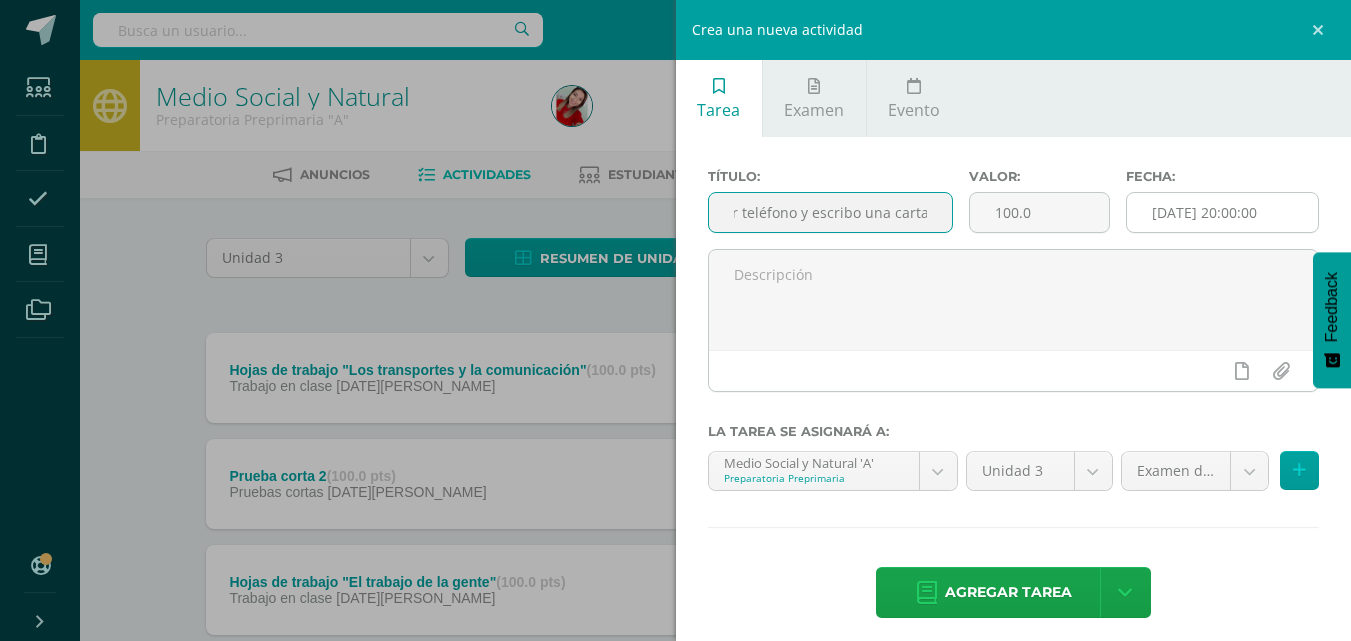 type on "Hablo por teléfono y escribo una carta" 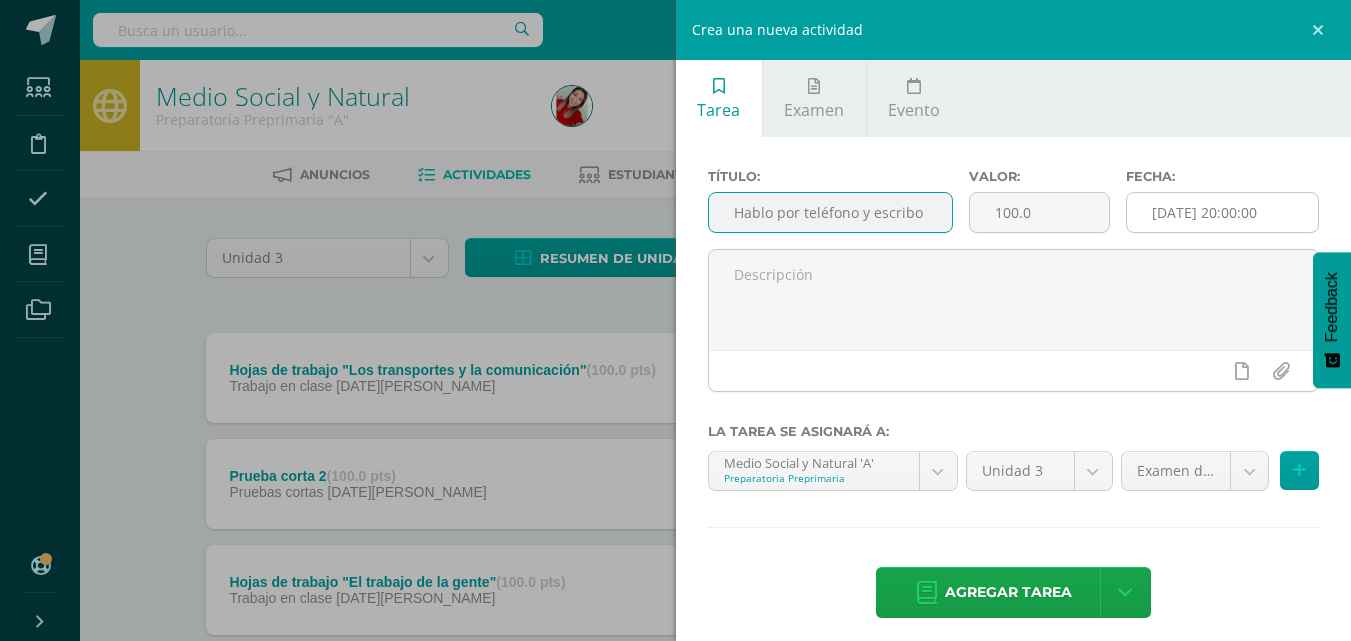 click on "[DATE] 20:00:00" at bounding box center [1222, 212] 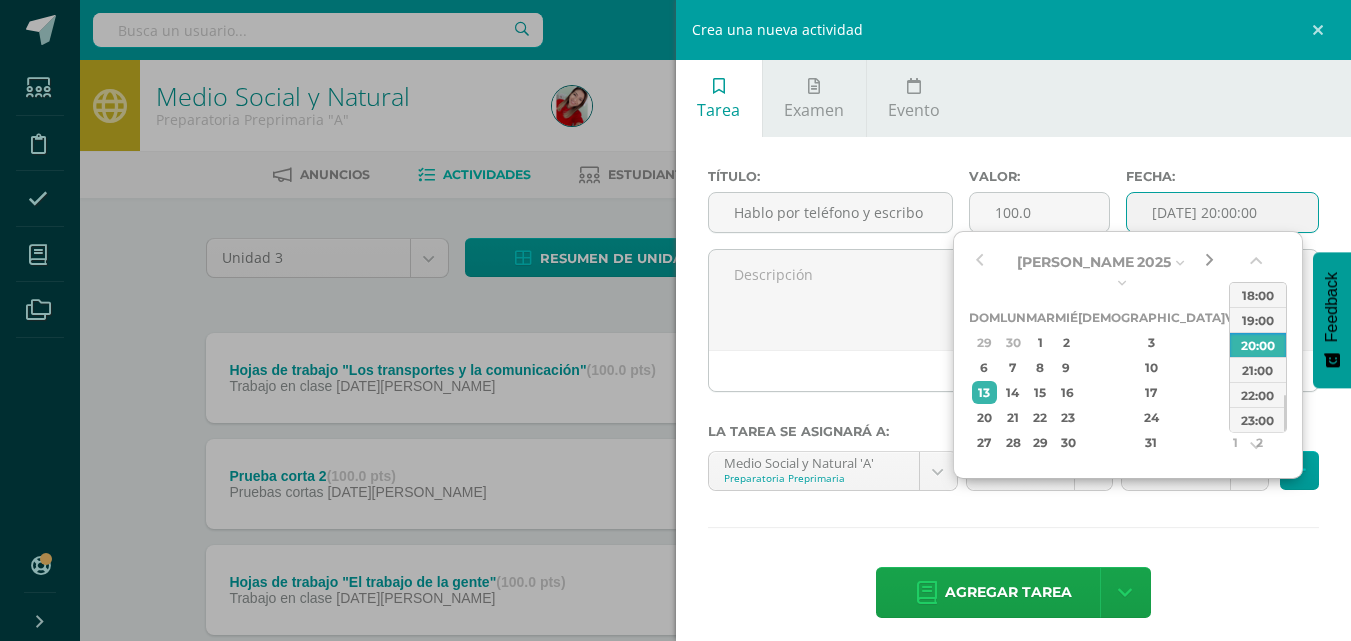click at bounding box center (1209, 262) 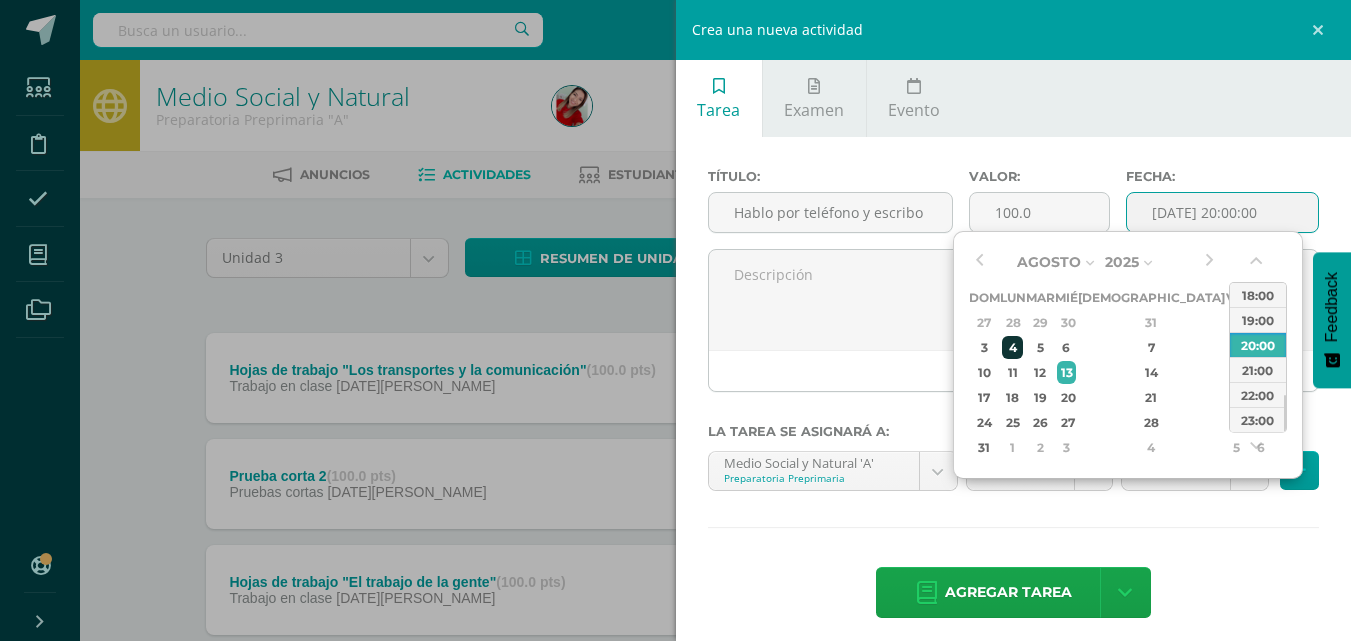 click on "4" at bounding box center (1012, 347) 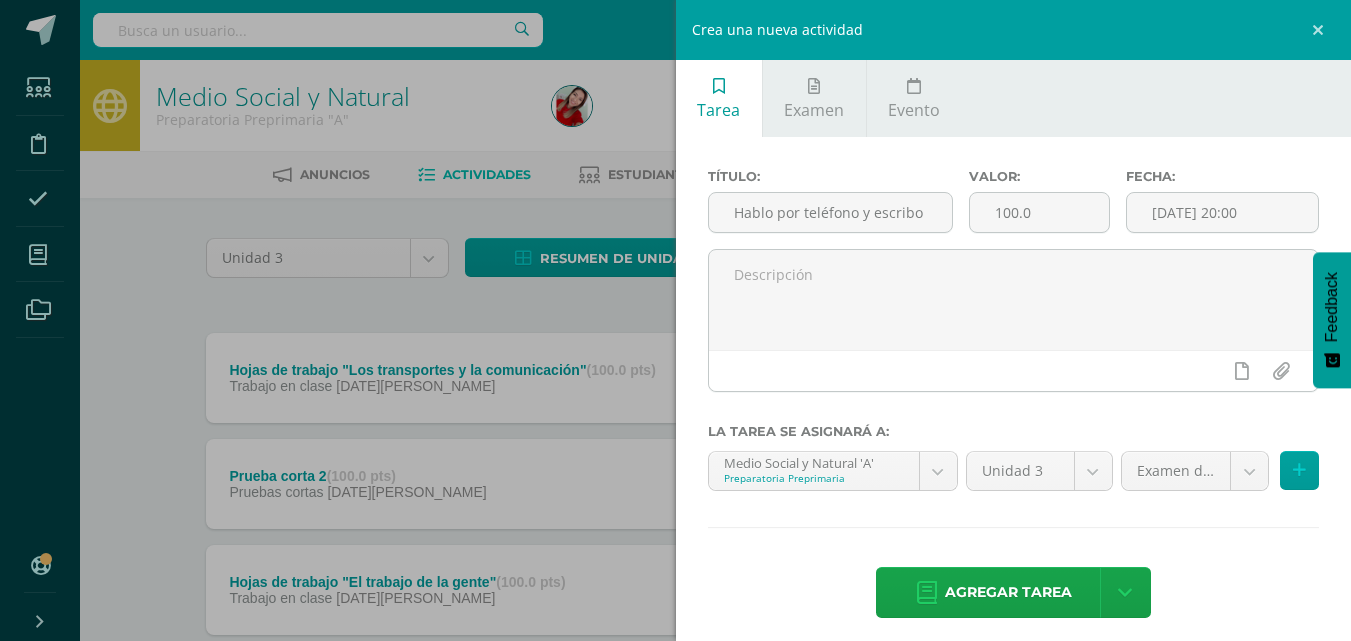 click on "Agregar tarea
Agregar tarea y ocultar" at bounding box center [1014, 594] 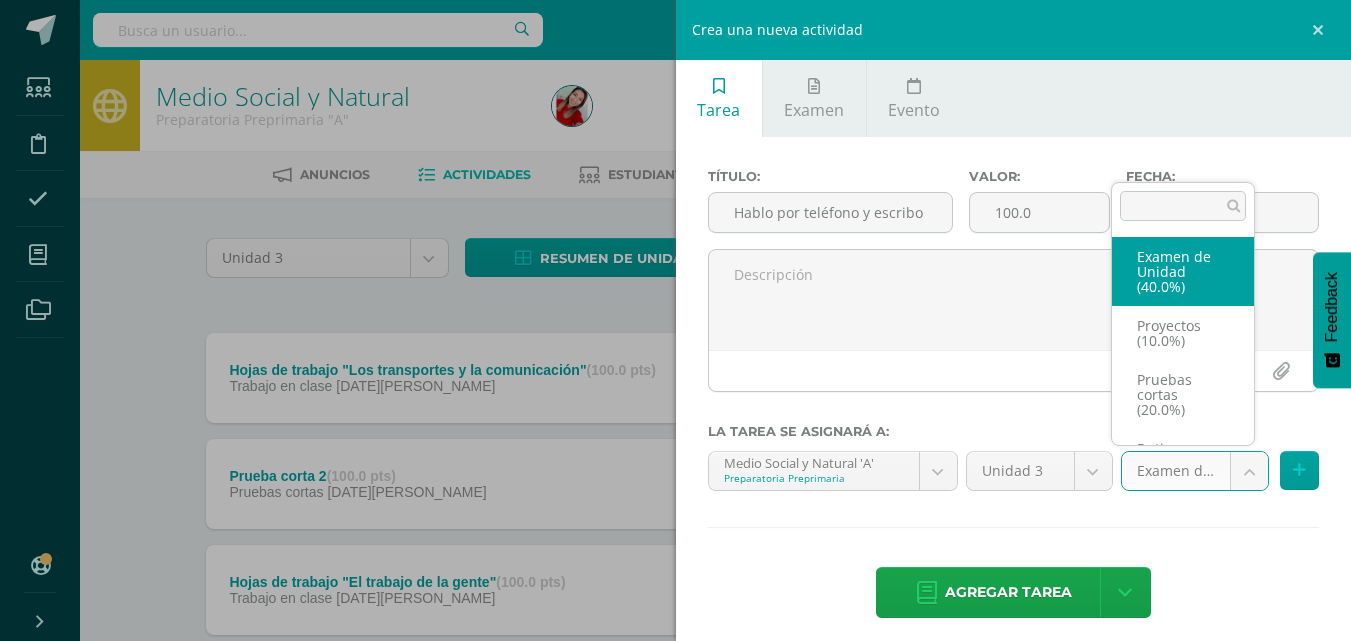 click on "Tarea asignada exitosamente         Estudiantes Disciplina Asistencia Mis cursos Archivos Soporte
Centro de ayuda
Últimas actualizaciones
10+ Cerrar panel
Comunicacion y [GEOGRAPHIC_DATA]
Preparatoria
Preprimaria
"A"
Actividades Estudiantes Planificación Dosificación
Destrezas de Aprendizaje
Preparatoria
Preprimaria
"A"
Actividades Estudiantes Planificación Dosificación
Formación [DEMOGRAPHIC_DATA]
Preparatoria
Preprimaria
"A"
Actividades Estudiantes Planificación Dosificación Actividades Estudiantes Mi Perfil 17" at bounding box center (675, 596) 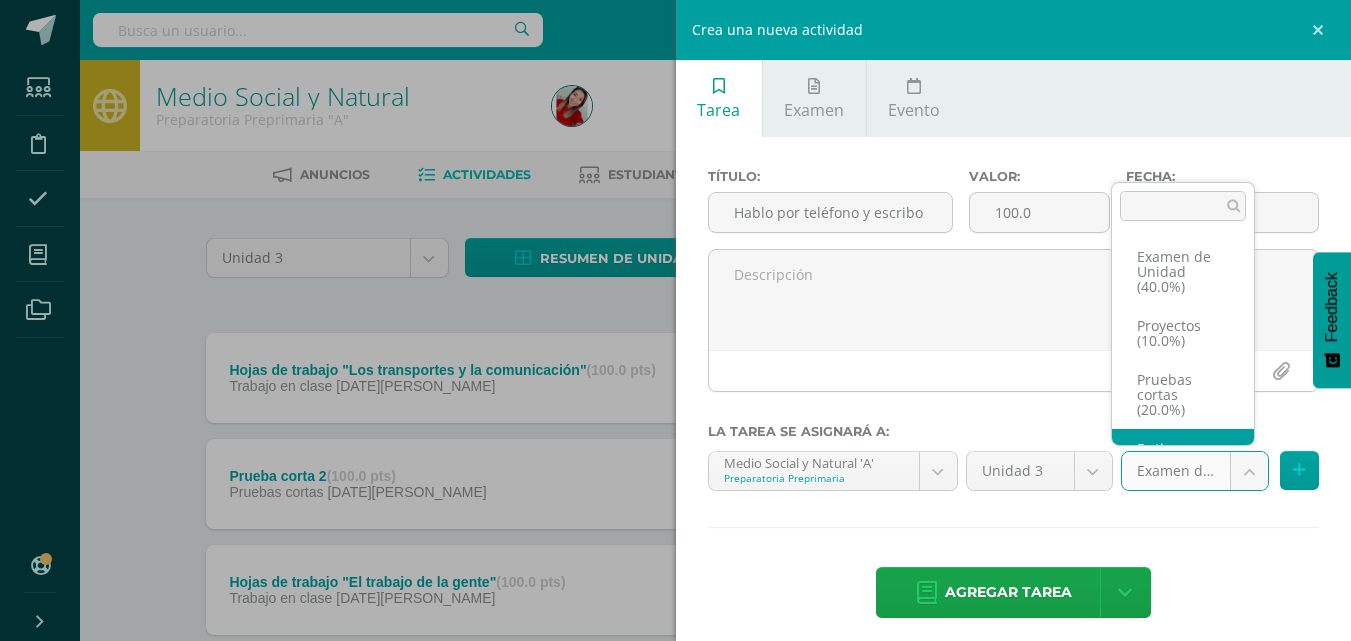 scroll, scrollTop: 53, scrollLeft: 0, axis: vertical 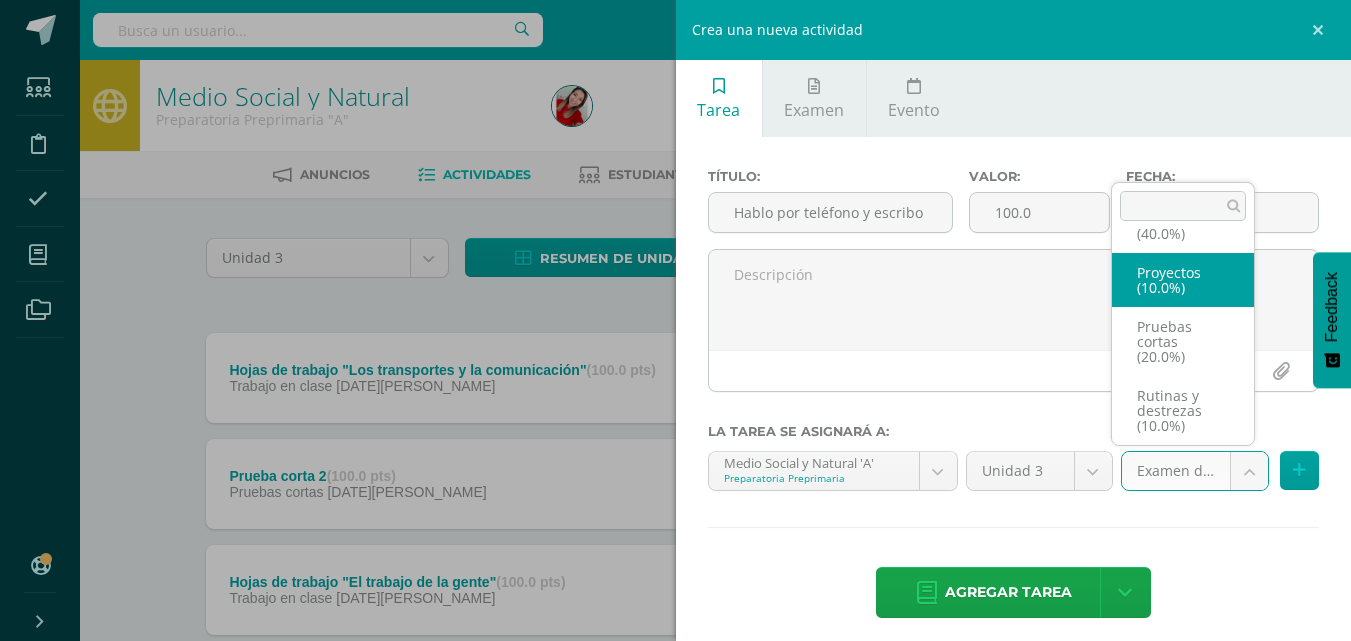 select on "202894" 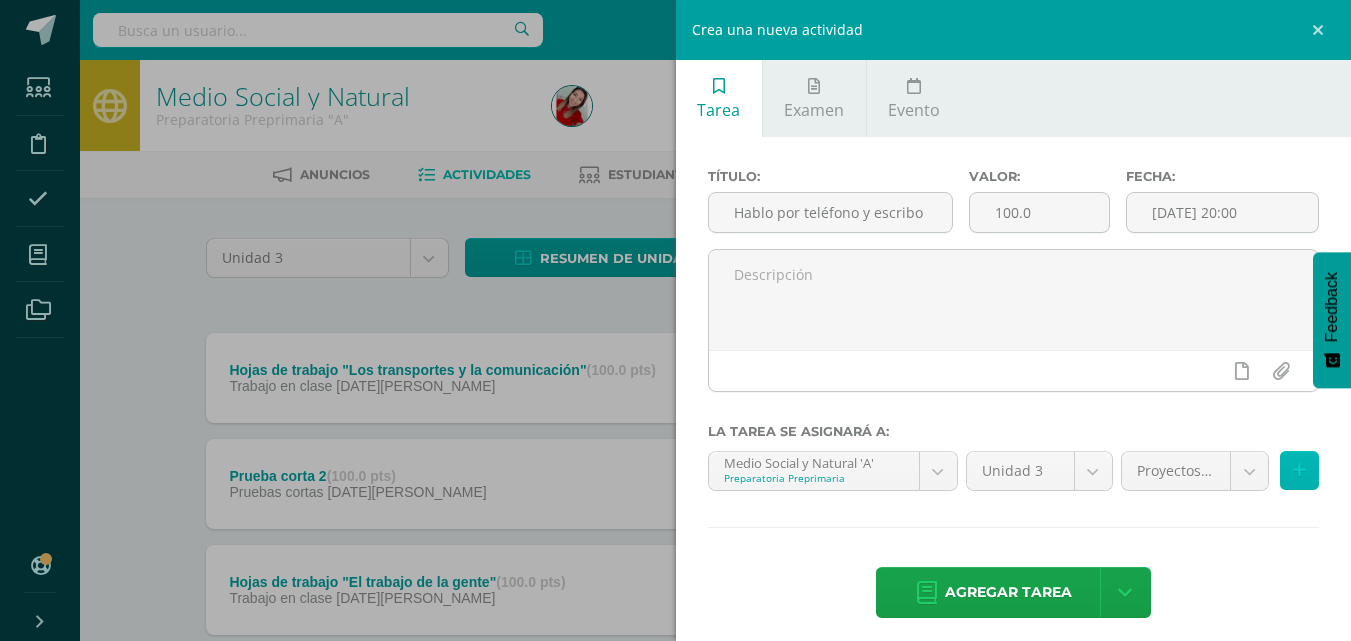click at bounding box center (1299, 470) 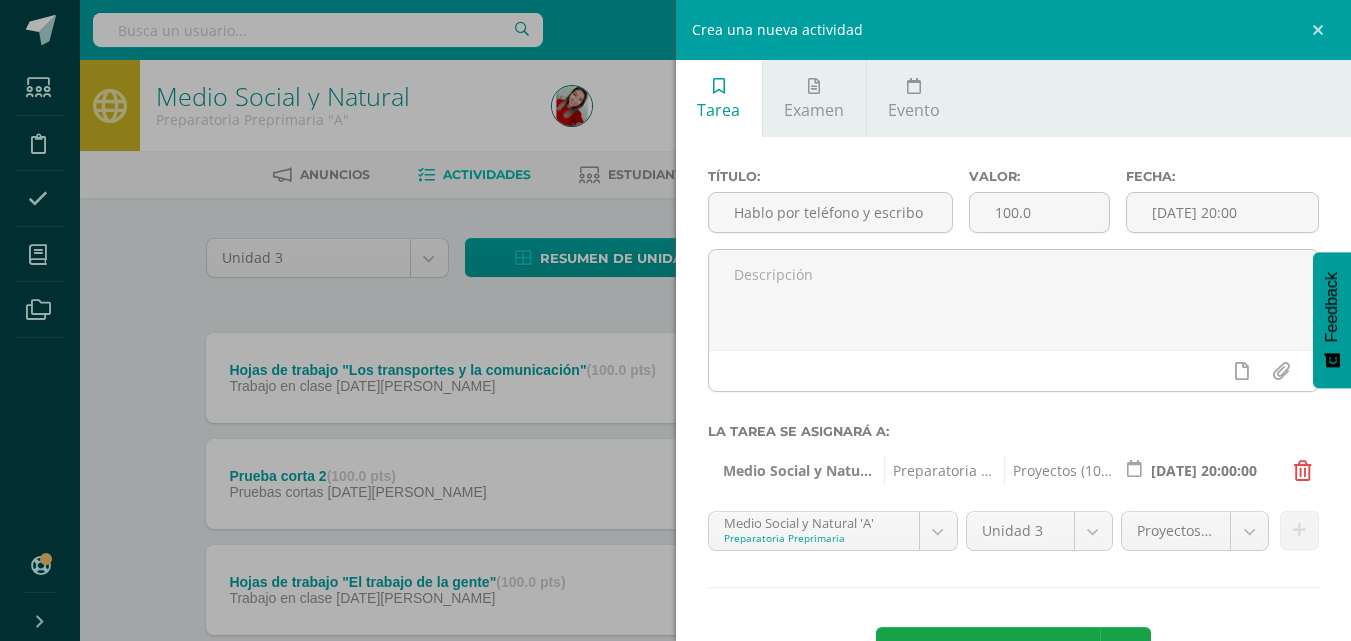 click on "Título: Hablo por teléfono y escribo una carta Valor: 100.0 Fecha: 2025-08-04 20:00 La tarea se asignará a:
Medio Social y Natural 'A'
Preparatoria Preprimaria
Proyectos (10.0%)
2025-08-04 20:00:00
Medio Social y Natural 'A'
Preparatoria Preprimaria
Comunicacion y Lenguaje 'A'" at bounding box center [1014, 425] 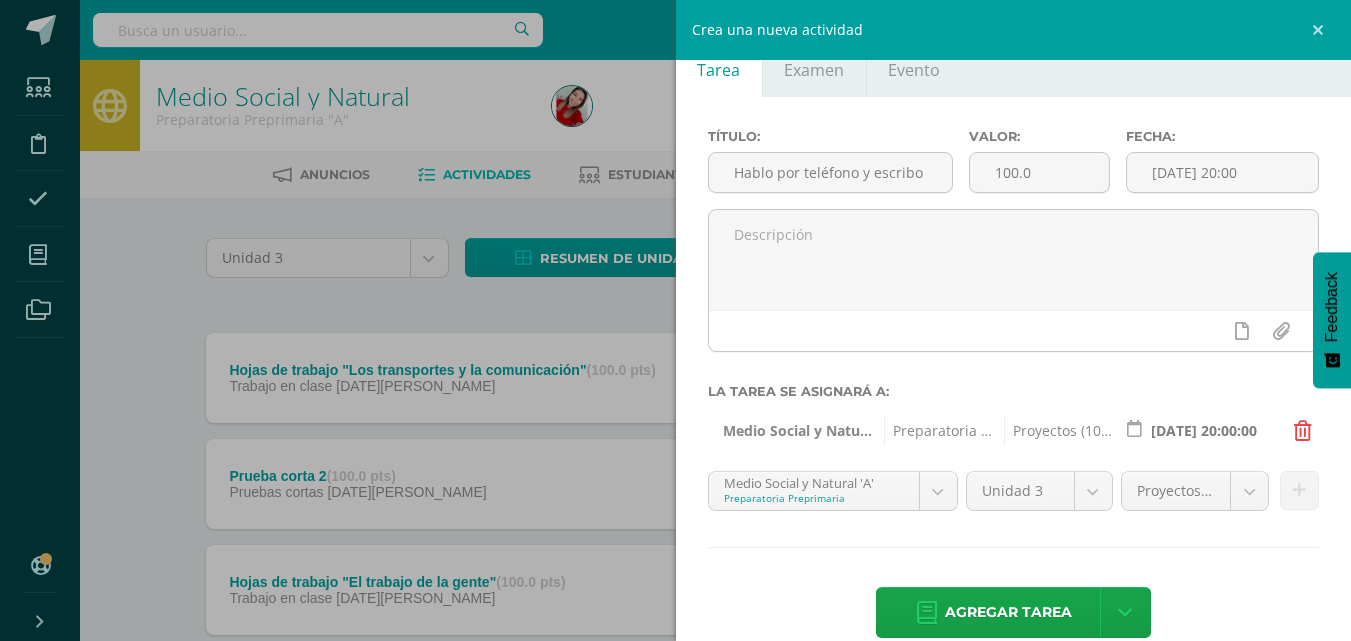 scroll, scrollTop: 73, scrollLeft: 0, axis: vertical 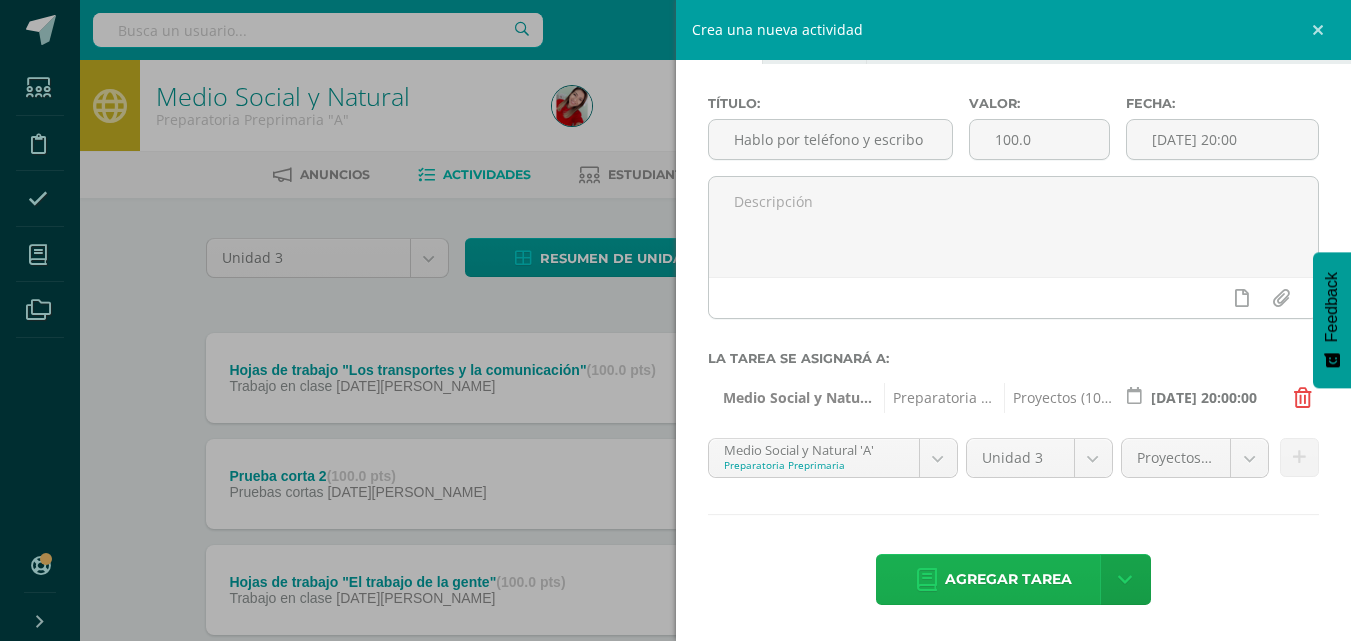 click on "Agregar tarea" at bounding box center [1008, 579] 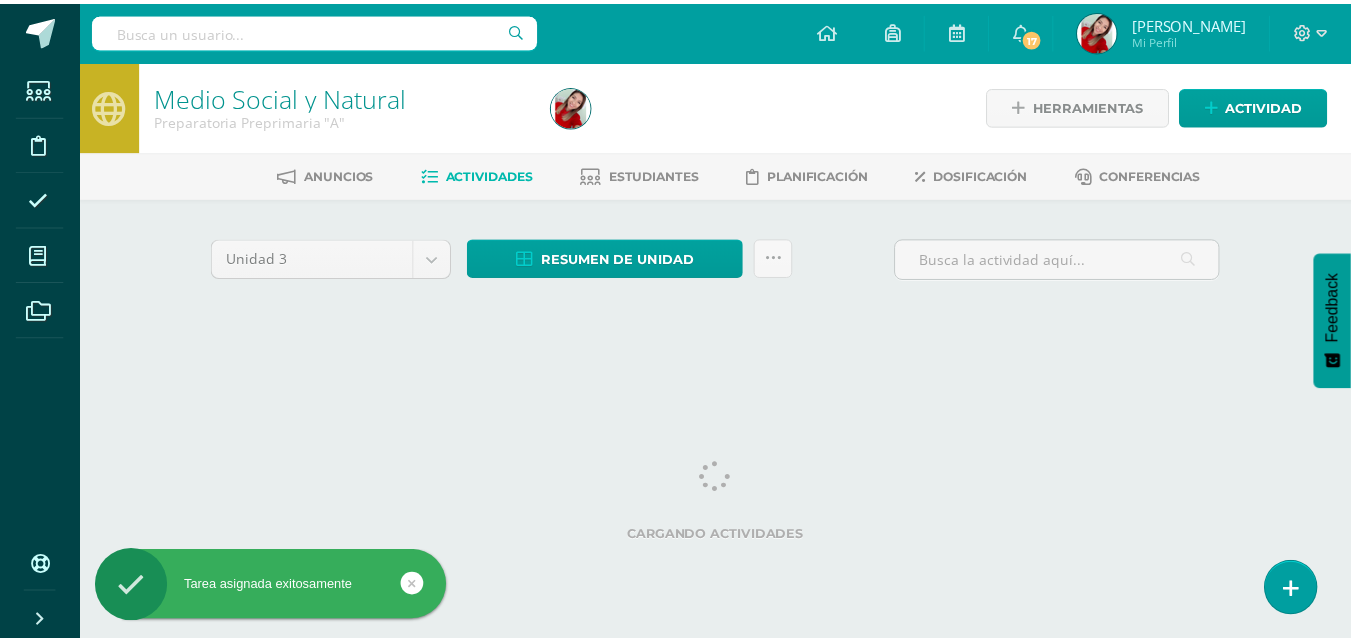 scroll, scrollTop: 0, scrollLeft: 0, axis: both 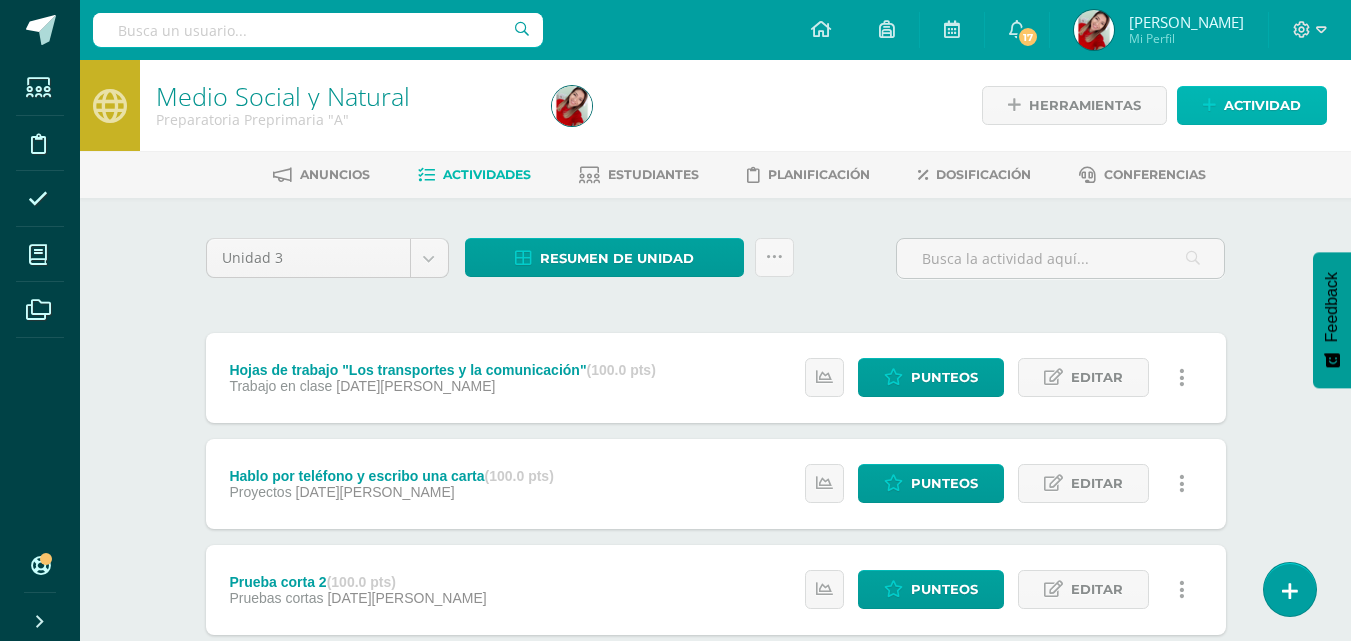 click on "Actividad" at bounding box center [1262, 105] 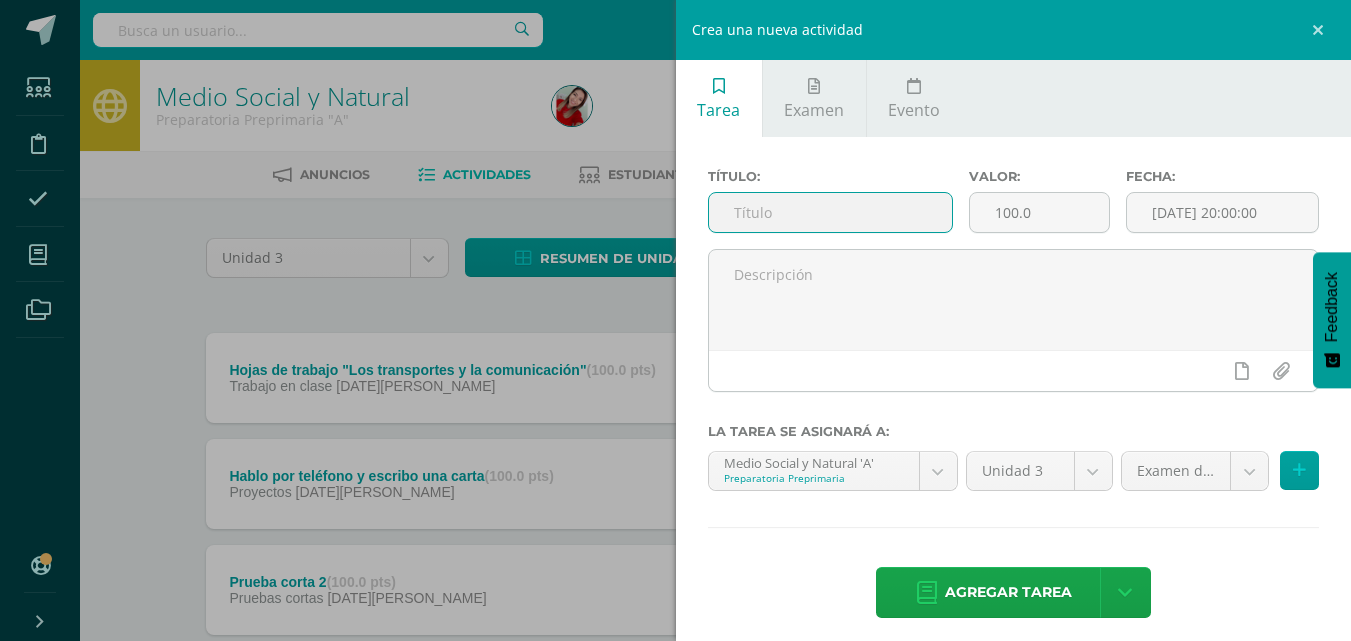 click at bounding box center (830, 212) 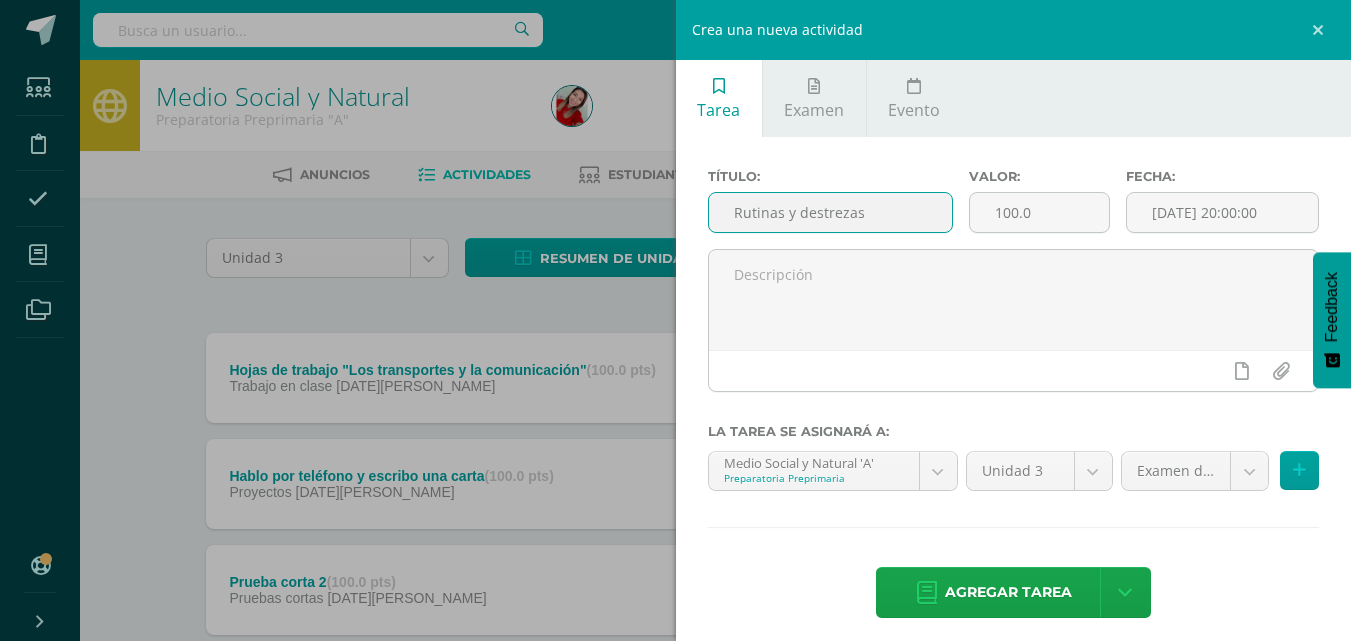 type on "Rutinas y destrezas" 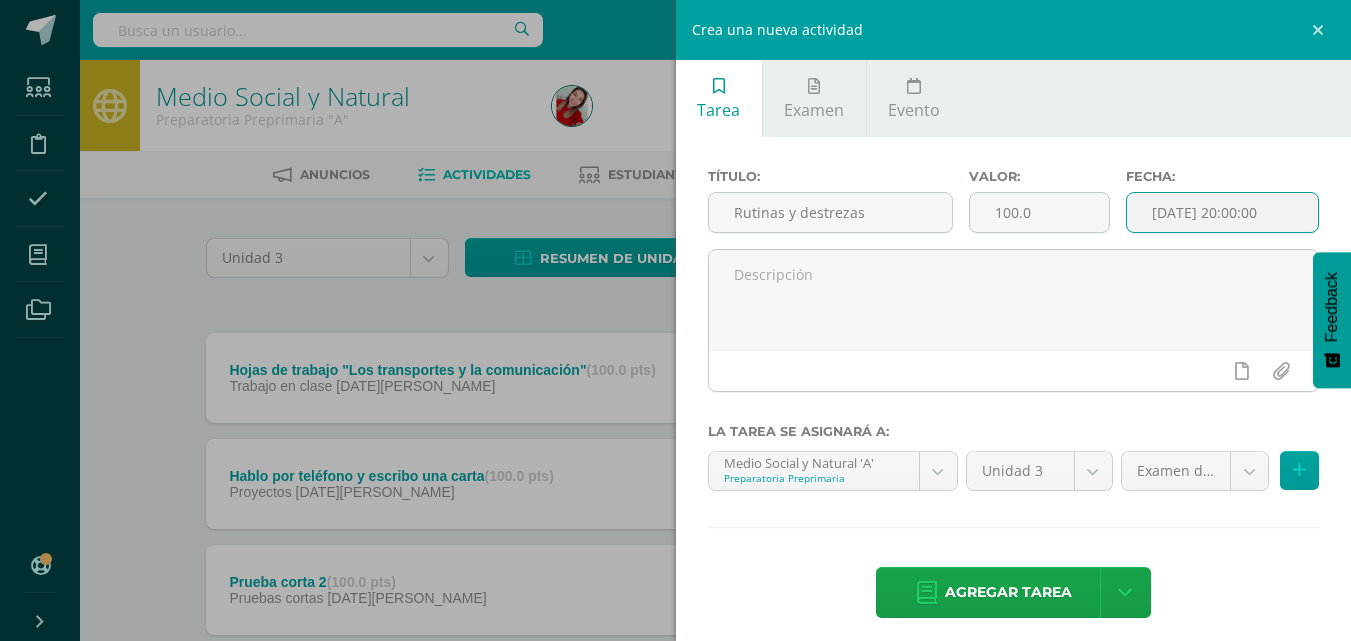 click on "[DATE] 20:00:00" at bounding box center [1222, 212] 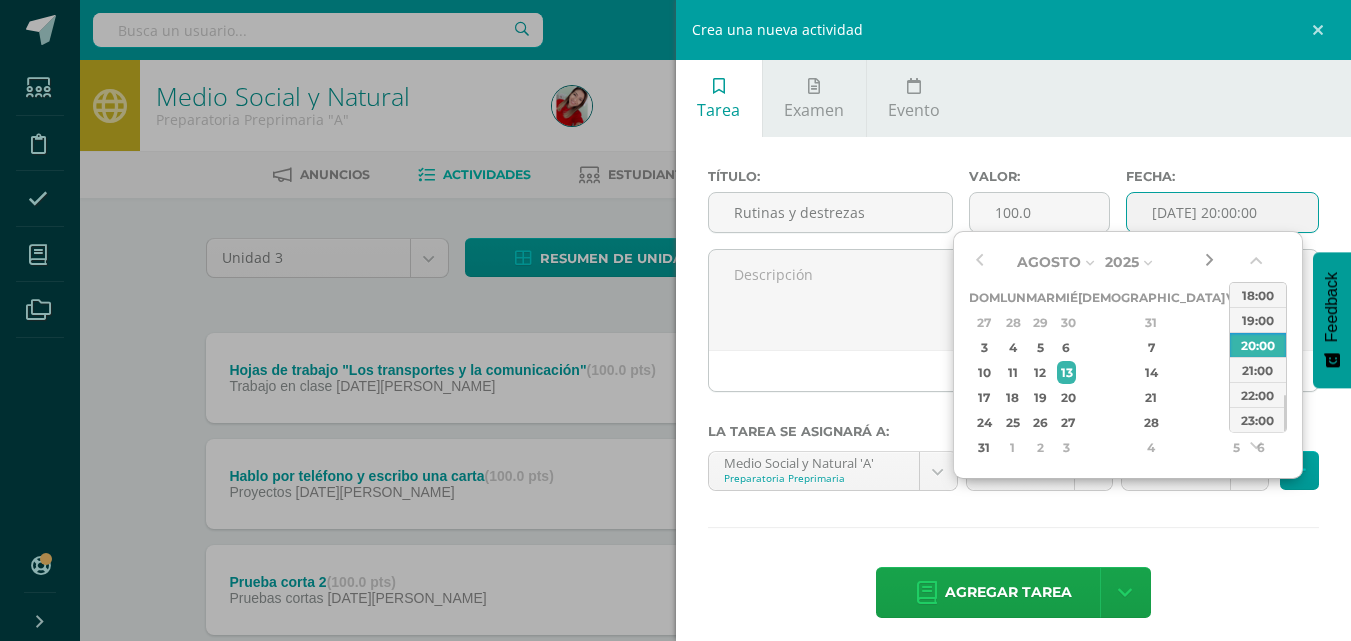 click at bounding box center [1209, 262] 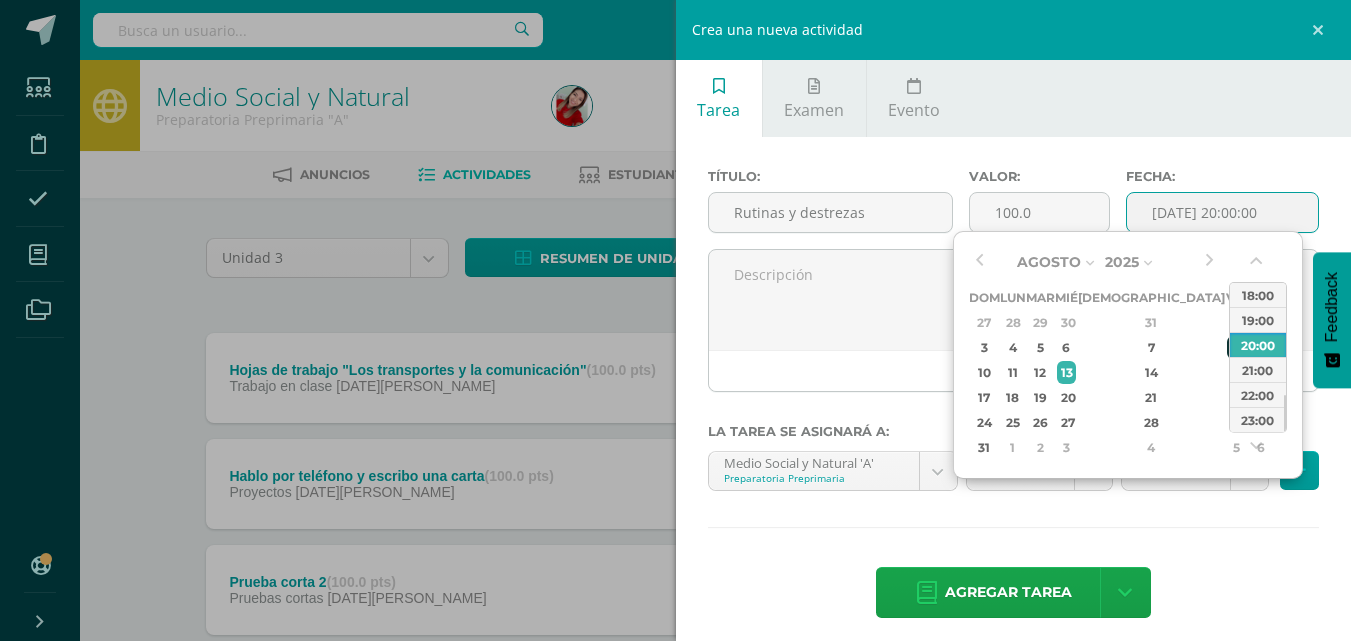 click on "8" at bounding box center [1236, 347] 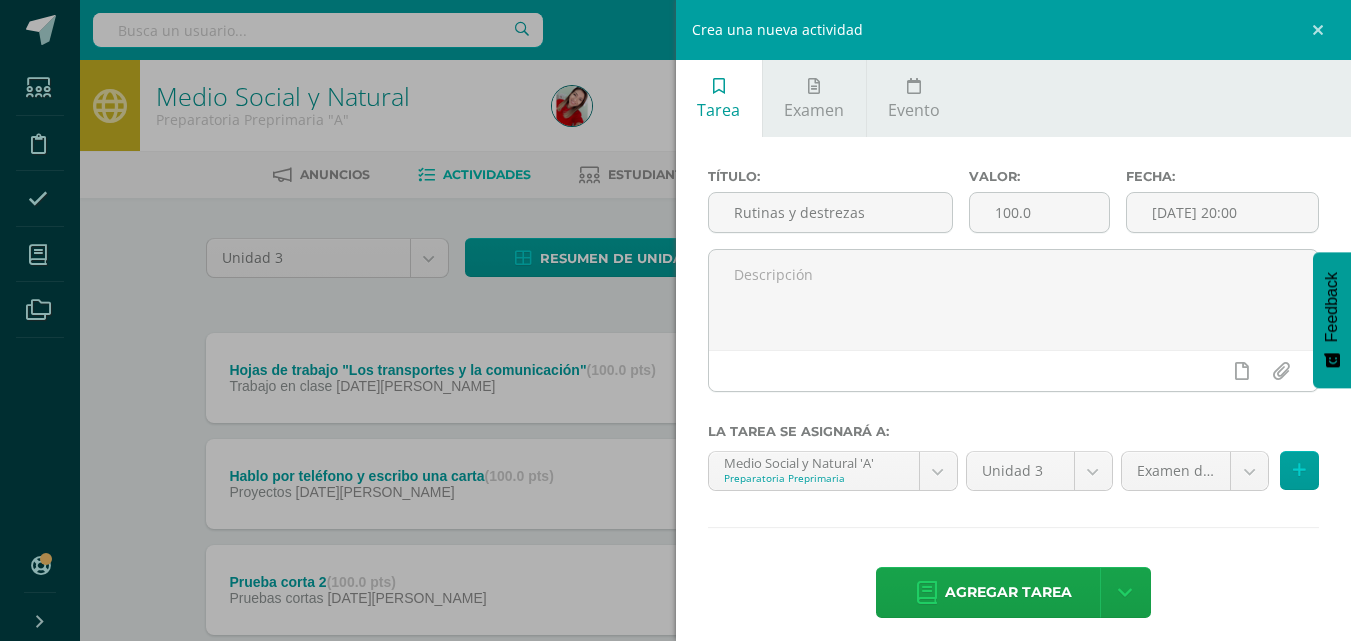 click on "Agregar tarea
Agregar tarea y ocultar" at bounding box center [1014, 594] 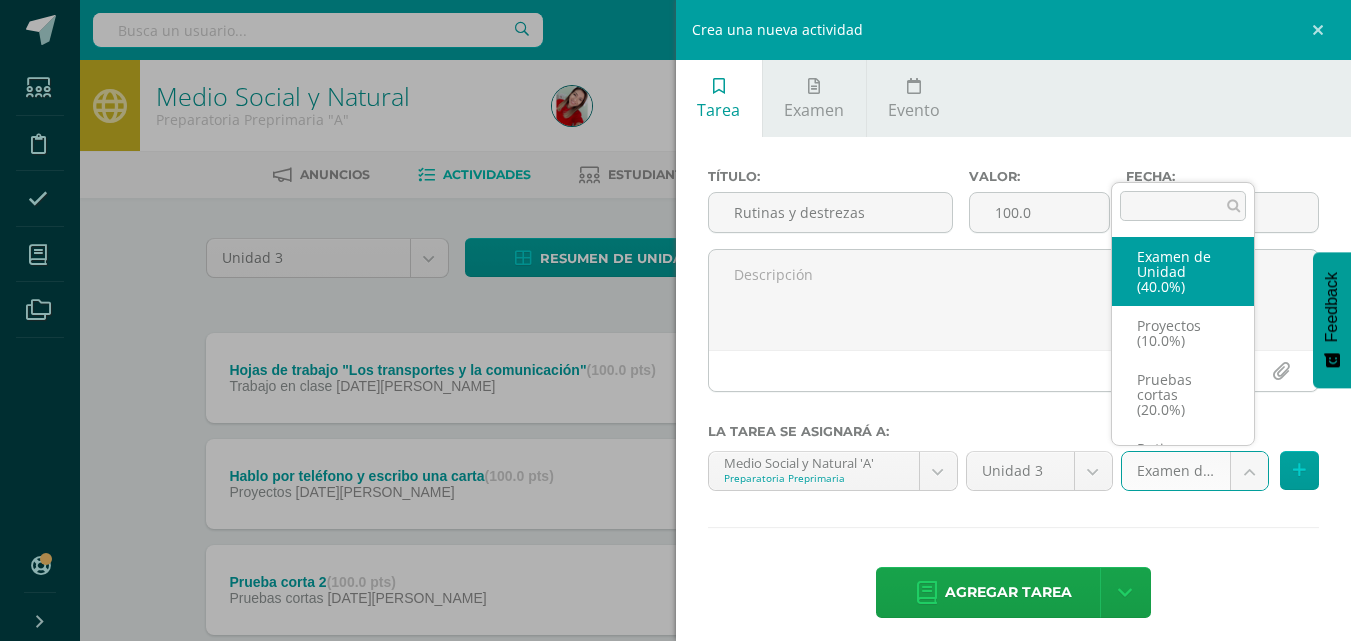 click on "Tarea asignada exitosamente         Estudiantes Disciplina Asistencia Mis cursos Archivos Soporte
Centro de ayuda
Últimas actualizaciones
10+ Cerrar panel
Comunicacion y Lenguaje
Preparatoria
Preprimaria
"A"
Actividades Estudiantes Planificación Dosificación
Destrezas de Aprendizaje
Preparatoria
Preprimaria
"A"
Actividades Estudiantes Planificación Dosificación
Formación Cristiana
Preparatoria
Preprimaria
"A"
Actividades Estudiantes Planificación Dosificación Actividades Estudiantes Mi Perfil 17" at bounding box center (675, 649) 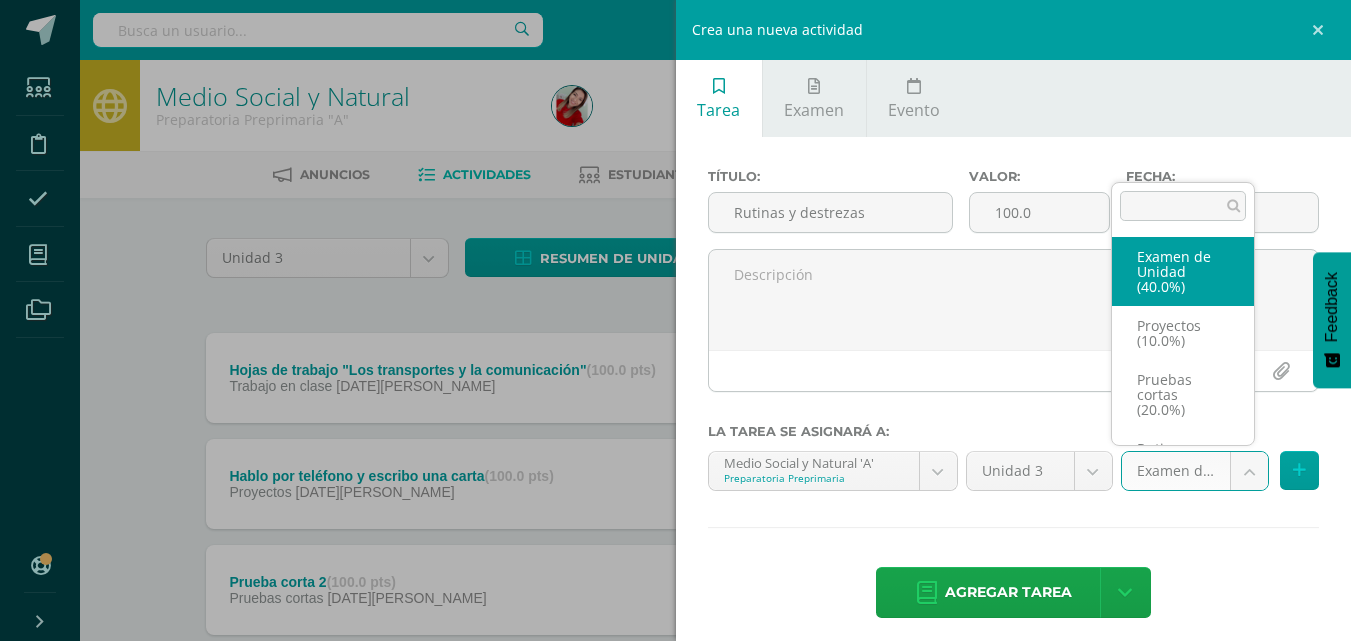 scroll, scrollTop: 53, scrollLeft: 0, axis: vertical 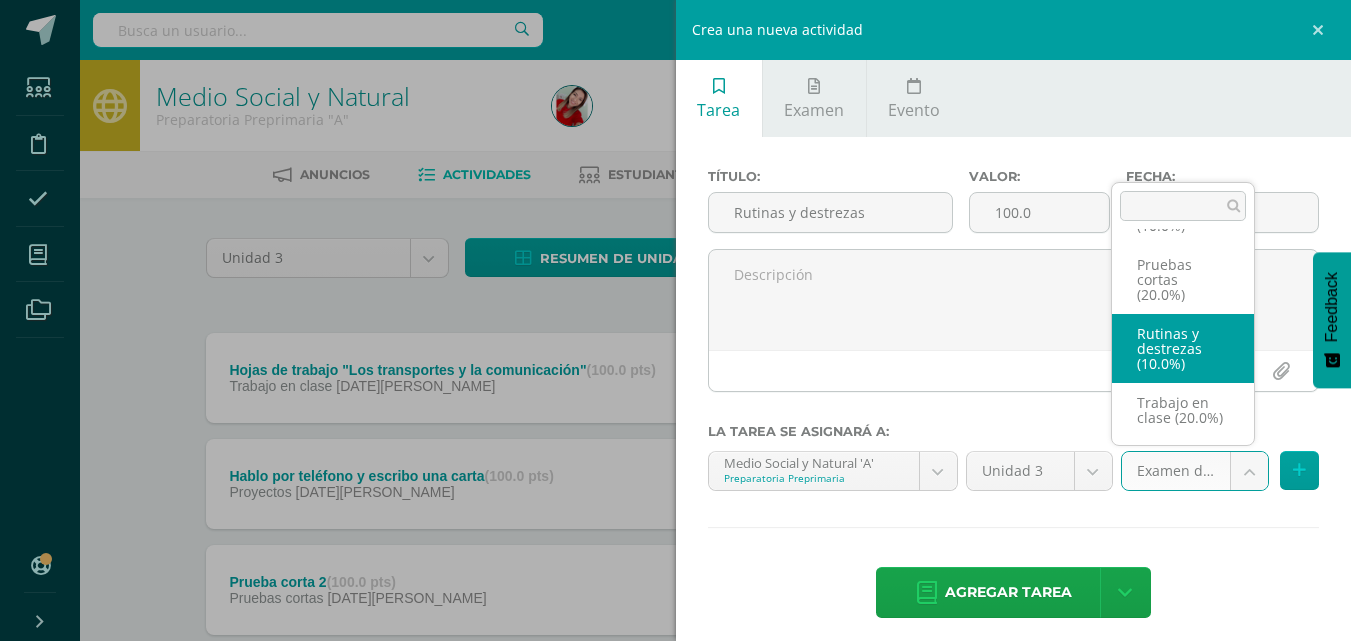 select on "202895" 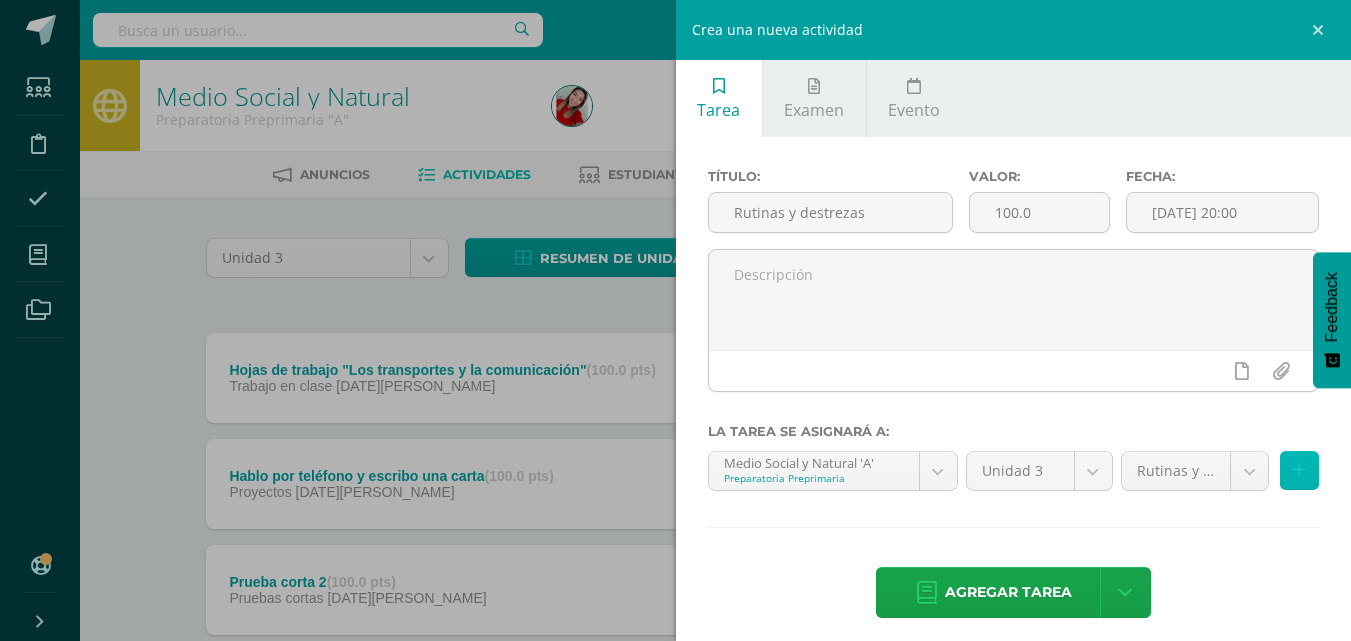 click at bounding box center [1299, 470] 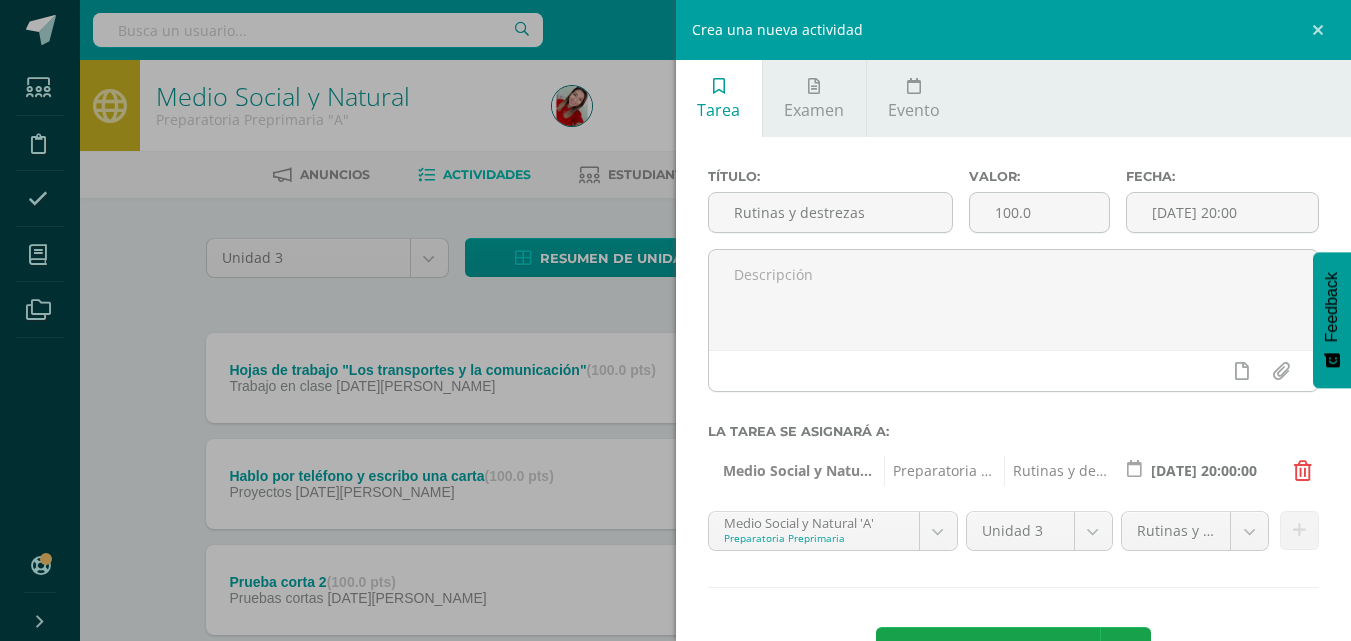 click on "Título: Rutinas y destrezas Valor: 100.0 Fecha: 2025-08-08 20:00 La tarea se asignará a:
Medio Social y Natural 'A'
Preparatoria Preprimaria
Rutinas y destrezas  (10.0%)
2025-08-08 20:00:00
Medio Social y Natural 'A'
Preparatoria Preprimaria
Comunicacion y Lenguaje 'A'" at bounding box center (1014, 425) 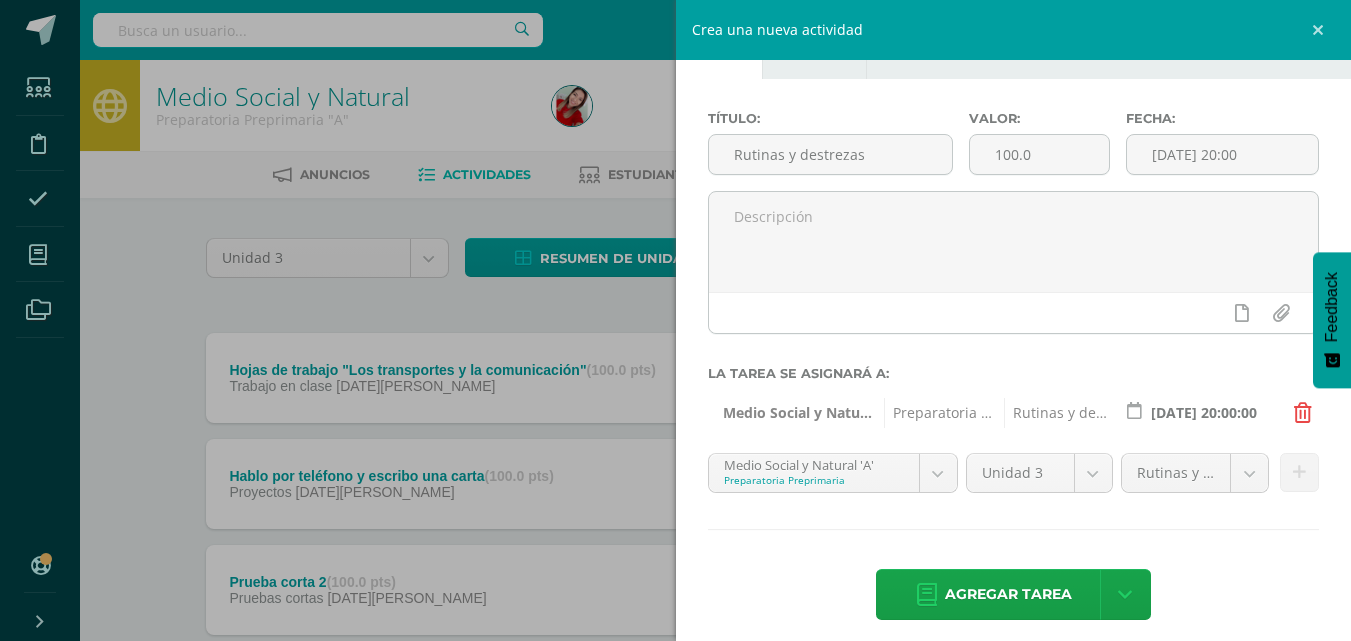 scroll, scrollTop: 73, scrollLeft: 0, axis: vertical 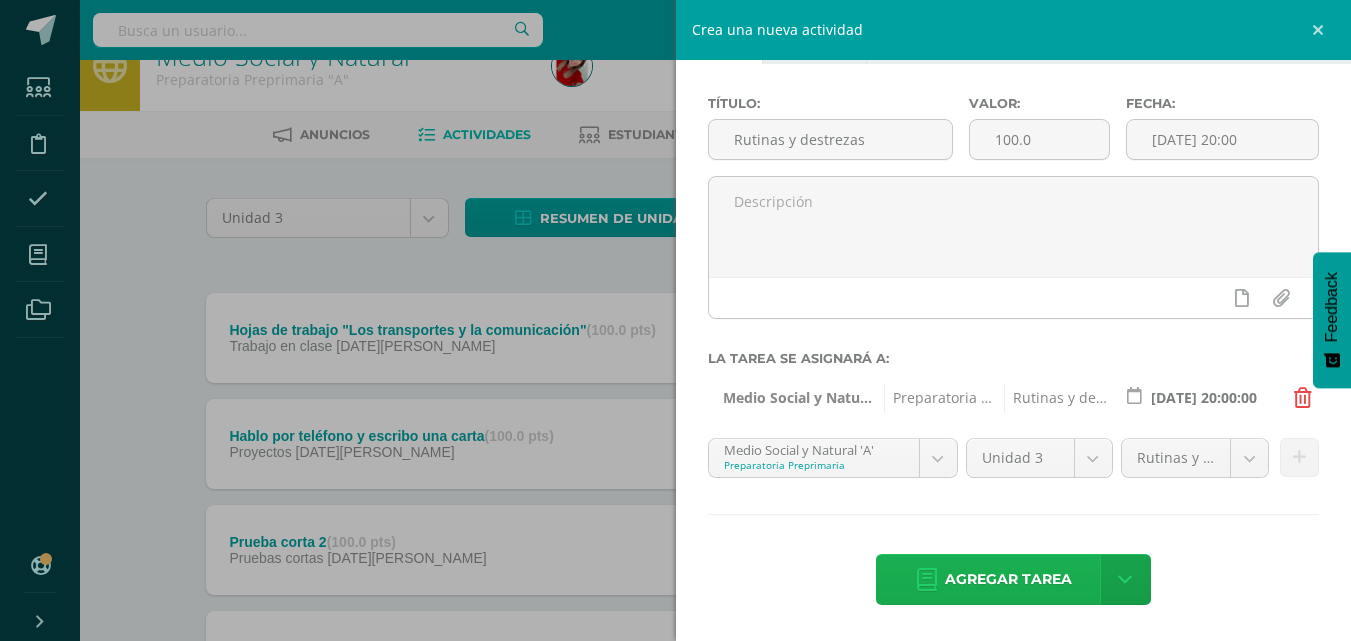 click on "Agregar tarea" at bounding box center (1008, 579) 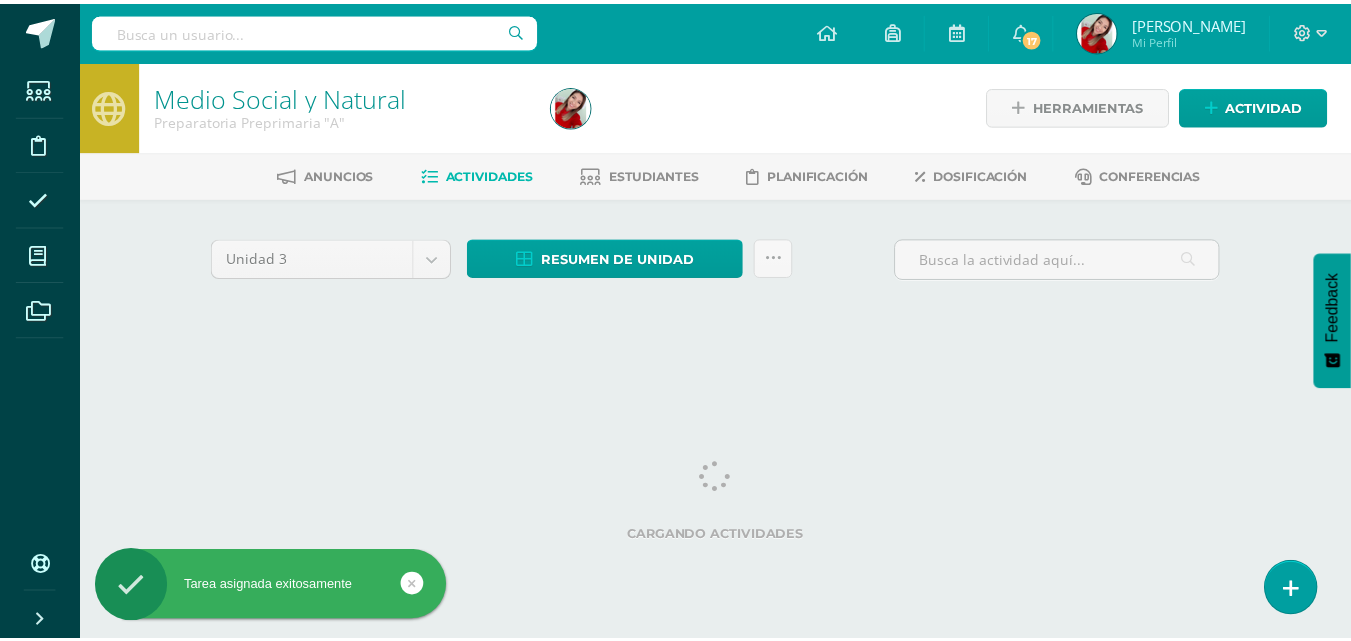 scroll, scrollTop: 0, scrollLeft: 0, axis: both 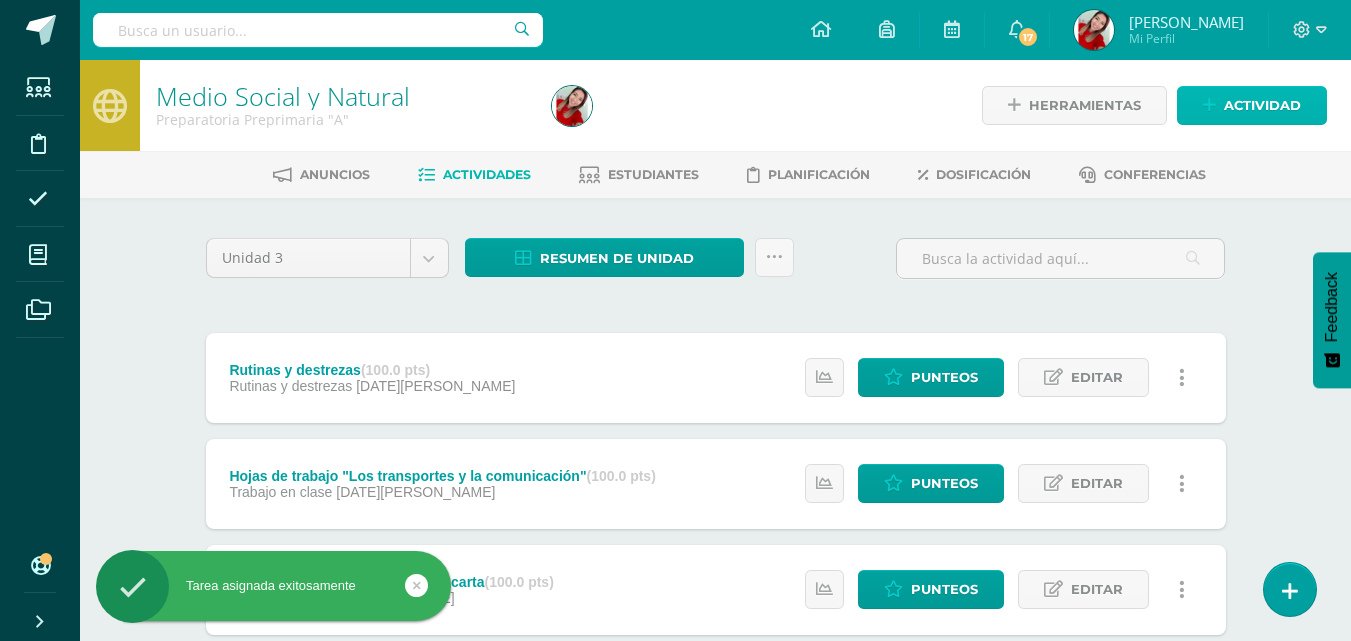 click on "Actividad" at bounding box center (1262, 105) 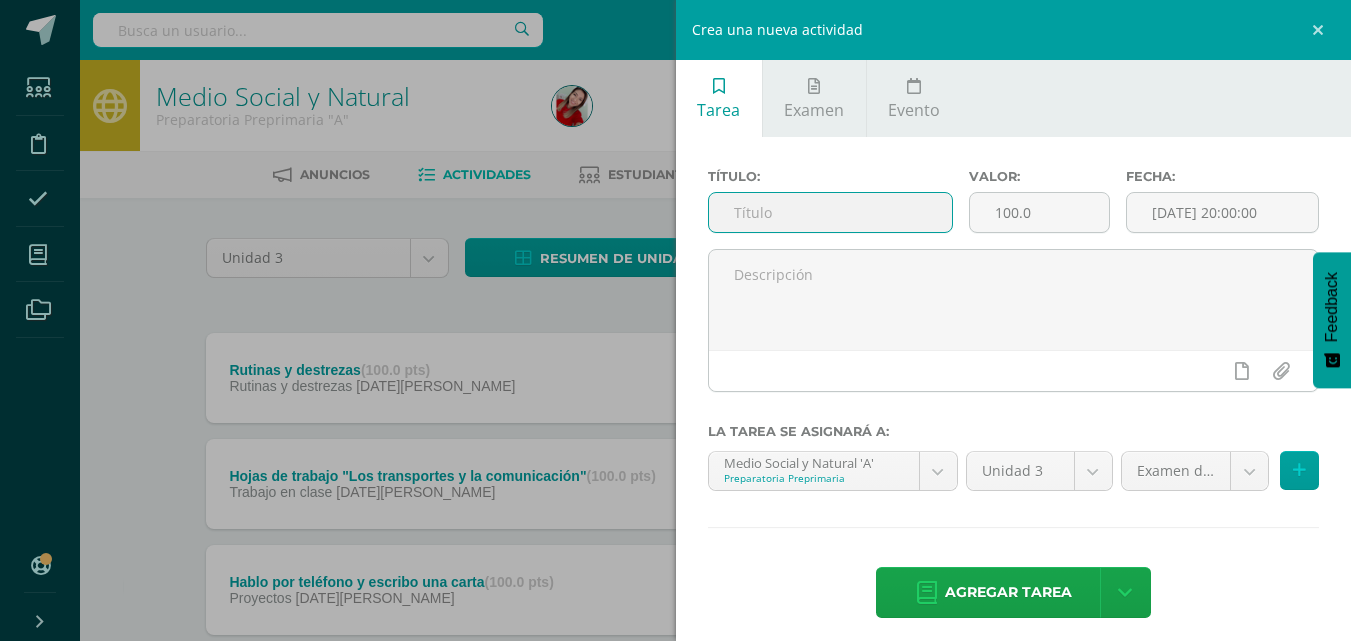 click at bounding box center (830, 212) 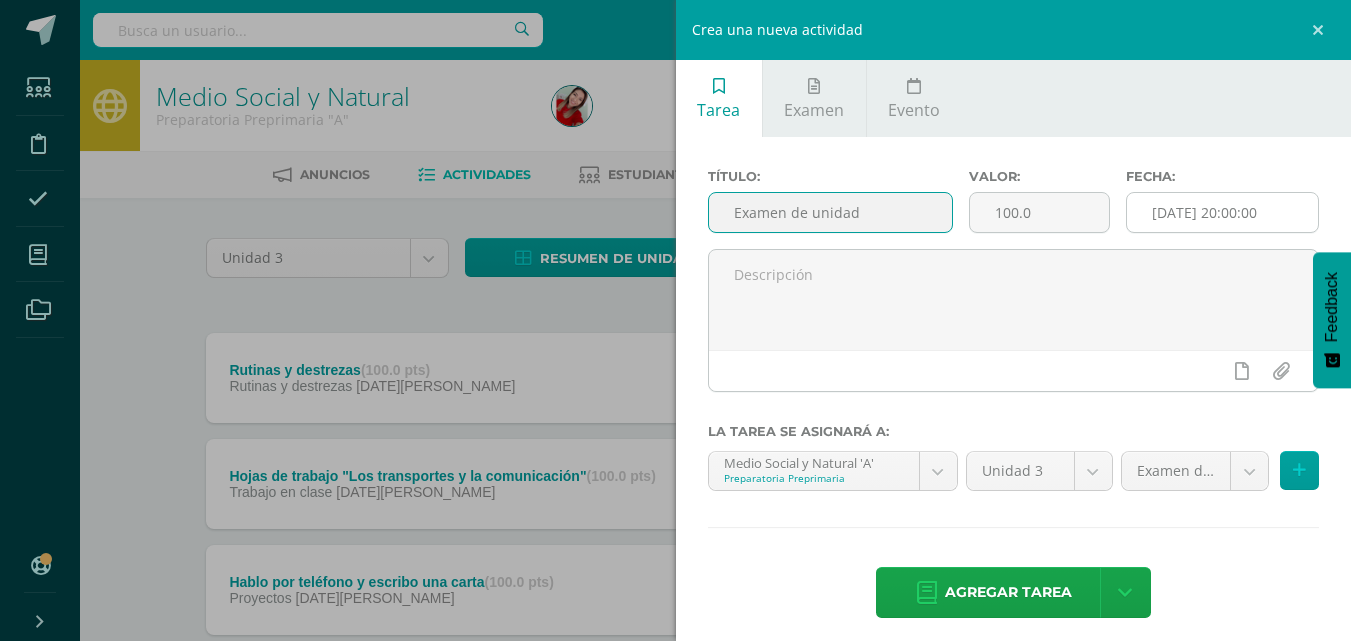 type on "Examen de unidad" 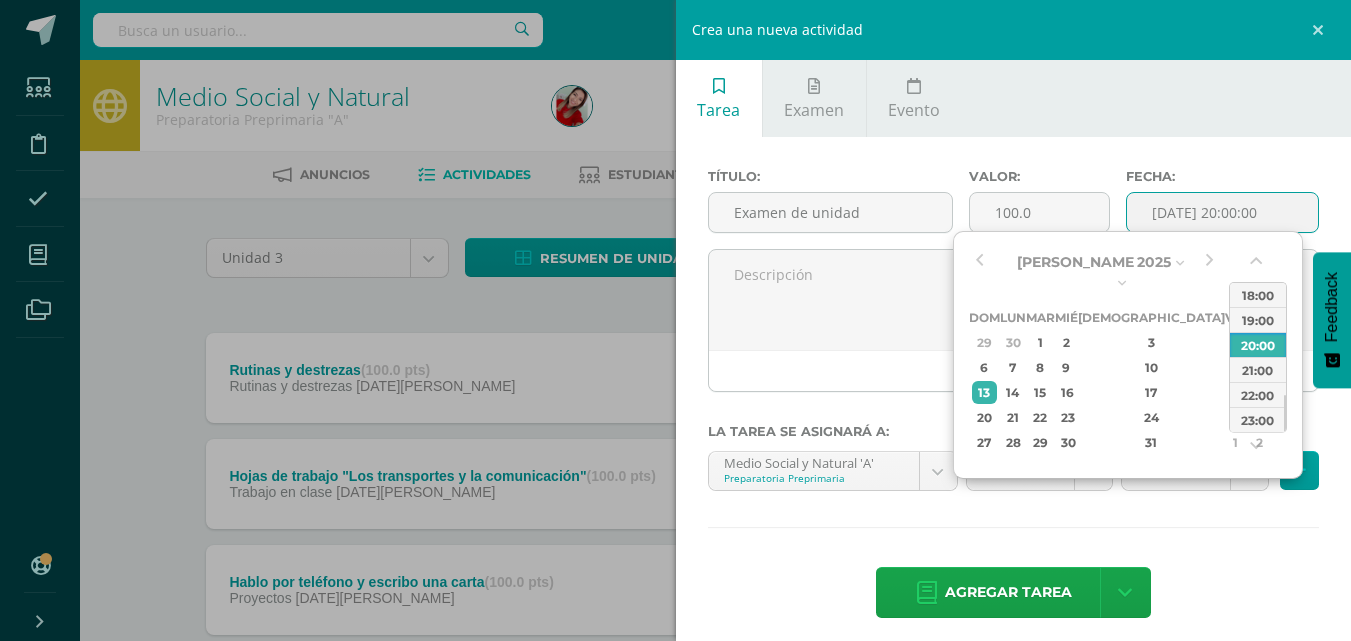 click on "[DATE] 20:00:00" at bounding box center [1222, 212] 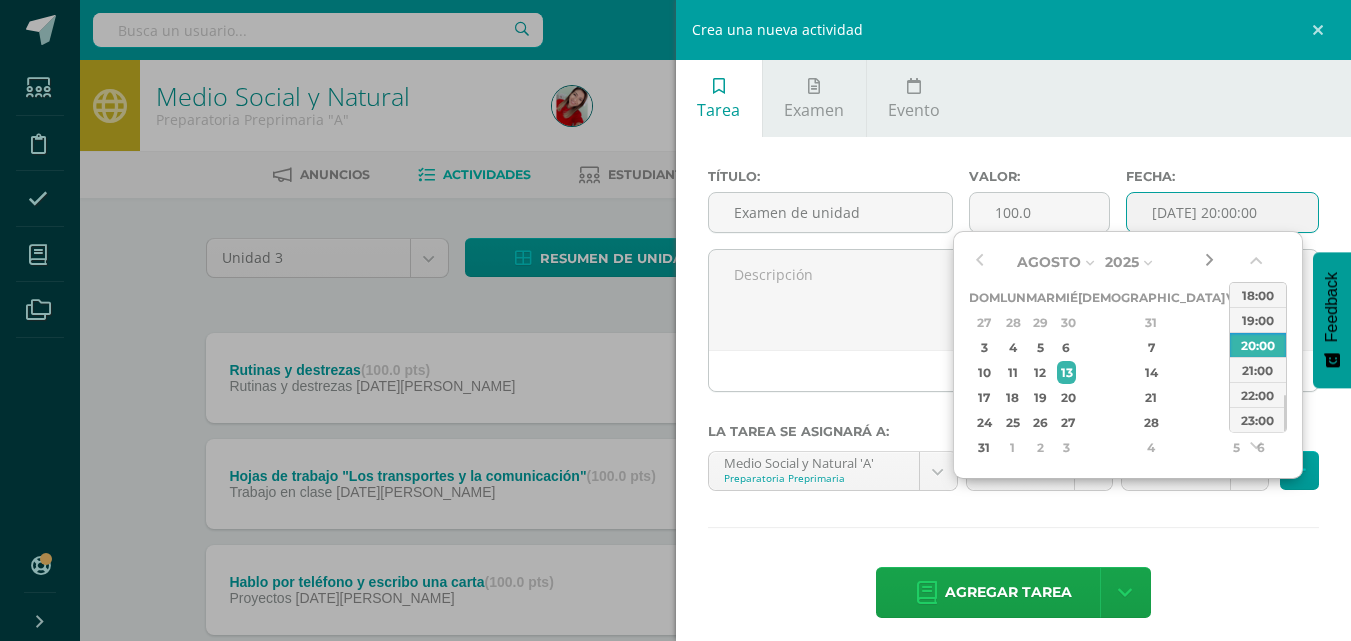 click at bounding box center (1209, 262) 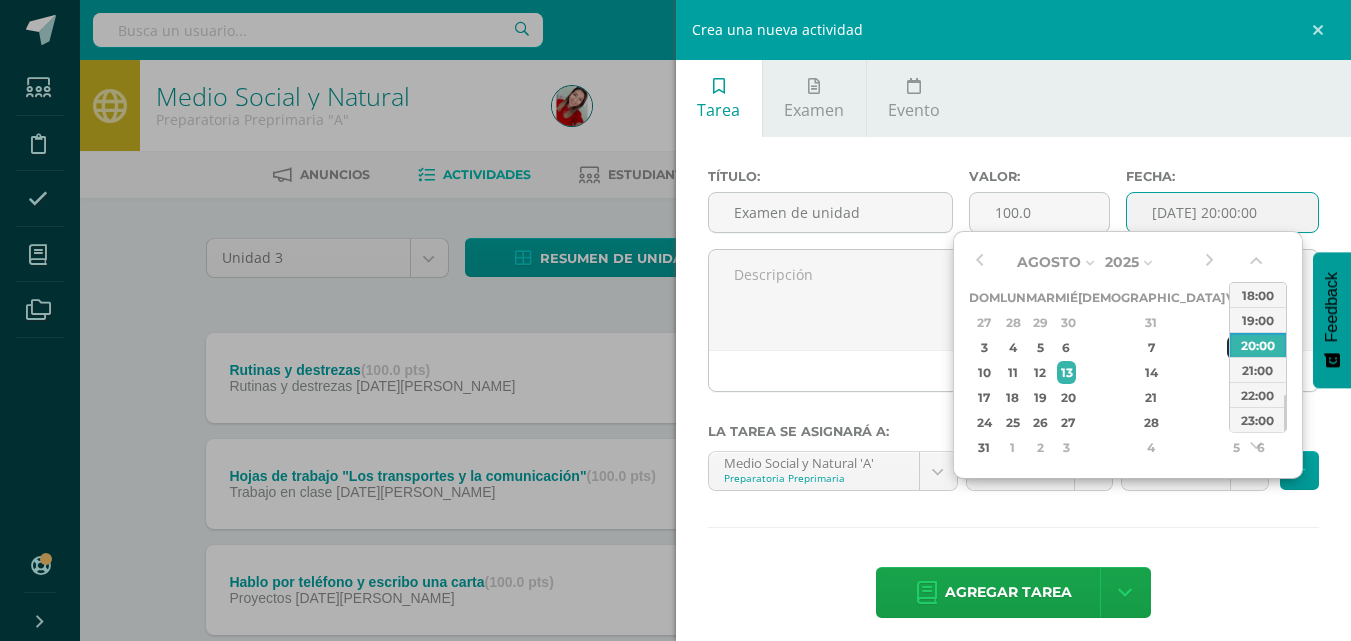 click on "8" at bounding box center [1236, 347] 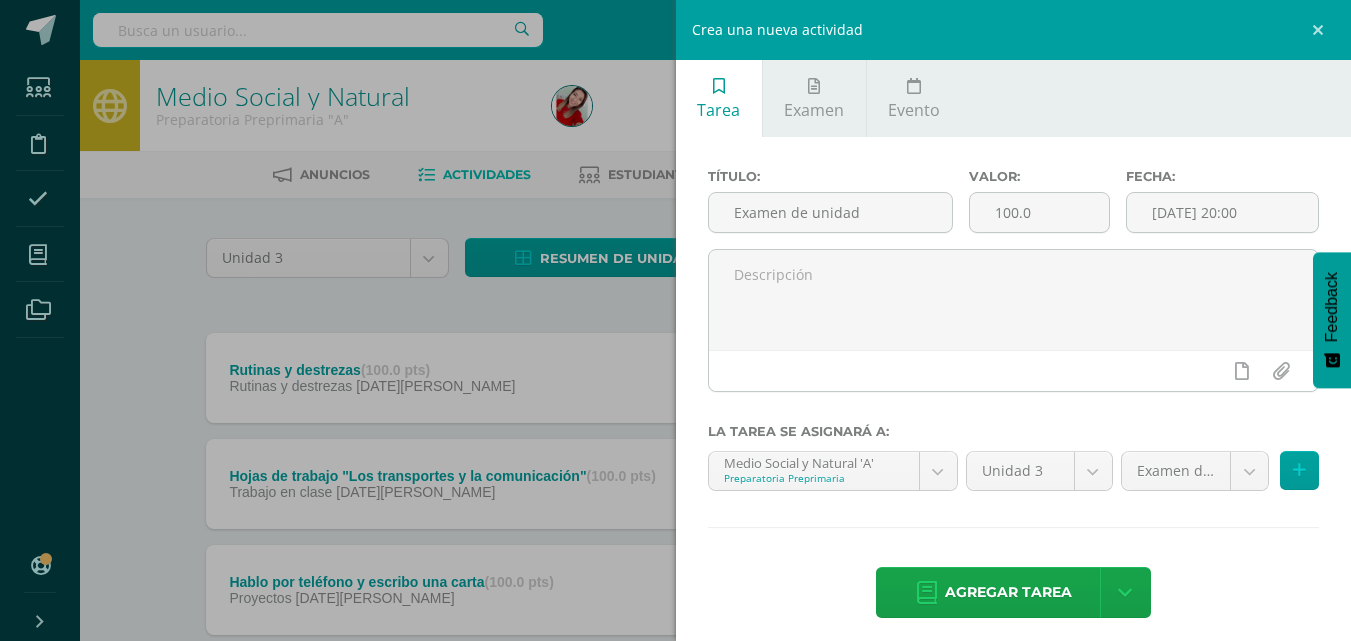 click on "Título: Examen de unidad Valor: 100.0 Fecha: 2025-08-08 20:00 La tarea se asignará a:
Medio Social y Natural 'A'
Preparatoria Preprimaria
Comunicacion y Lenguaje 'A'
Destrezas de Aprendizaje 'A'
Formación Cristiana 'A'
Medio Social y Natural 'A'
Unidad 3
Unidad 3
Unidad 4
Examen de Unidad  (40.0%)
Examen de Unidad  (40.0%)
Proyectos (10.0%)
Pruebas cortas (20.0%)
Rutinas y destrezas  (10.0%)
Trabajo en clase (20.0%)" at bounding box center (1014, 395) 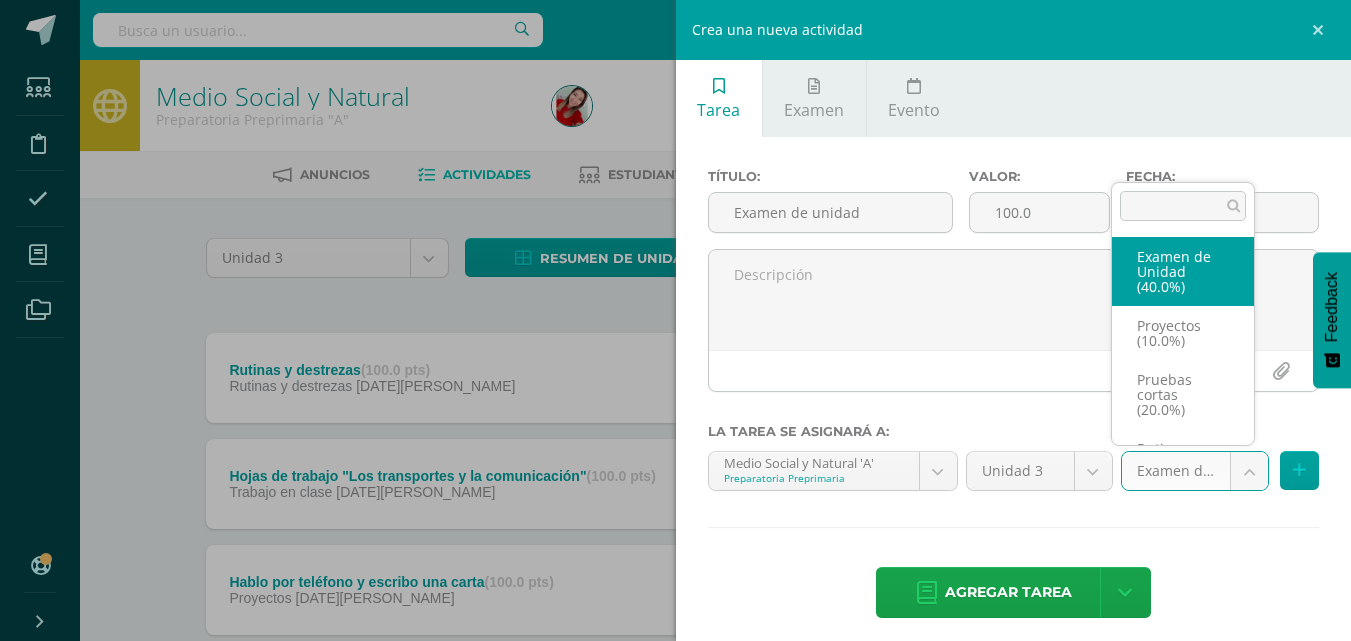click on "Tarea asignada exitosamente         Estudiantes Disciplina Asistencia Mis cursos Archivos Soporte
Centro de ayuda
Últimas actualizaciones
10+ Cerrar panel
Comunicacion y Lenguaje
Preparatoria
Preprimaria
"A"
Actividades Estudiantes Planificación Dosificación
Destrezas de Aprendizaje
Preparatoria
Preprimaria
"A"
Actividades Estudiantes Planificación Dosificación
Formación Cristiana
Preparatoria
Preprimaria
"A"
Actividades Estudiantes Planificación Dosificación Actividades Estudiantes Mi Perfil 17" at bounding box center [675, 702] 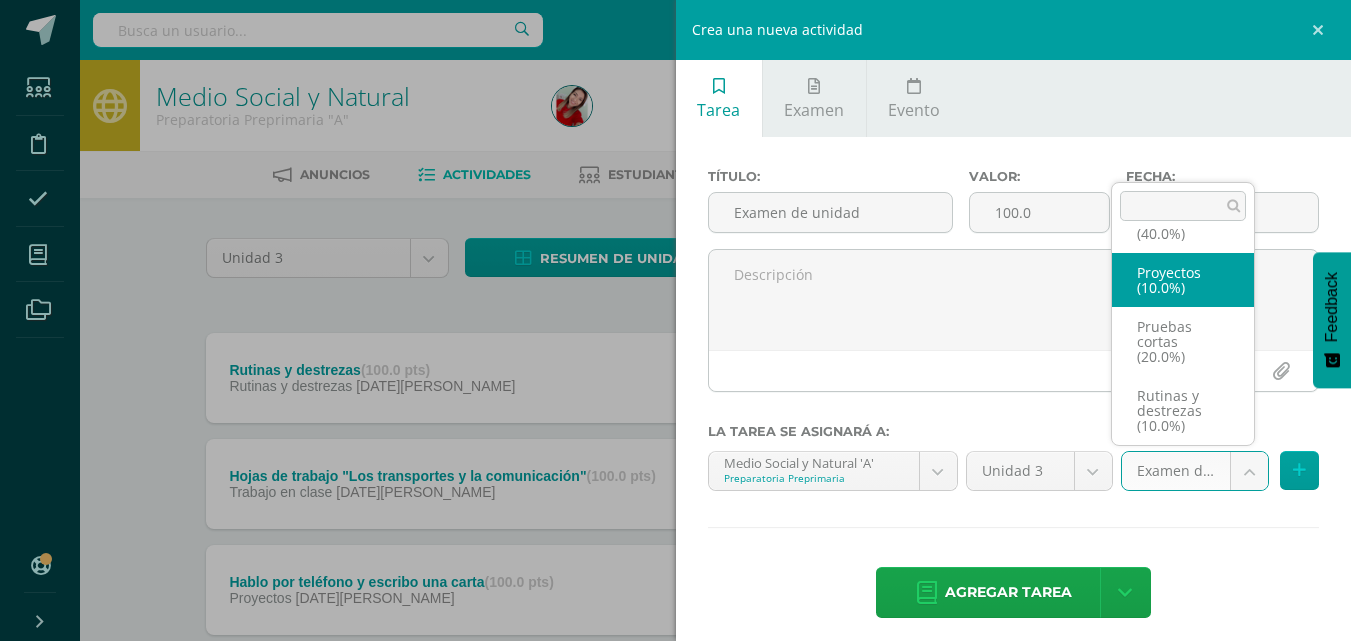 scroll, scrollTop: 0, scrollLeft: 0, axis: both 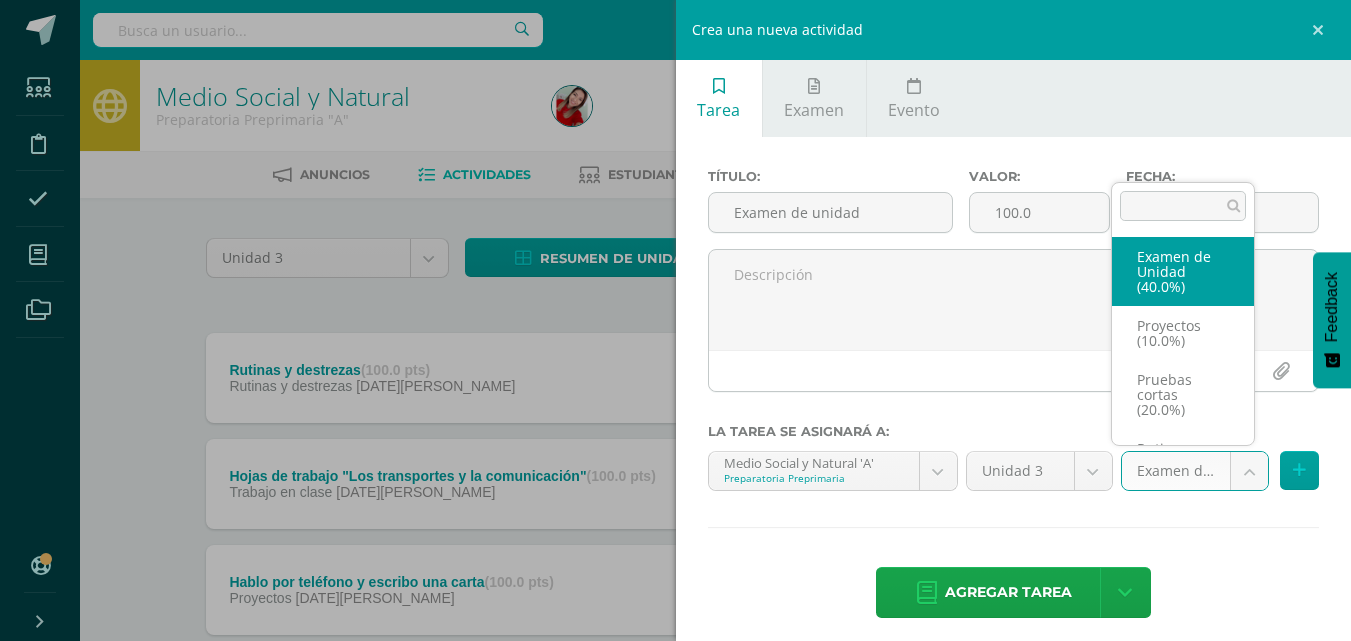 select on "202896" 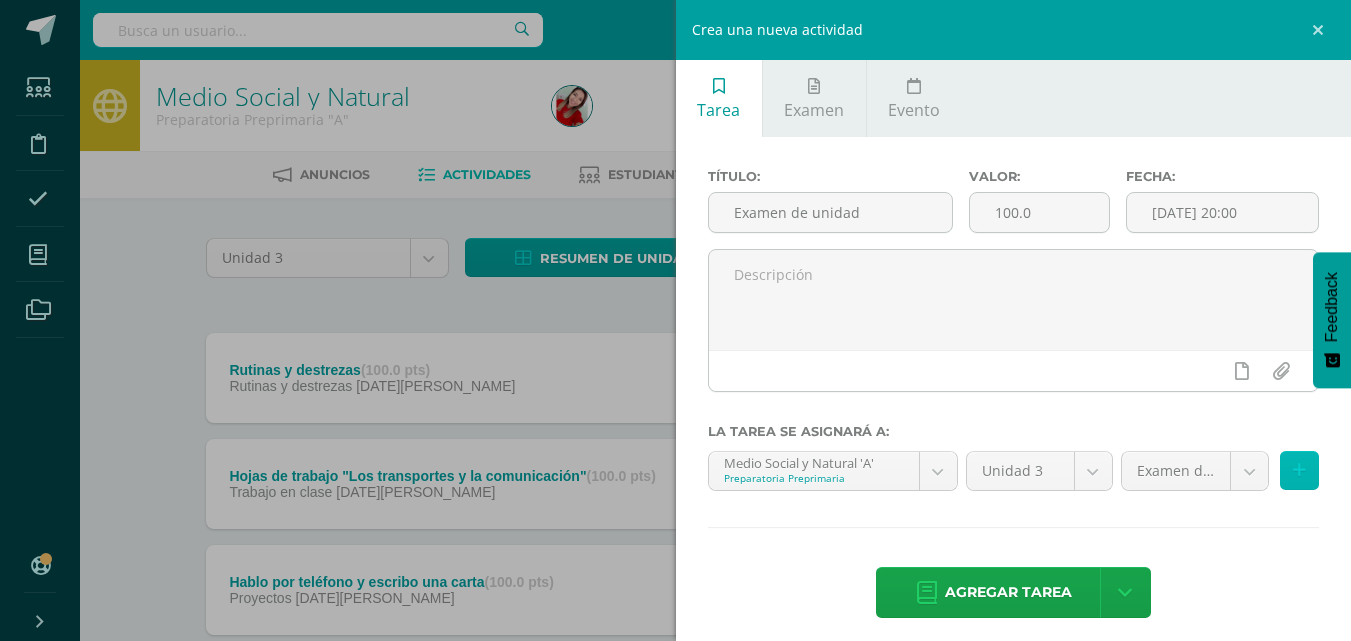 click at bounding box center (1299, 470) 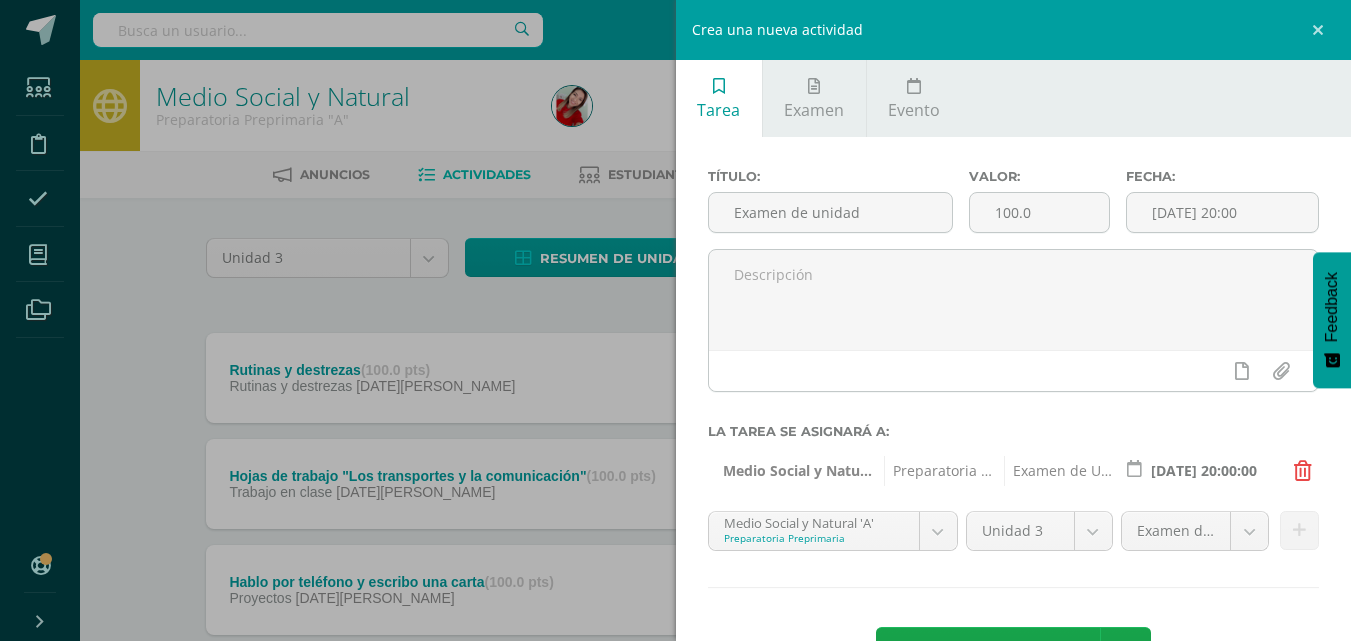 click on "Título: Examen de unidad Valor: 100.0 Fecha: 2025-08-08 20:00 La tarea se asignará a:
Medio Social y Natural 'A'
Preparatoria Preprimaria
Examen de Unidad  (40.0%)
2025-08-08 20:00:00
Medio Social y Natural 'A'
Preparatoria Preprimaria
Comunicacion y Lenguaje 'A'" at bounding box center (1014, 425) 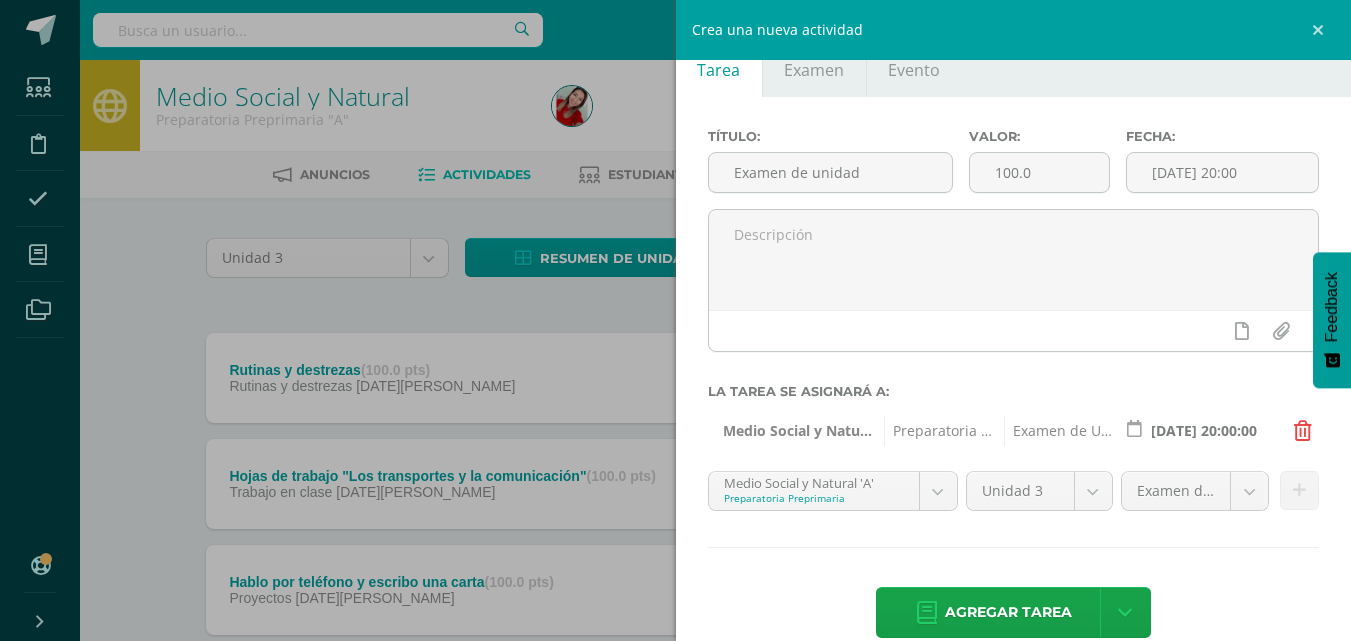 scroll, scrollTop: 73, scrollLeft: 0, axis: vertical 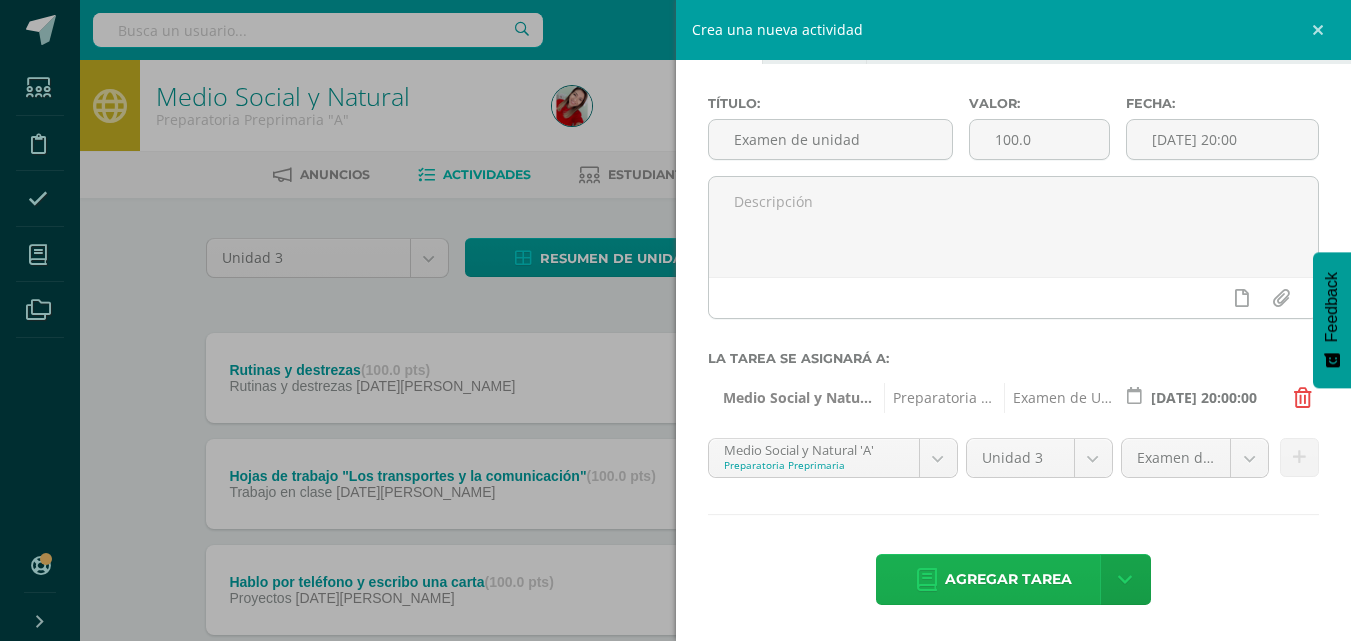 click on "Agregar tarea" at bounding box center (1008, 579) 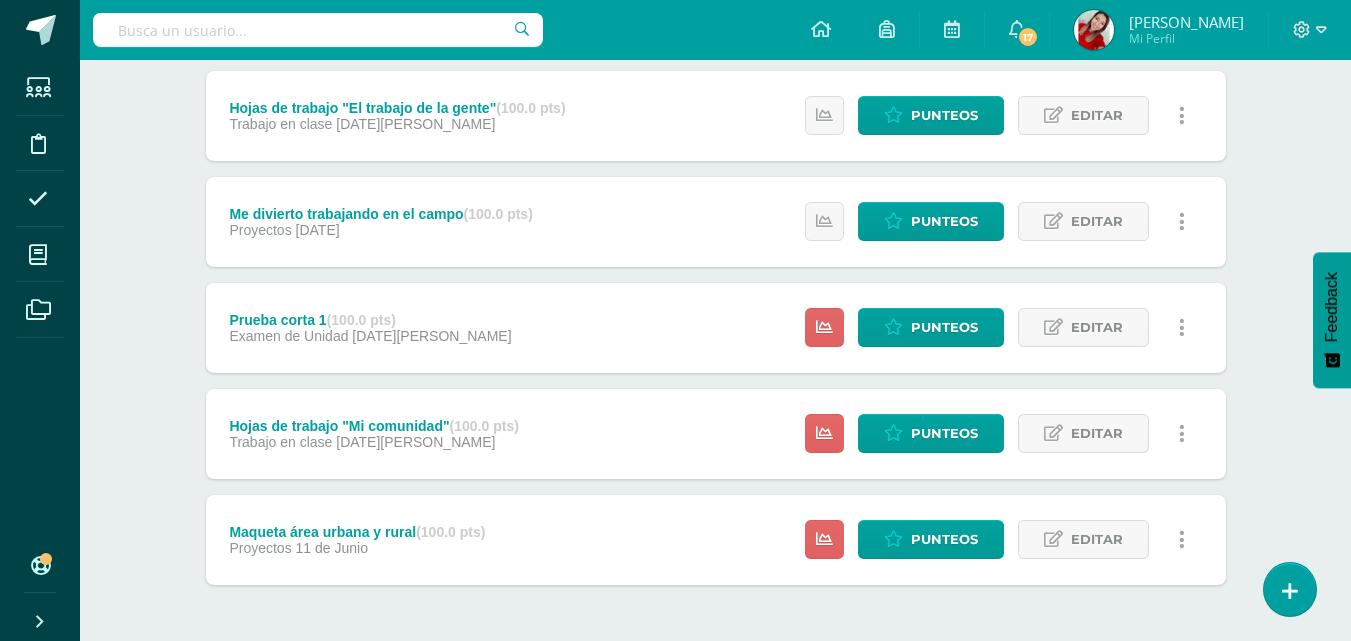 scroll, scrollTop: 862, scrollLeft: 0, axis: vertical 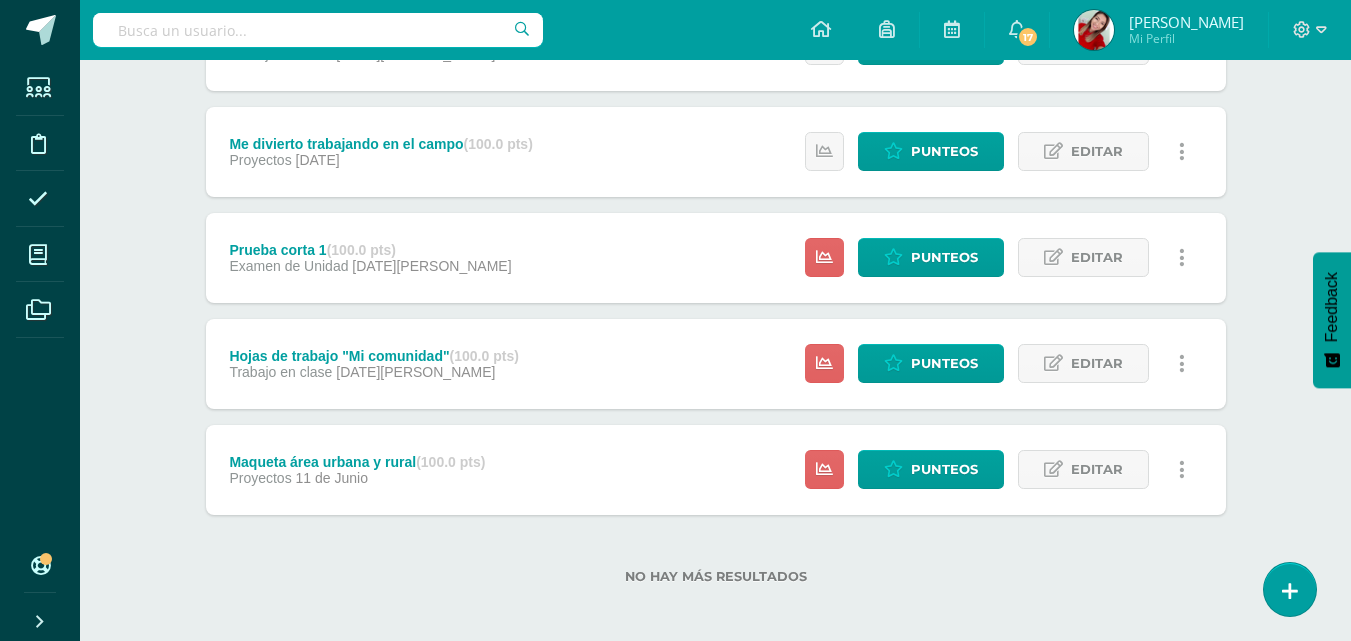 click on "Hojas de trabajo "Mi comunidad"  (100.0 pts)
Trabajo en clase
07 de Julio" at bounding box center (374, 364) 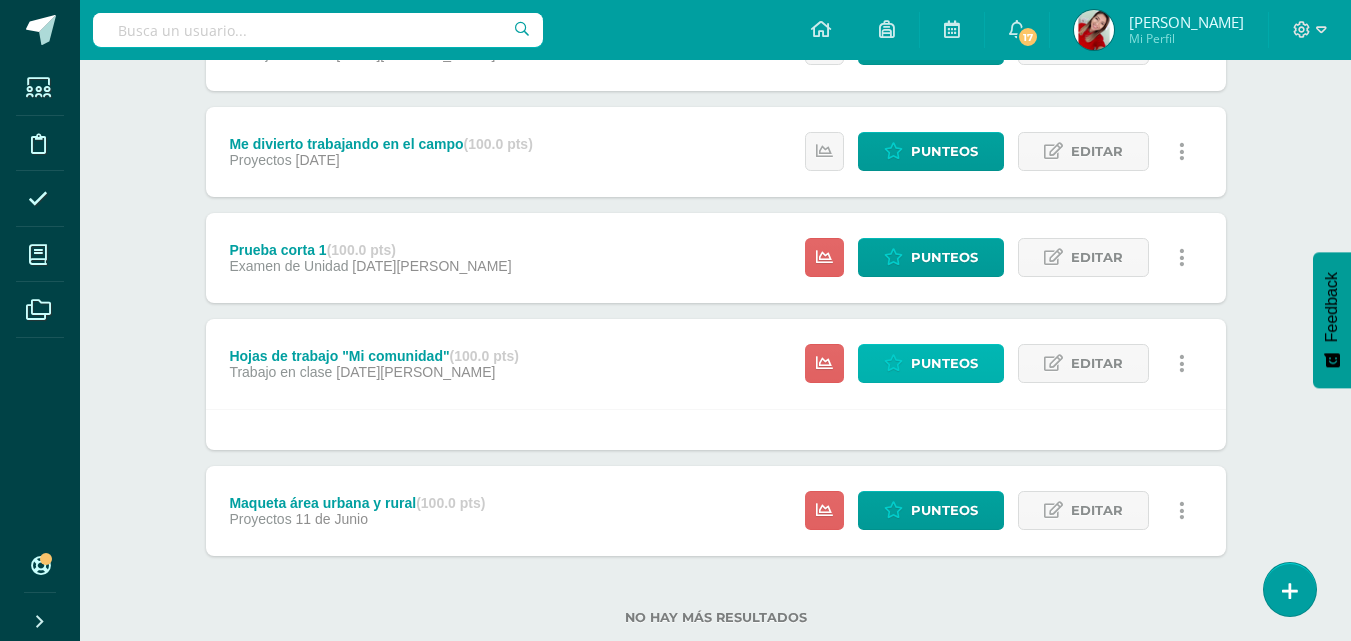 click on "Punteos" at bounding box center (944, 363) 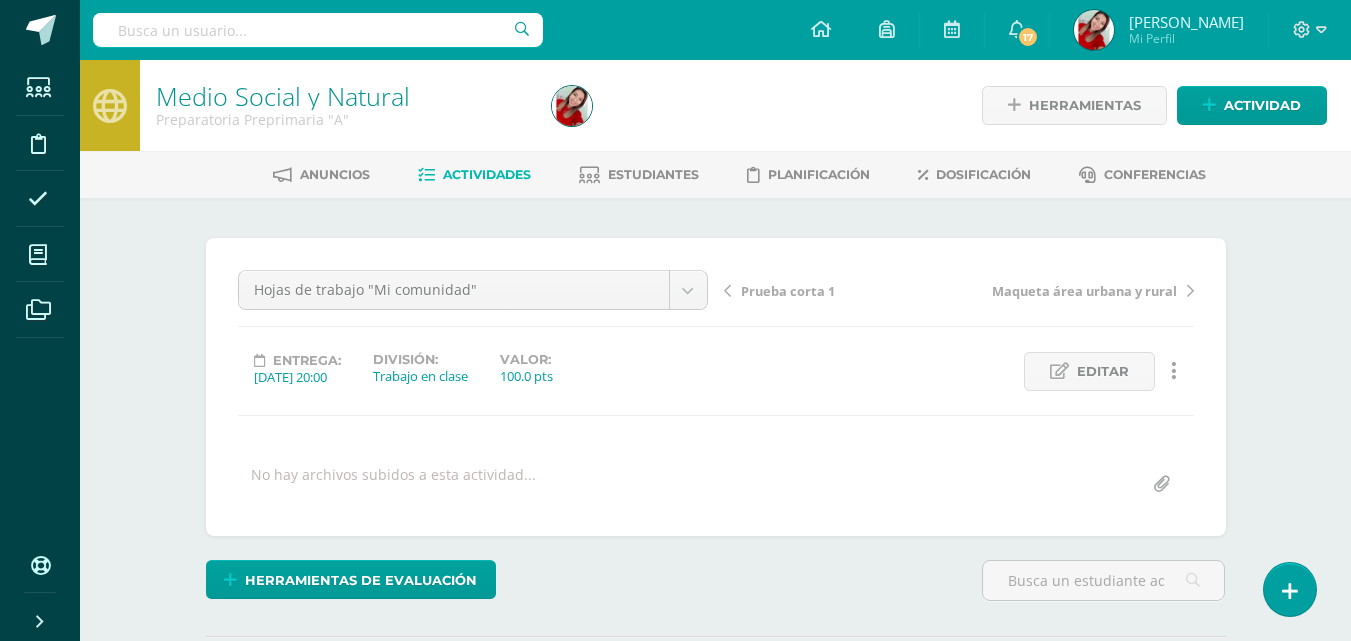 scroll, scrollTop: 0, scrollLeft: 0, axis: both 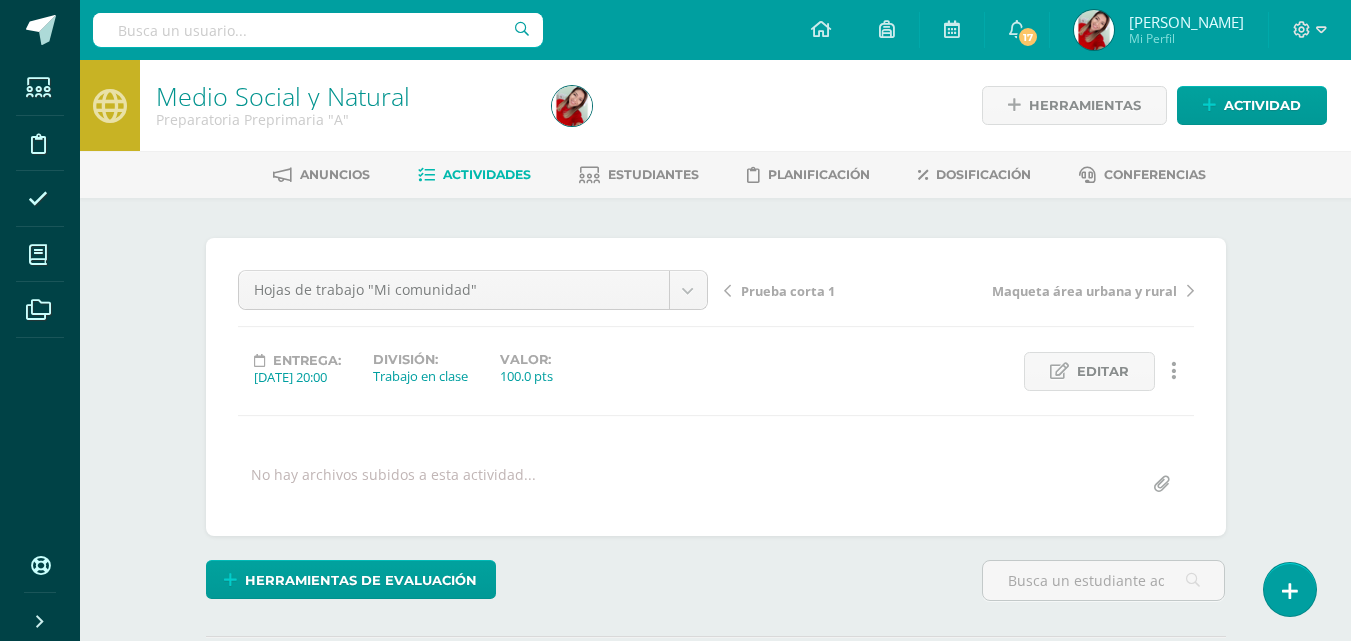 click on "Hojas de trabajo "Mi comunidad"                             Examen de unidad Rutinas y destrezas Hojas de trabajo "Los transportes y la comunicación" Hablo por teléfono y escribo una carta Prueba corta 2 Hojas de trabajo "El trabajo de la gente" Me divierto trabajando en el campo Prueba corta 1 Hojas de trabajo "Mi comunidad" Maqueta área urbana y rural [GEOGRAPHIC_DATA] corta 1 Maqueta área urbana y rural [GEOGRAPHIC_DATA]:
[DATE] 20:00
División:
Trabajo en clase
Valor:
100.0 pts
Editar
Ocultar
Historial de actividad" at bounding box center [716, 387] 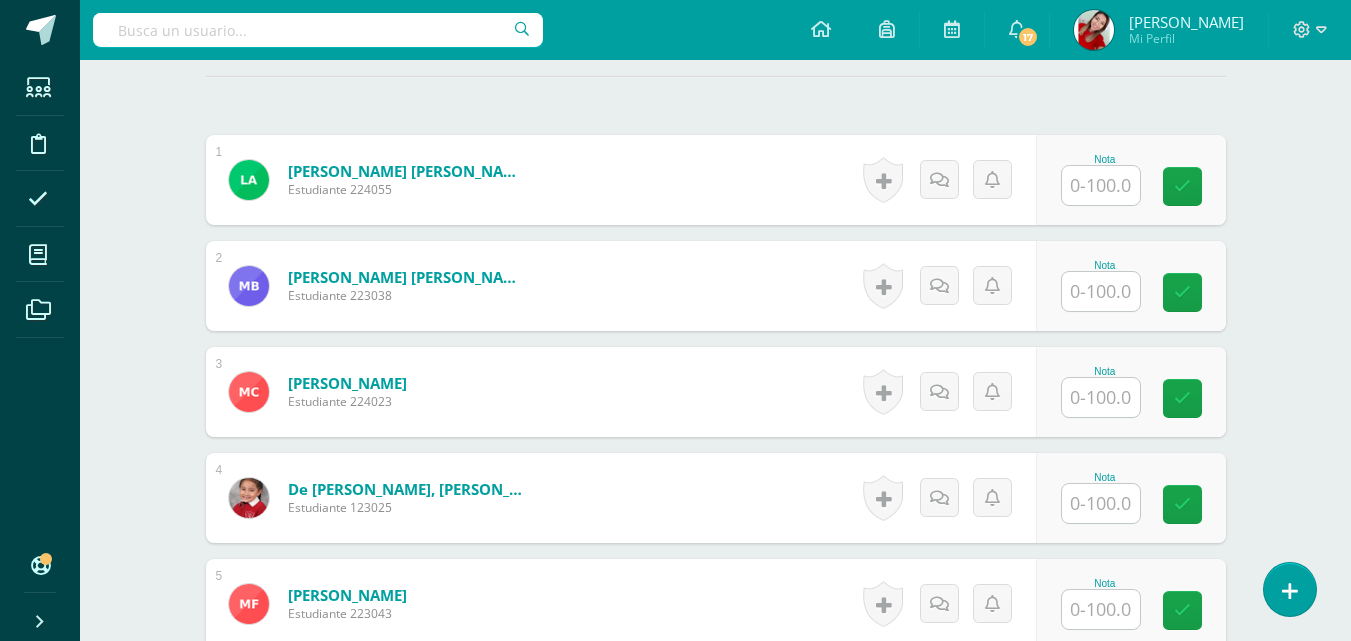 scroll, scrollTop: 561, scrollLeft: 0, axis: vertical 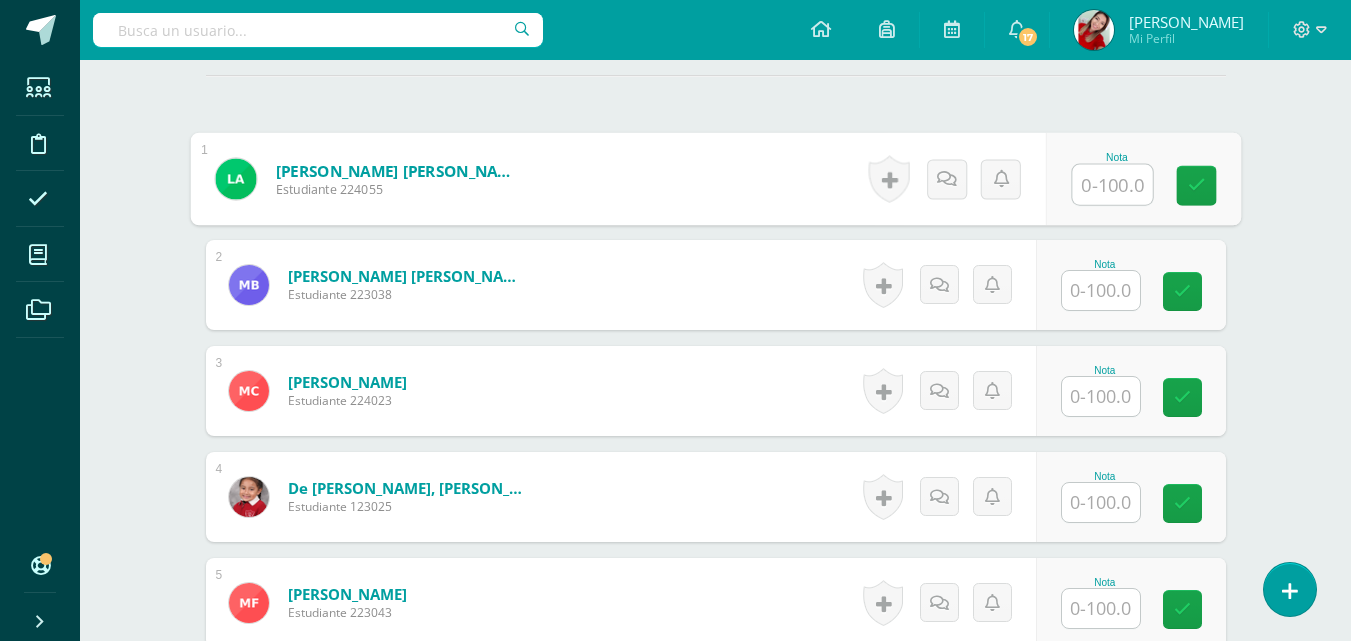 click at bounding box center [1112, 185] 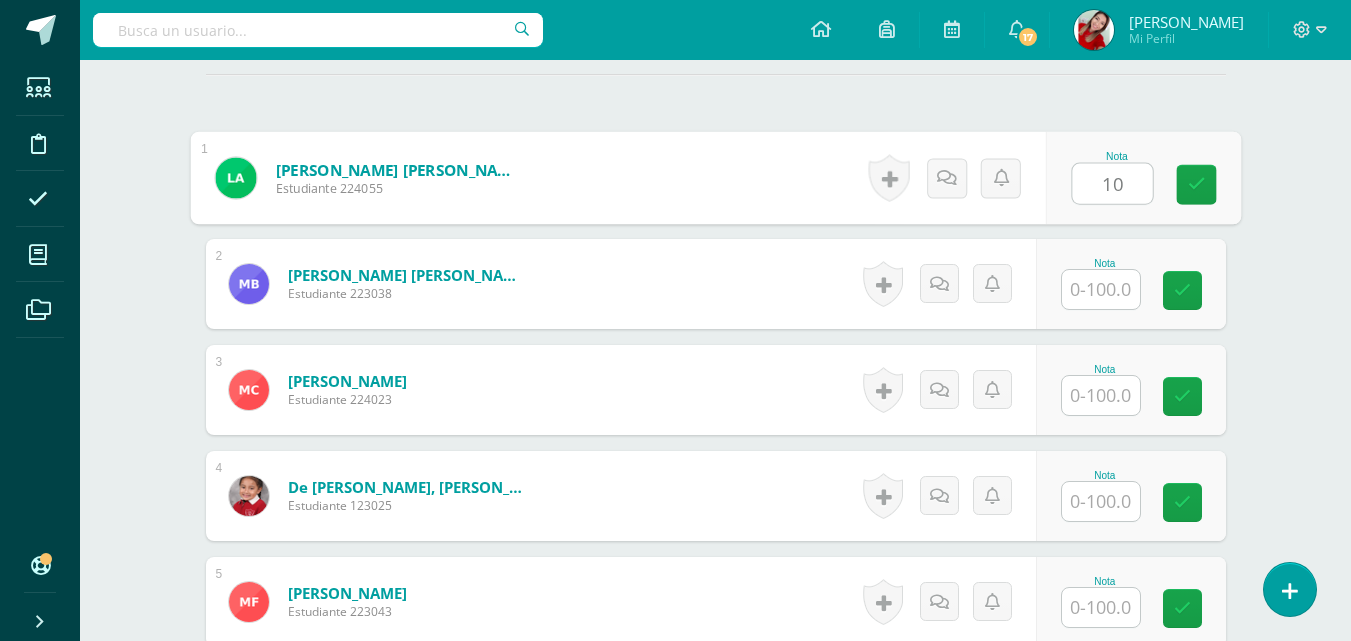 type on "100" 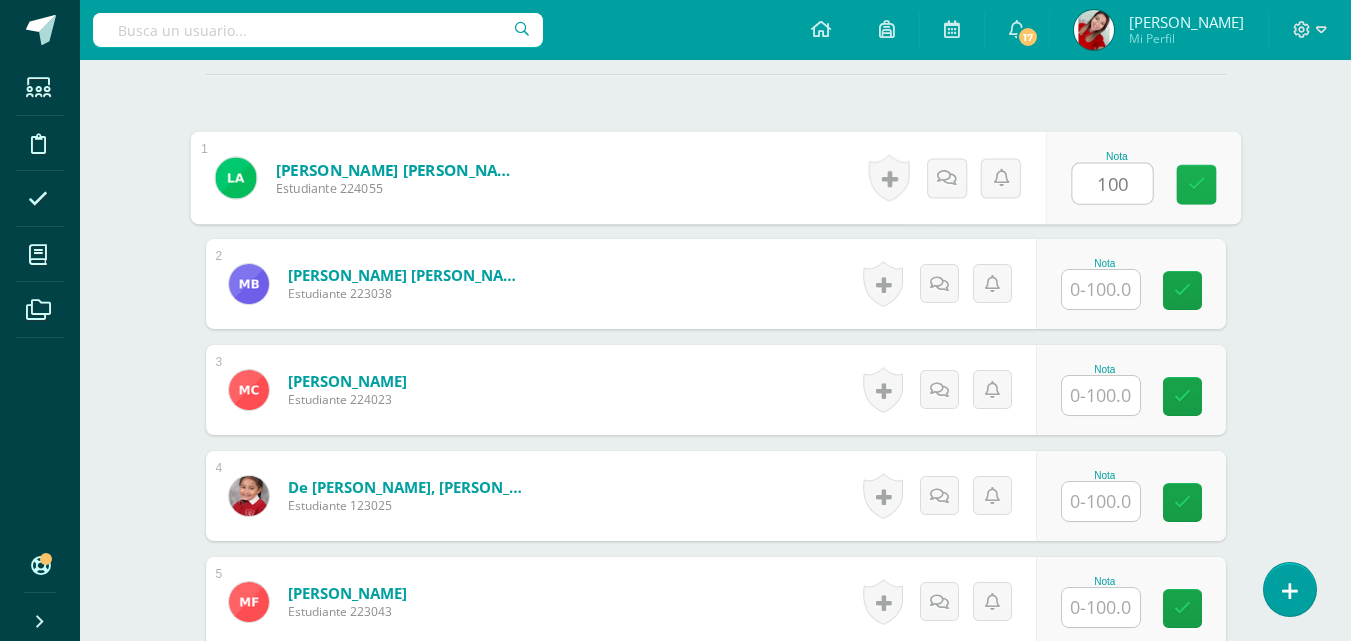 click at bounding box center (1196, 184) 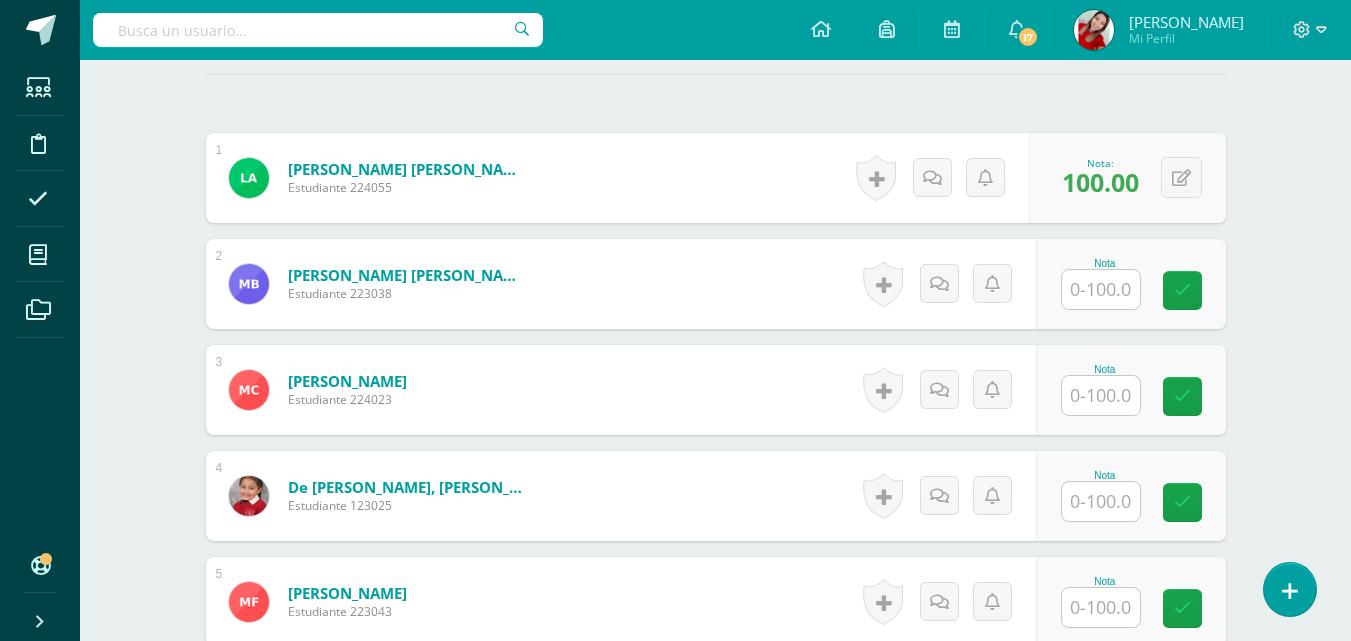 click at bounding box center (1101, 289) 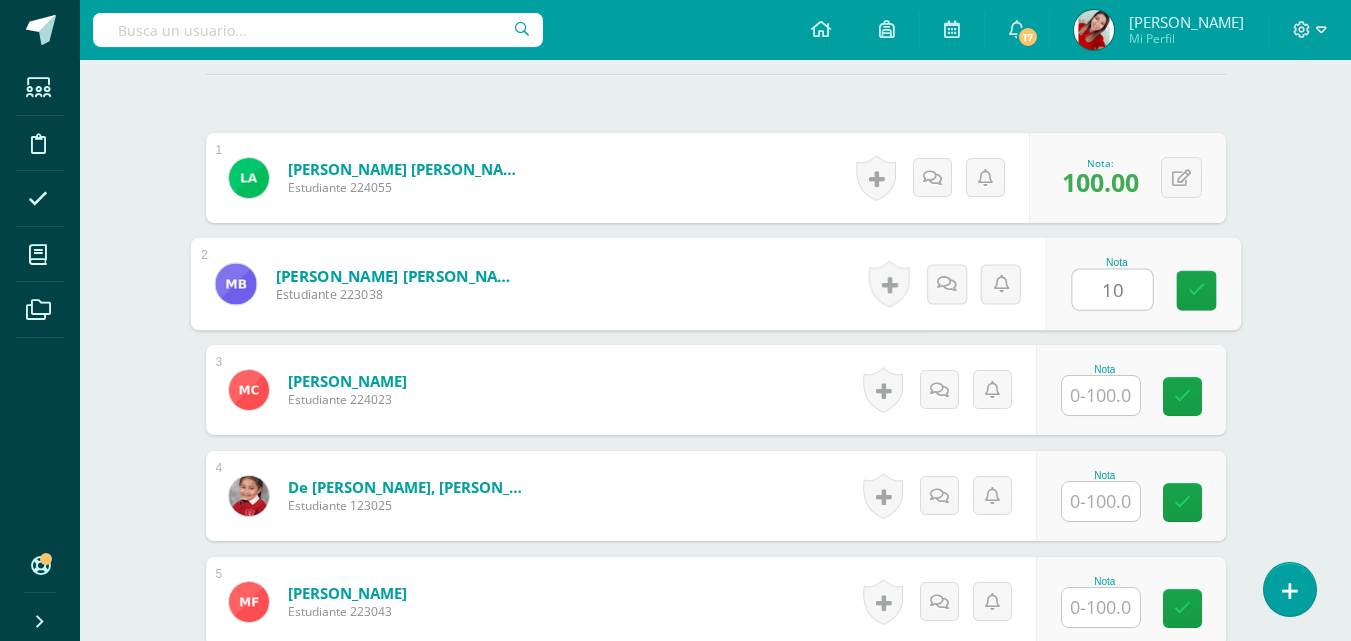 type on "100" 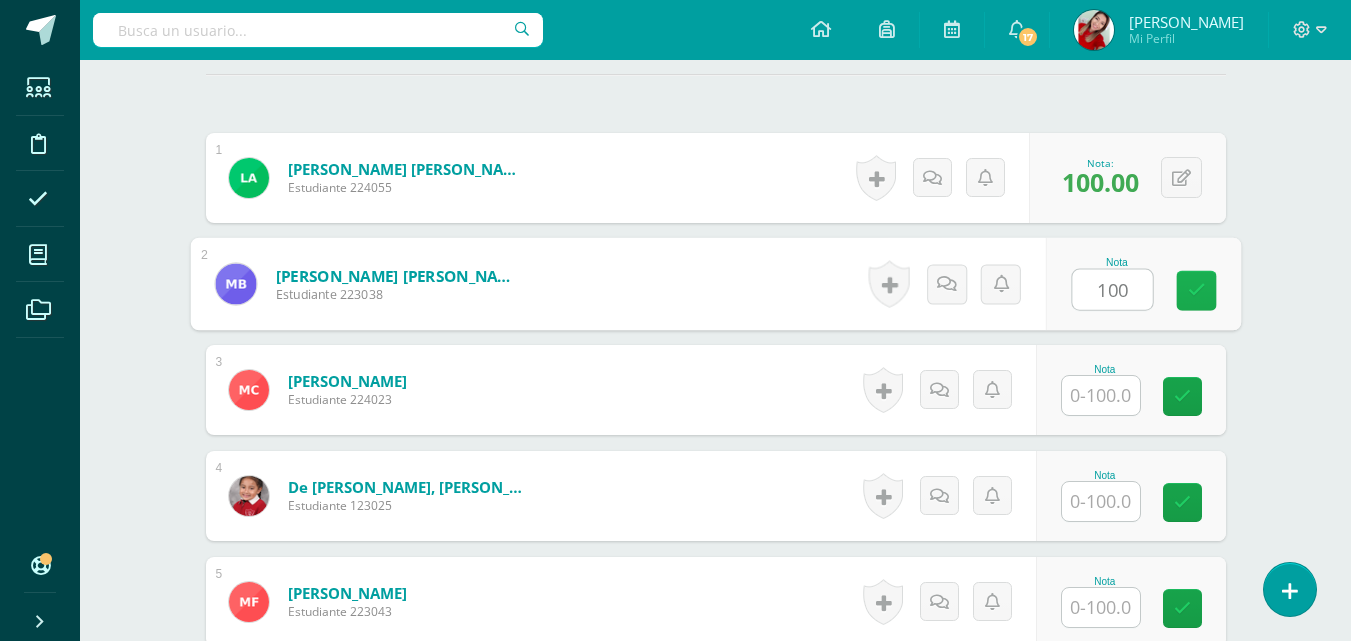 click at bounding box center (1196, 290) 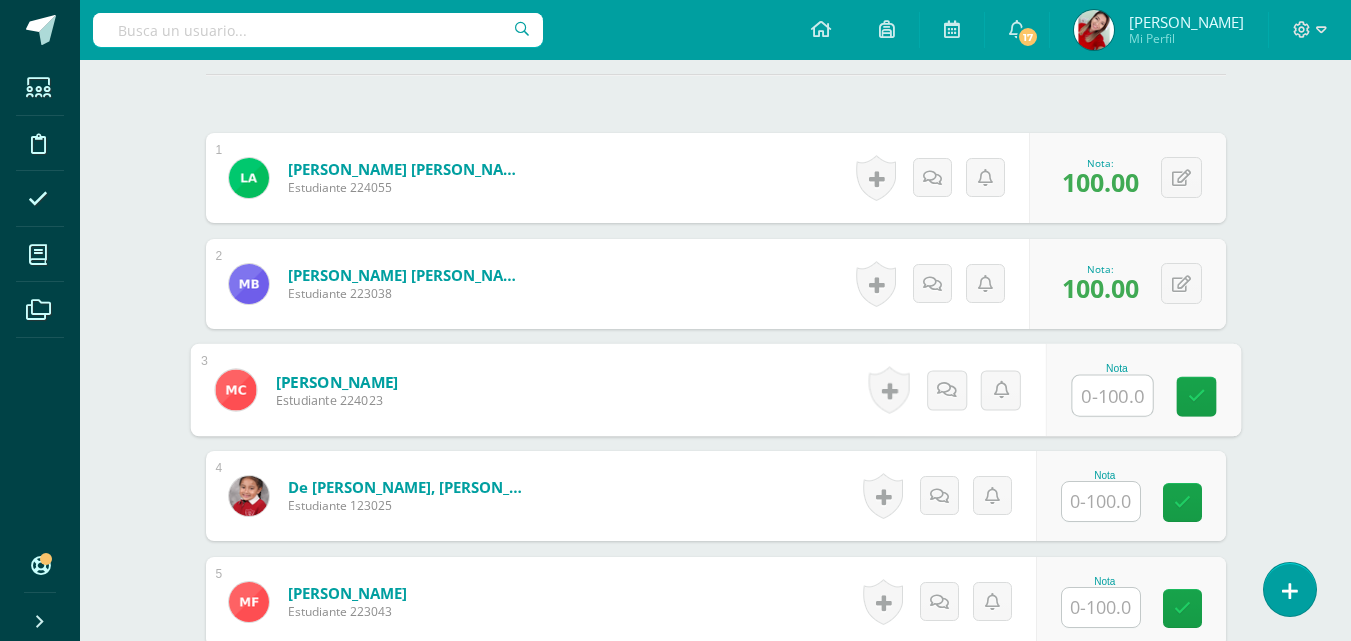 click at bounding box center (1112, 396) 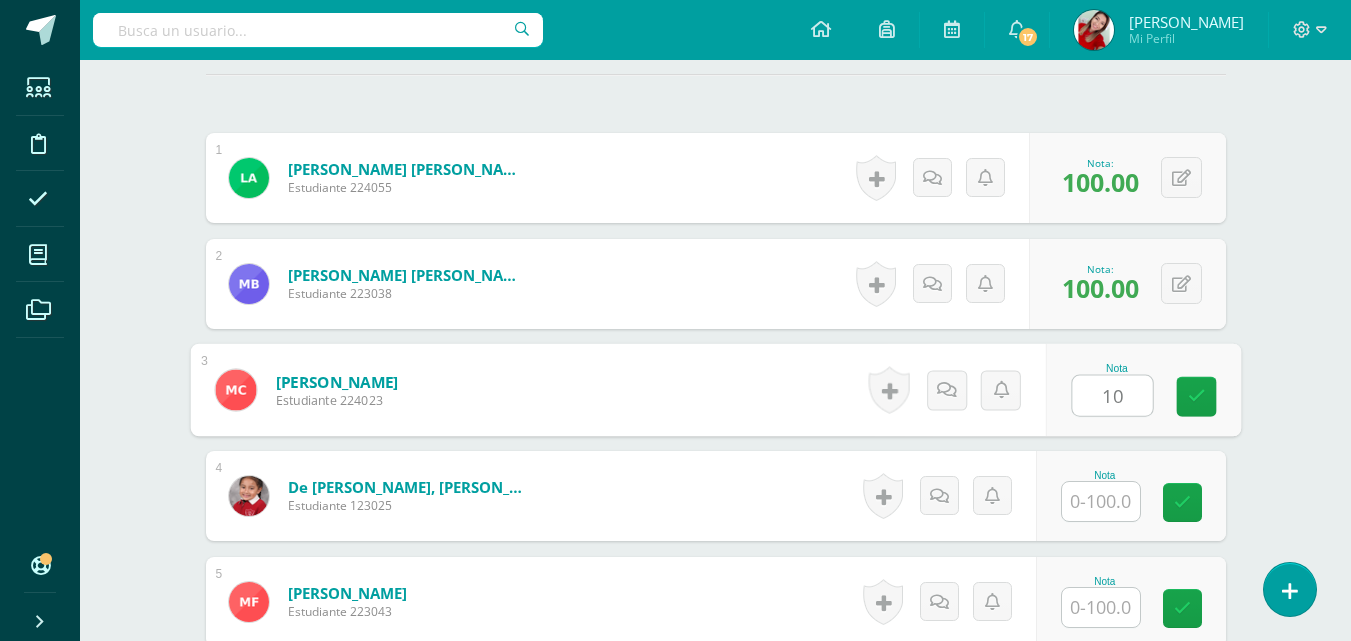 type on "100" 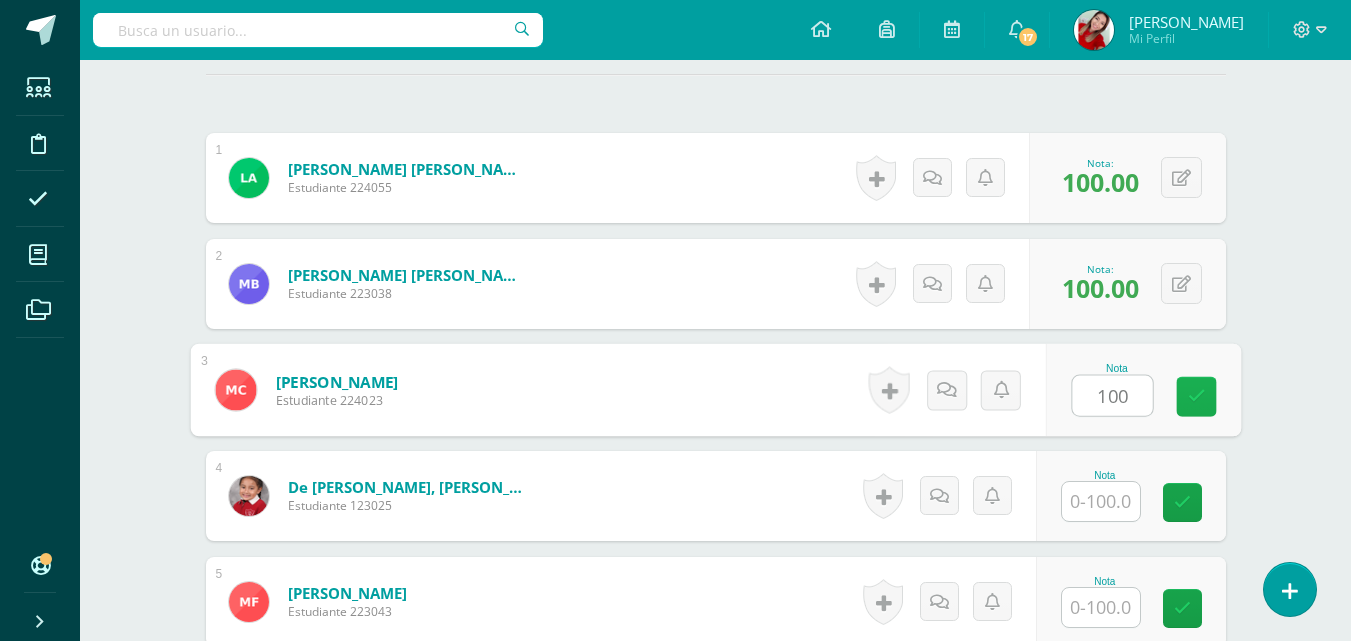 click at bounding box center [1196, 396] 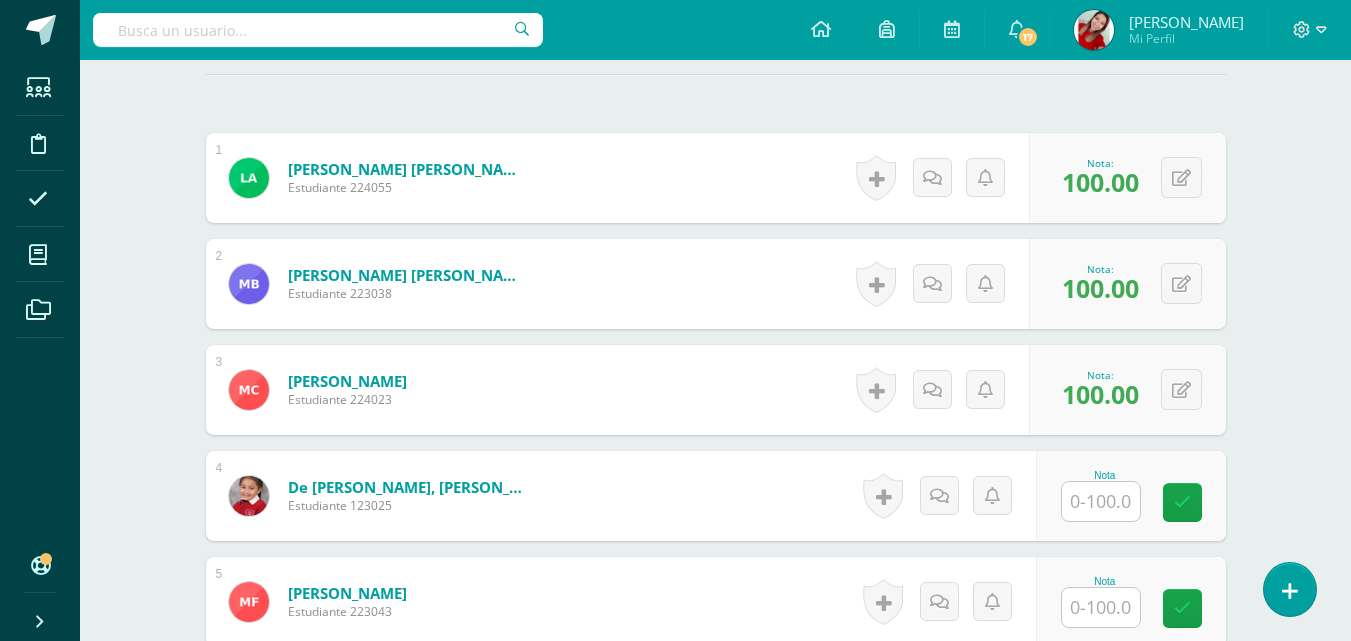 click at bounding box center [1101, 501] 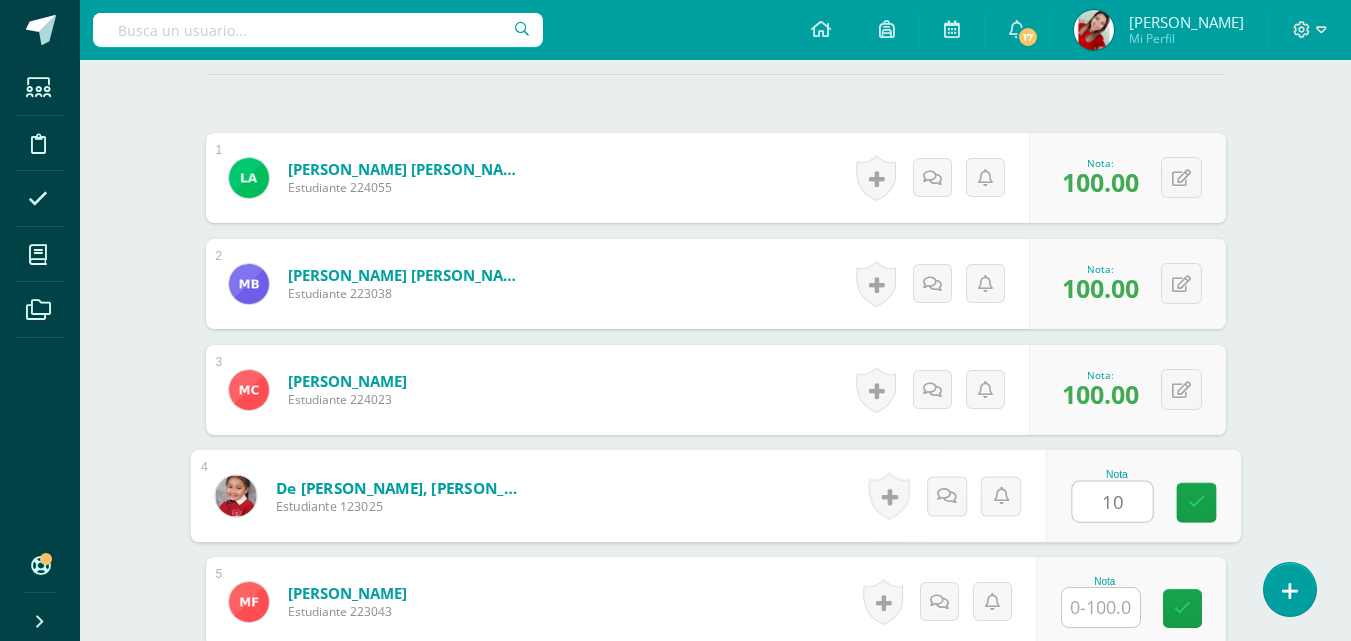 type on "100" 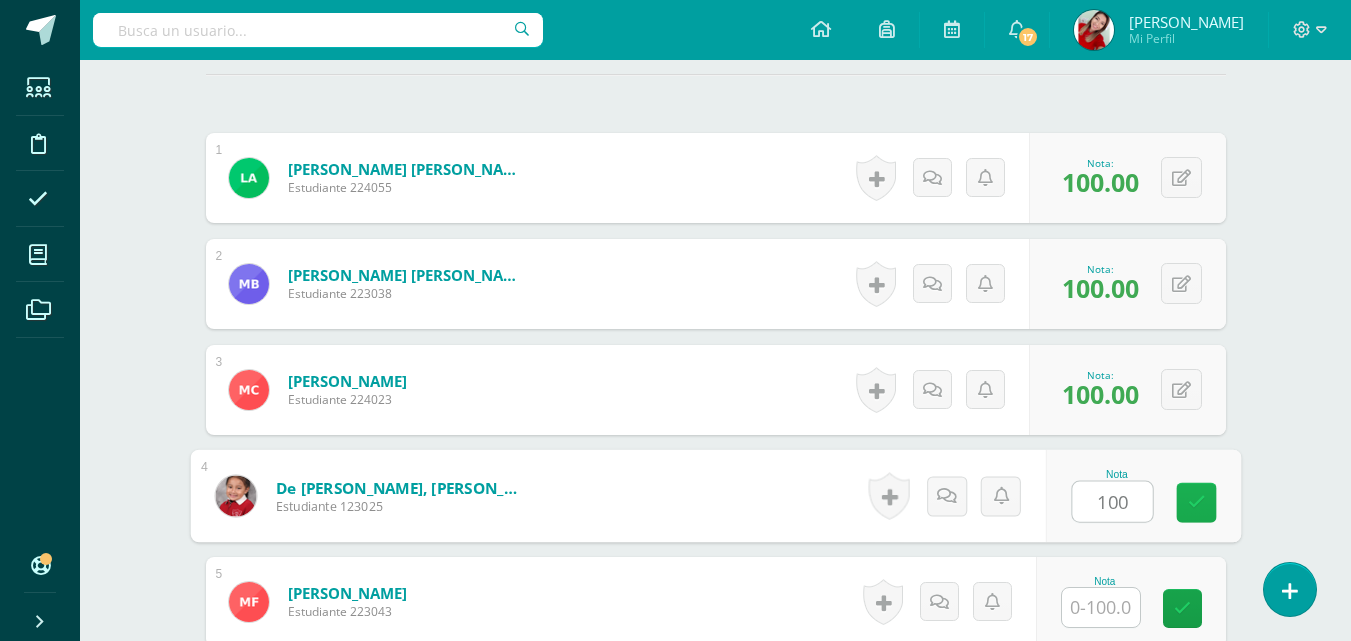 click at bounding box center [1196, 503] 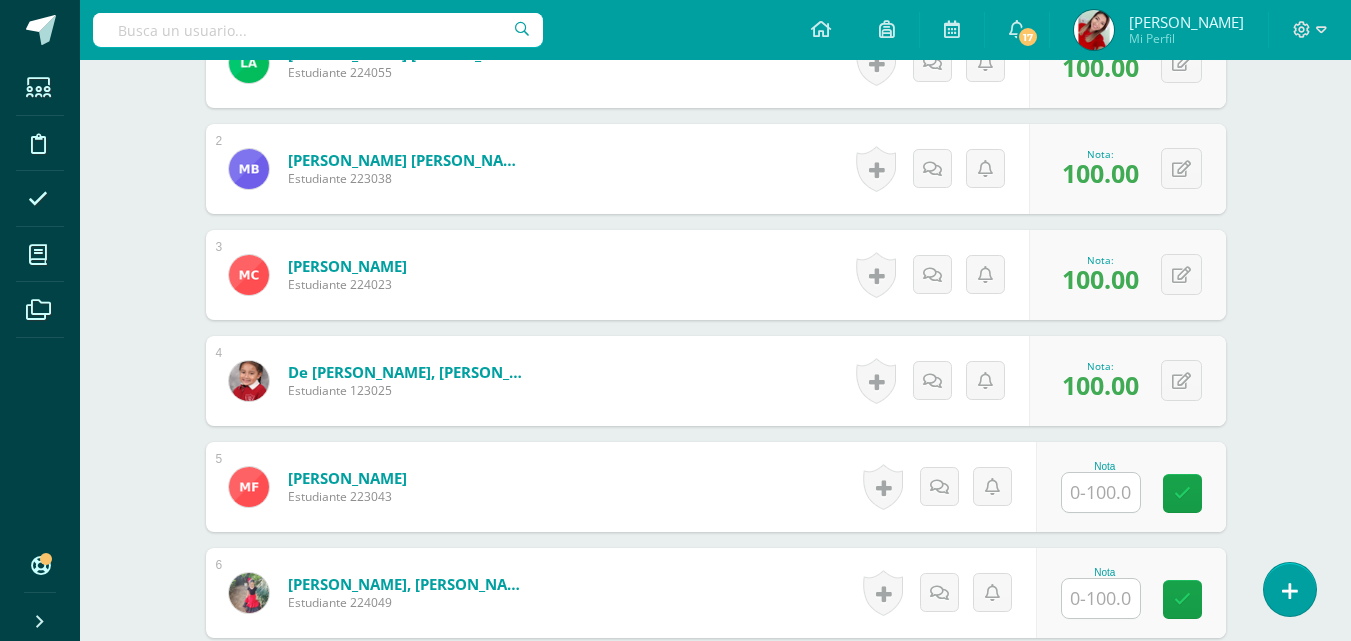 scroll, scrollTop: 682, scrollLeft: 0, axis: vertical 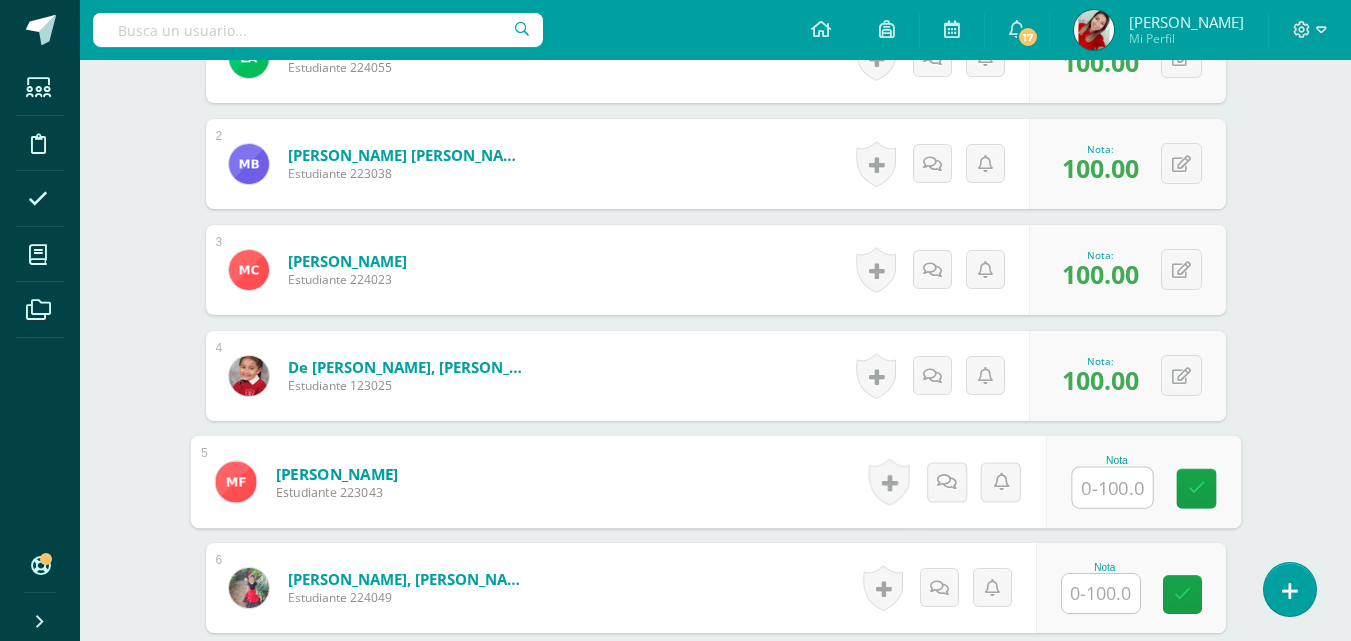 click at bounding box center [1112, 488] 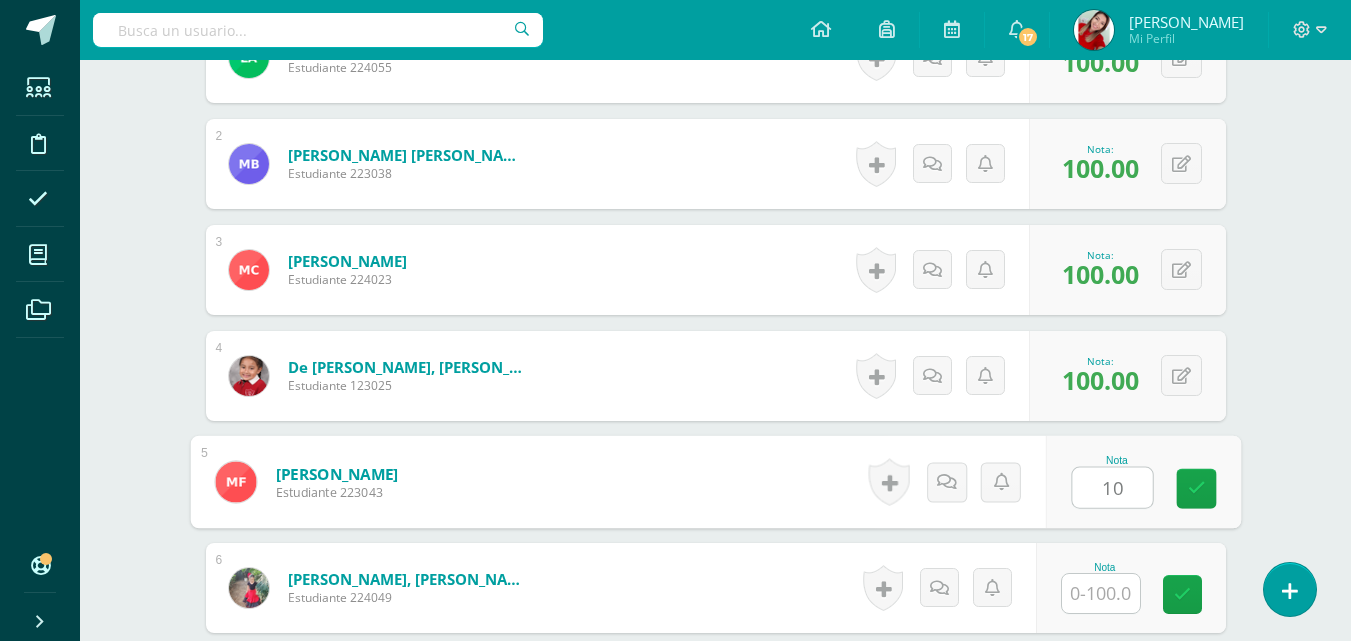 type on "100" 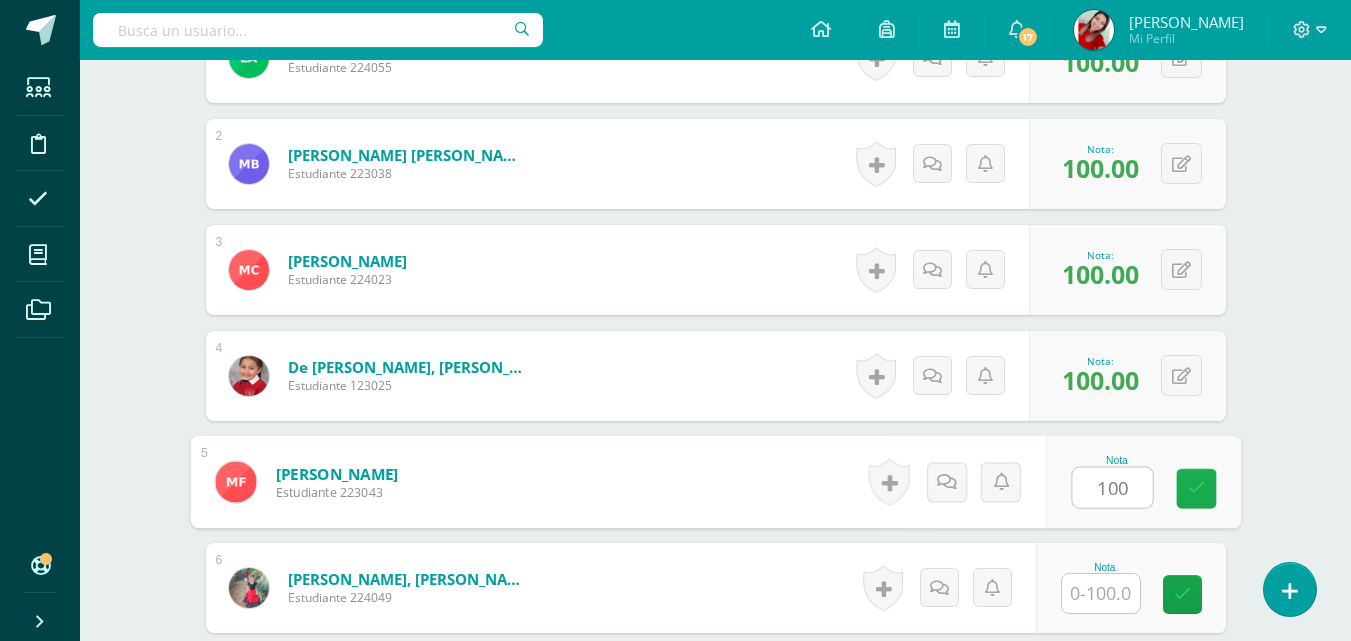 click at bounding box center (1196, 489) 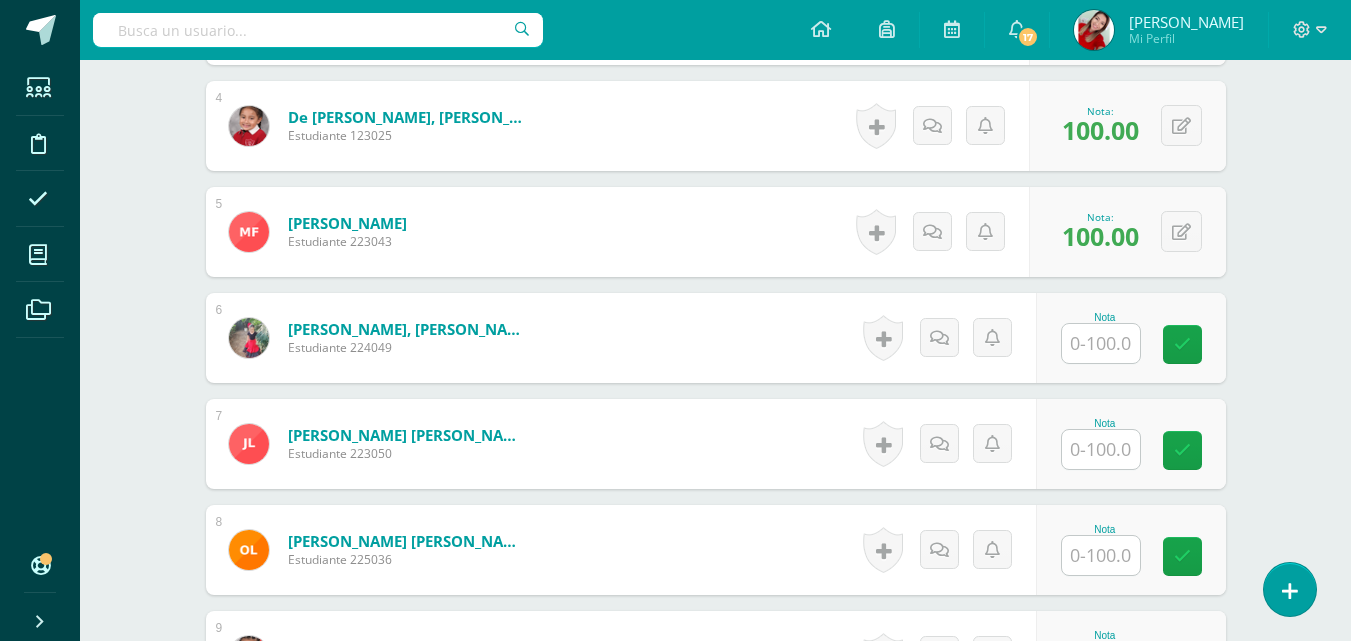 scroll, scrollTop: 1002, scrollLeft: 0, axis: vertical 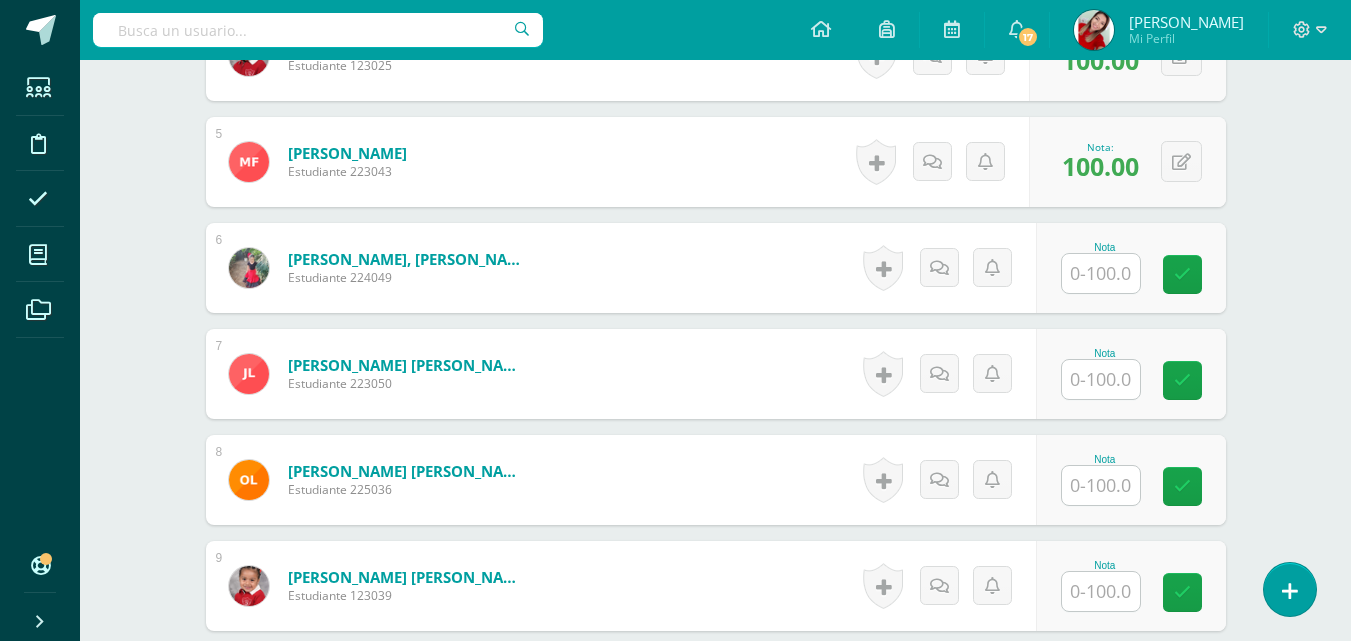 click at bounding box center [1101, 273] 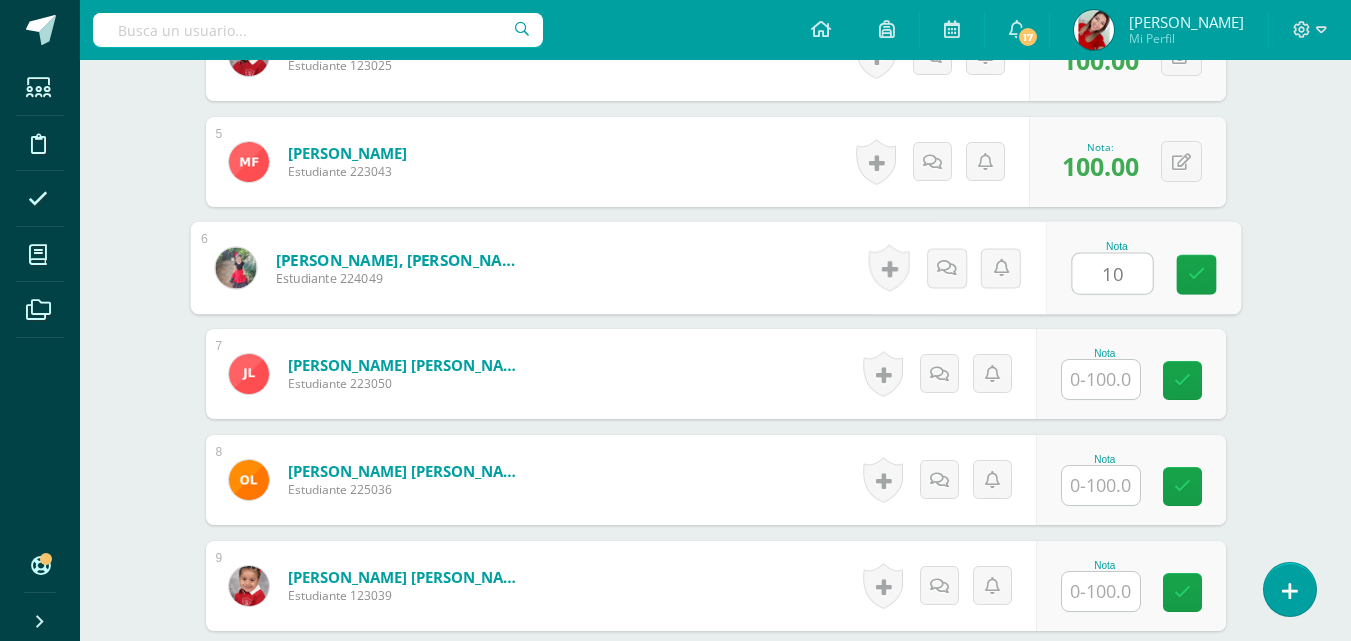 type on "100" 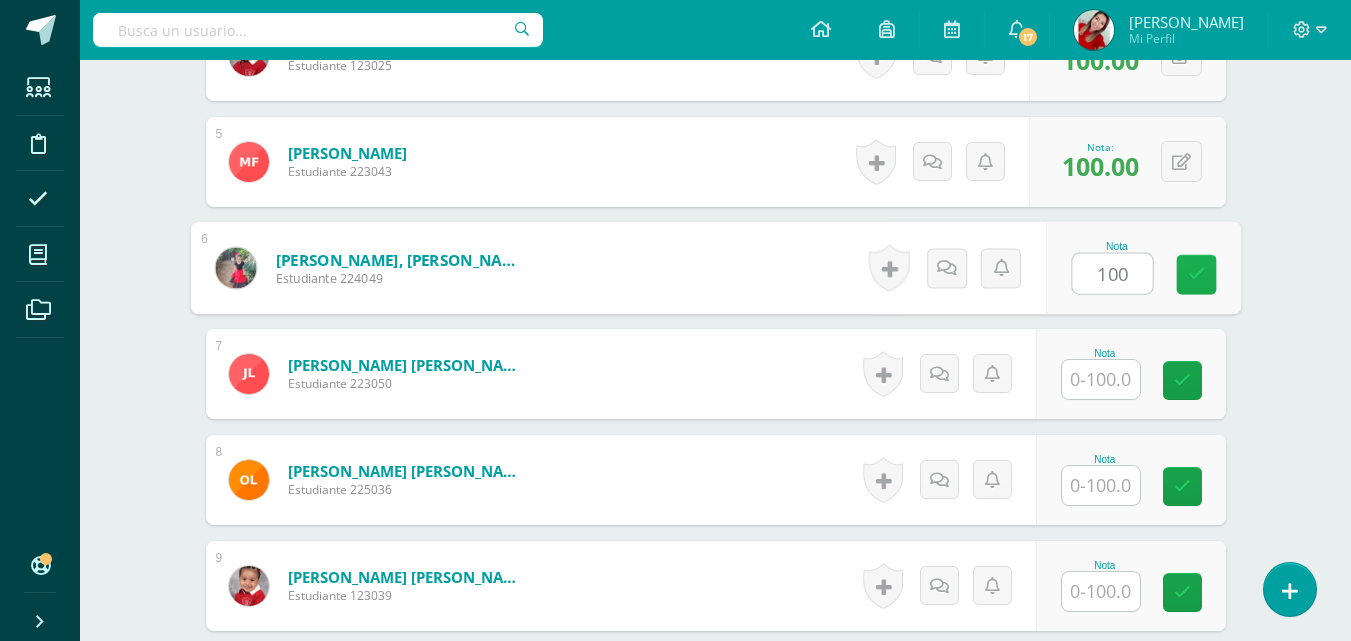 click at bounding box center (1196, 275) 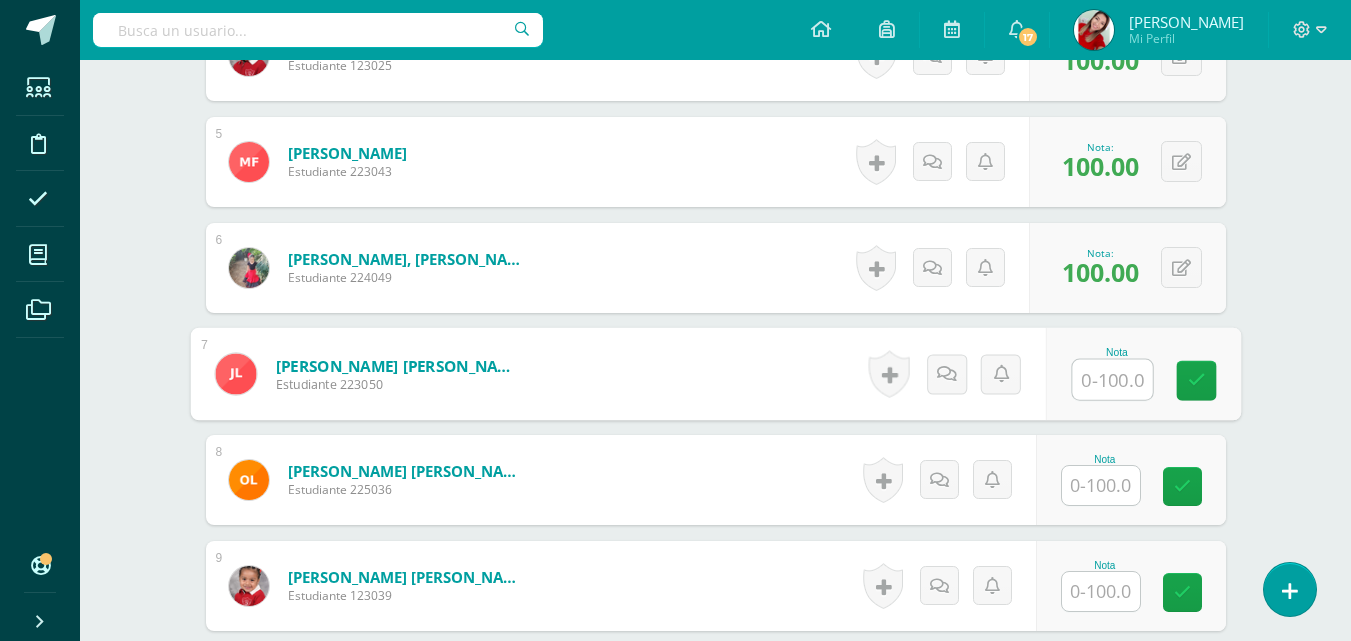 click at bounding box center (1112, 380) 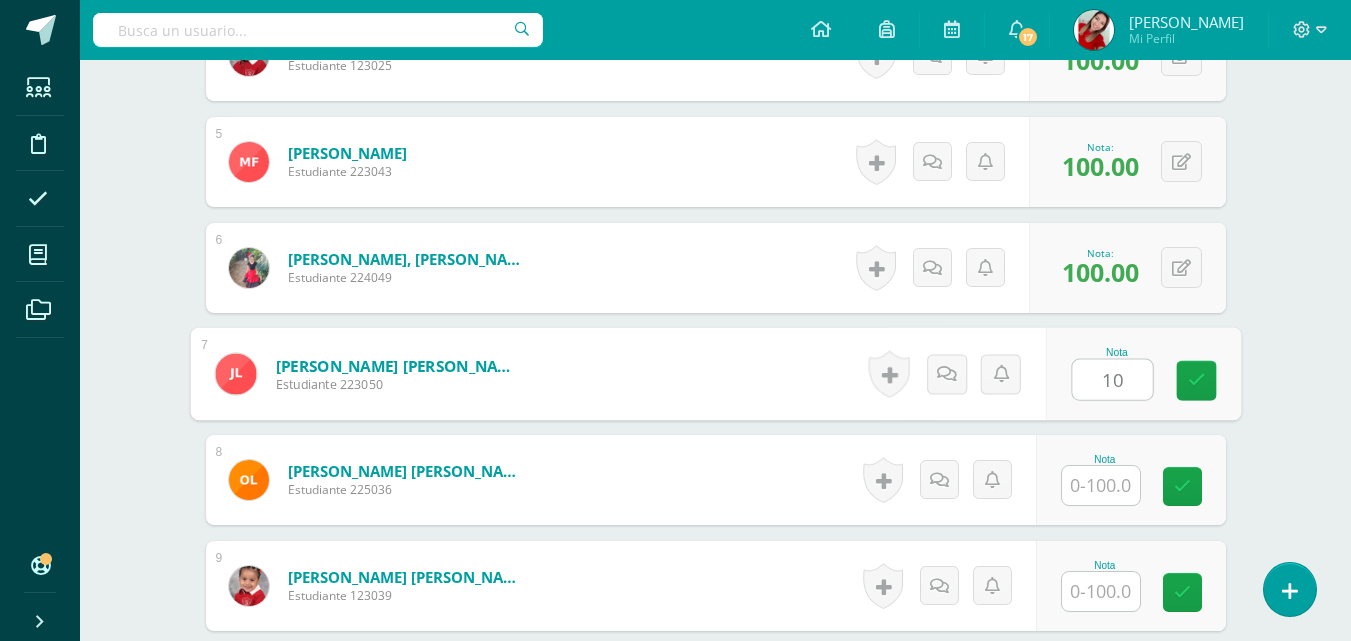 type on "100" 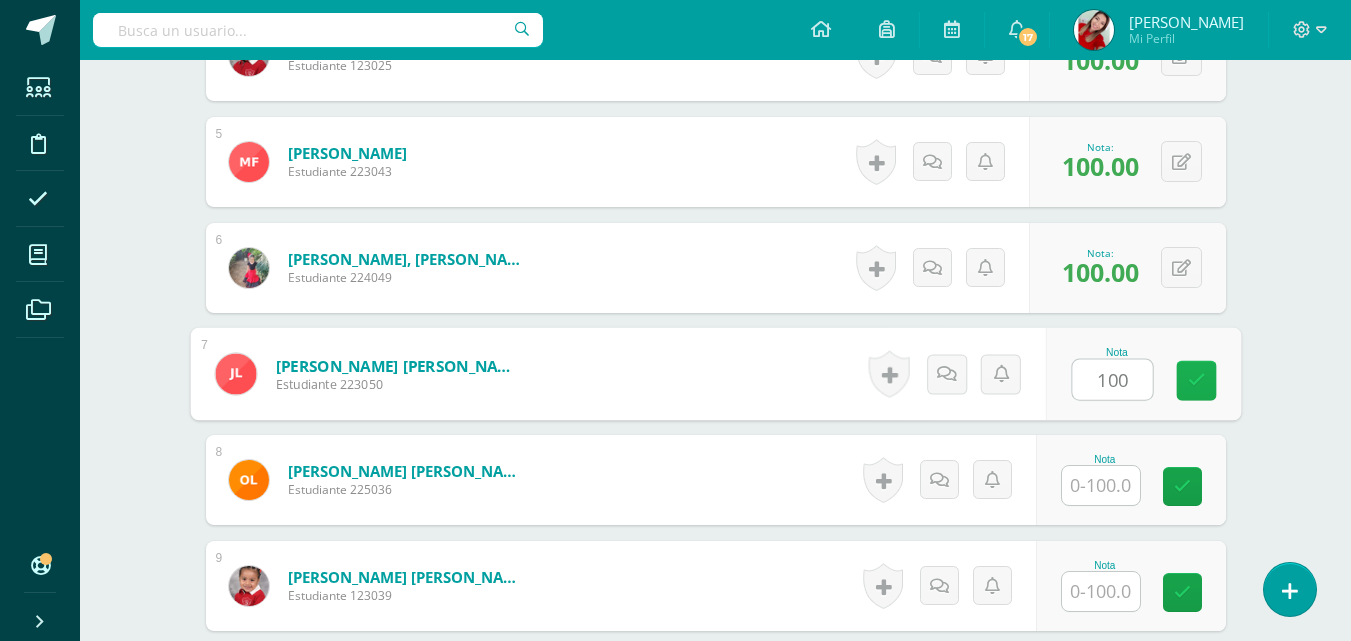 click at bounding box center [1196, 380] 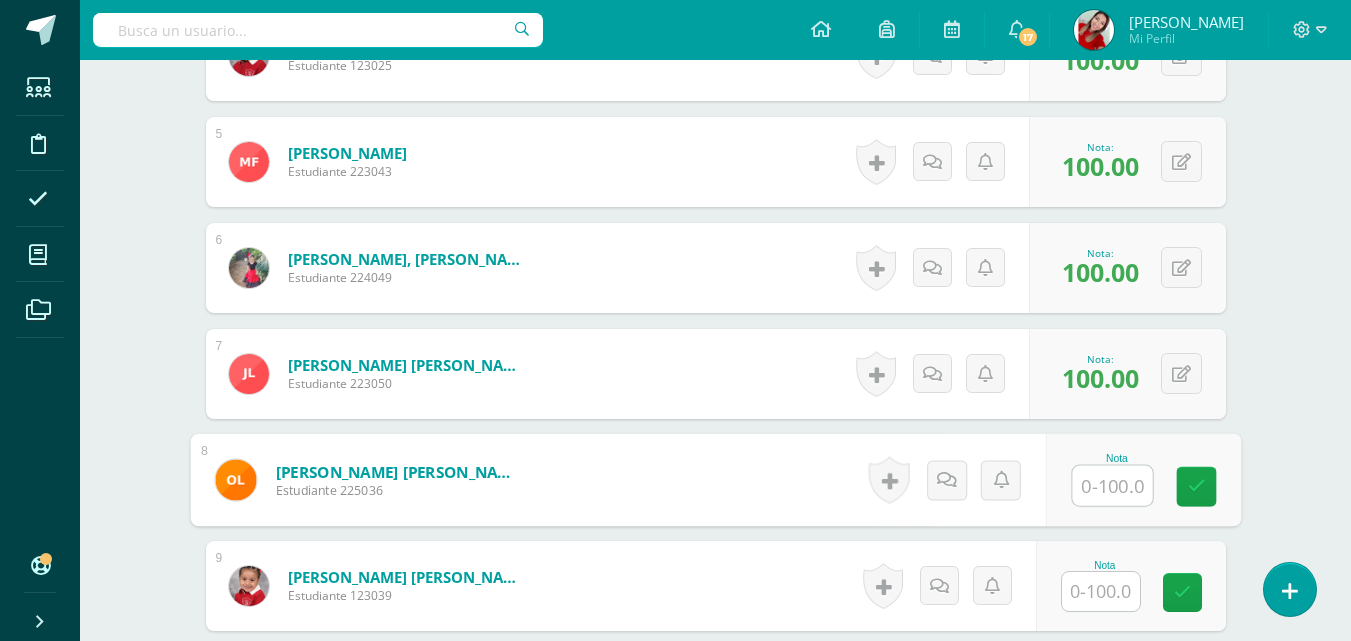 click at bounding box center (1112, 486) 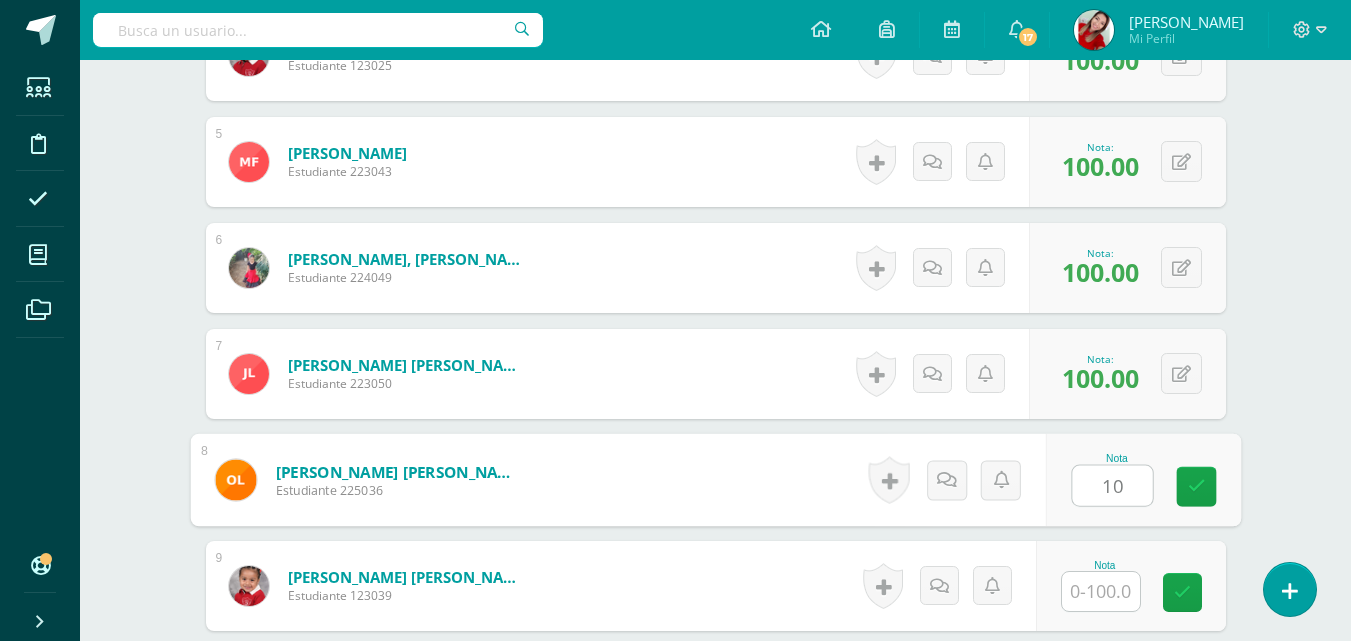 type on "100" 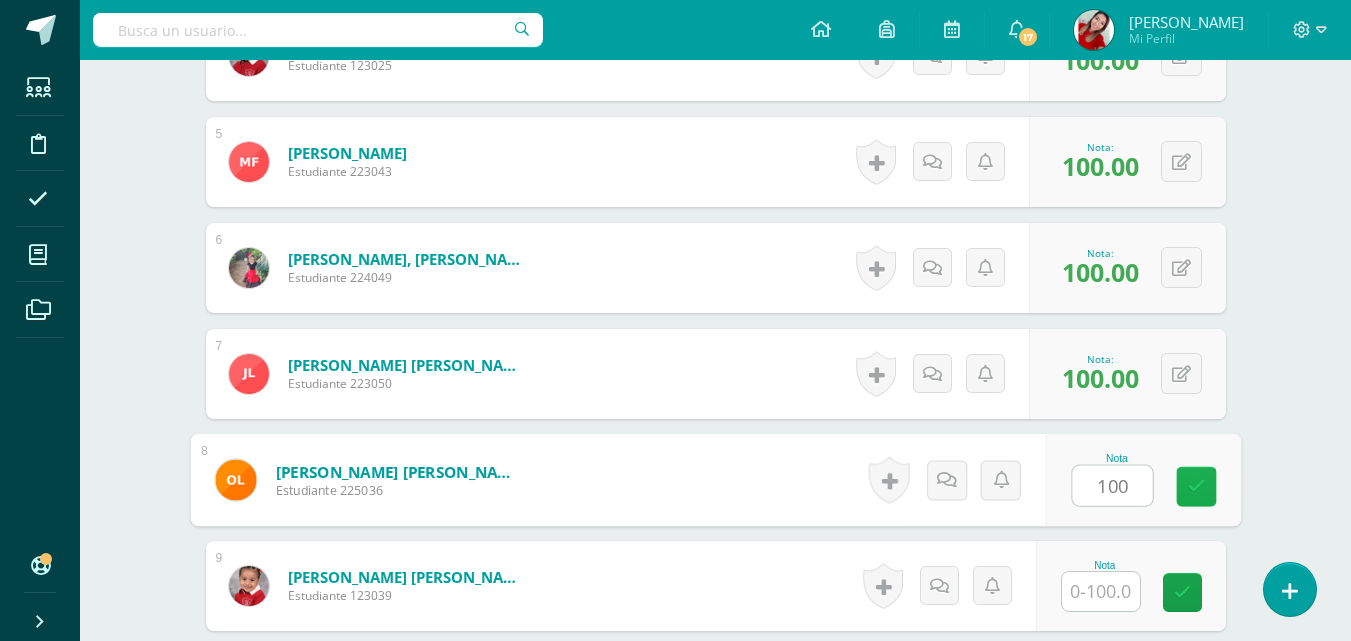 click at bounding box center [1196, 487] 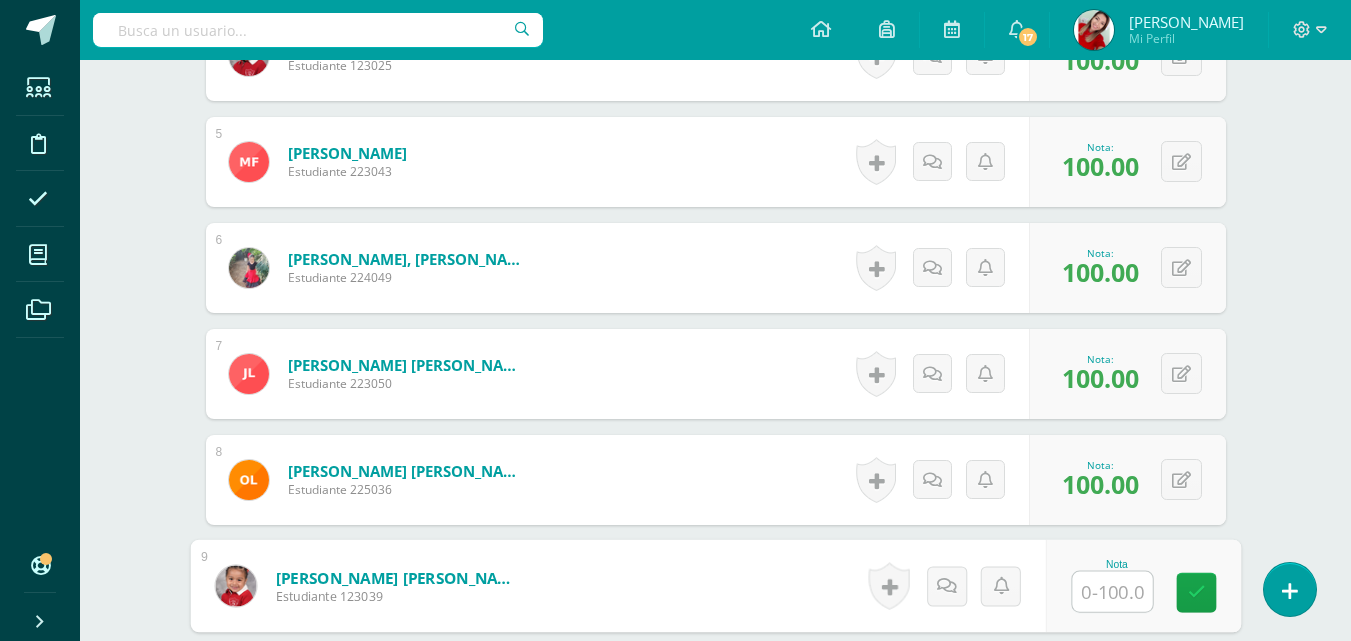 click at bounding box center (1112, 592) 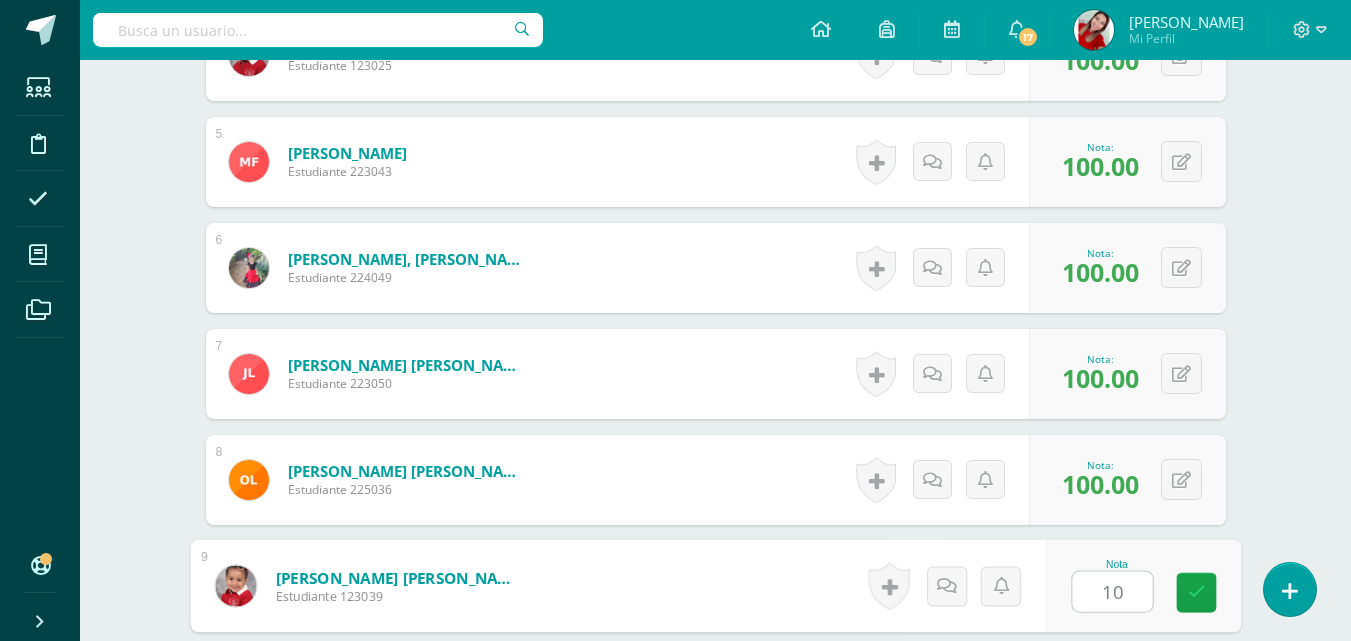type on "100" 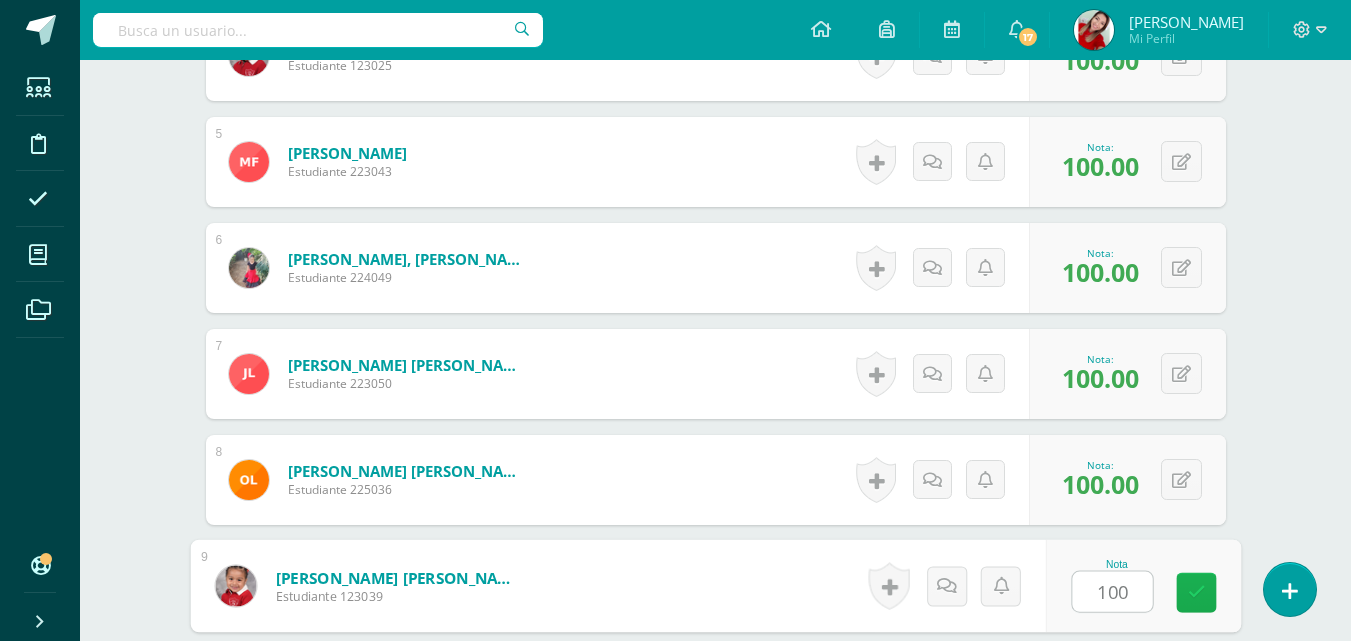 click at bounding box center [1196, 592] 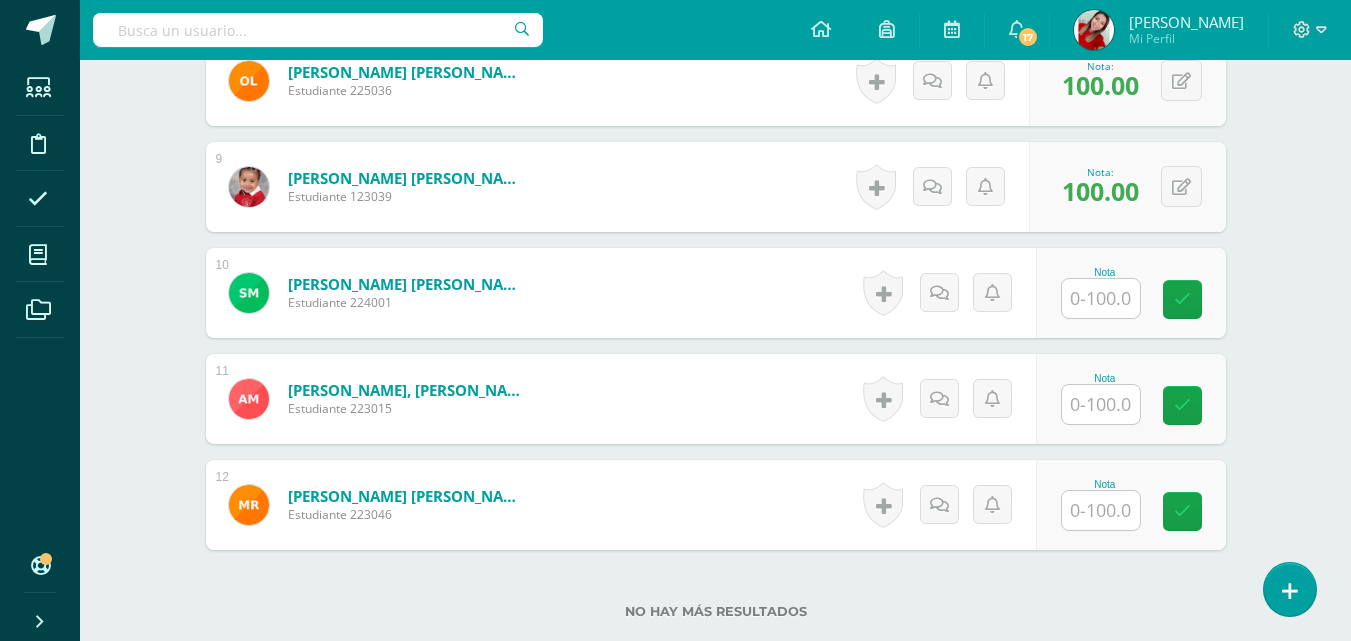 scroll, scrollTop: 1402, scrollLeft: 0, axis: vertical 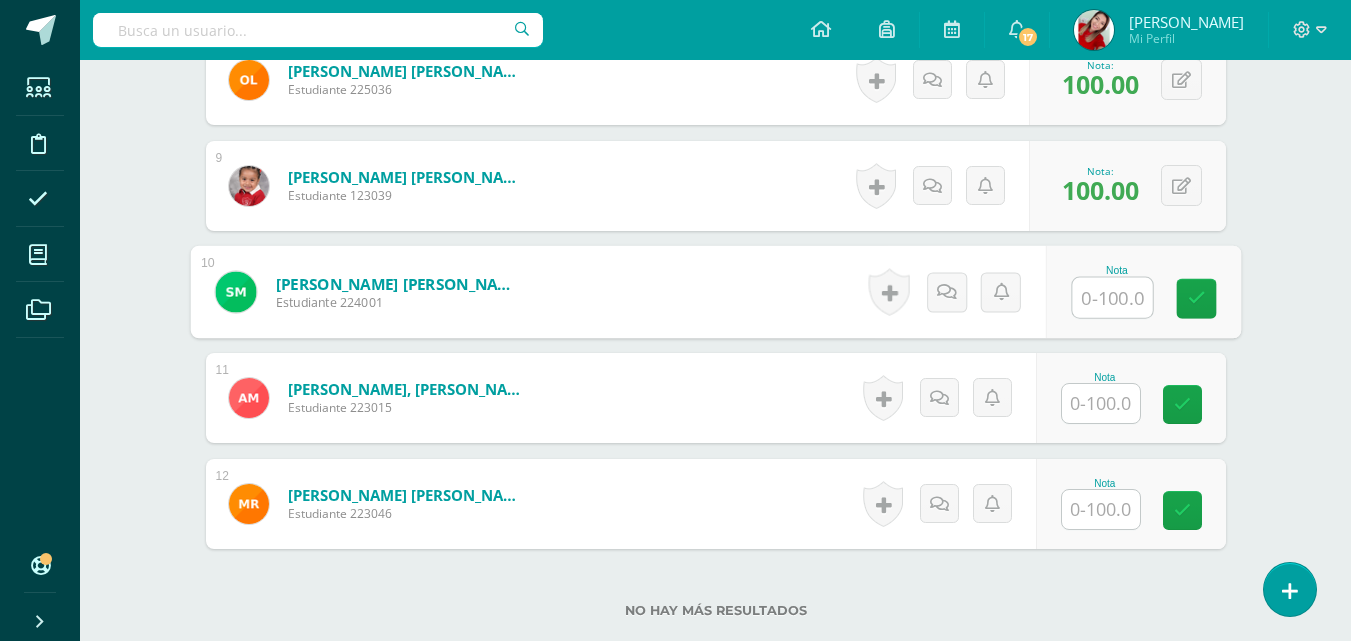 click at bounding box center (1112, 298) 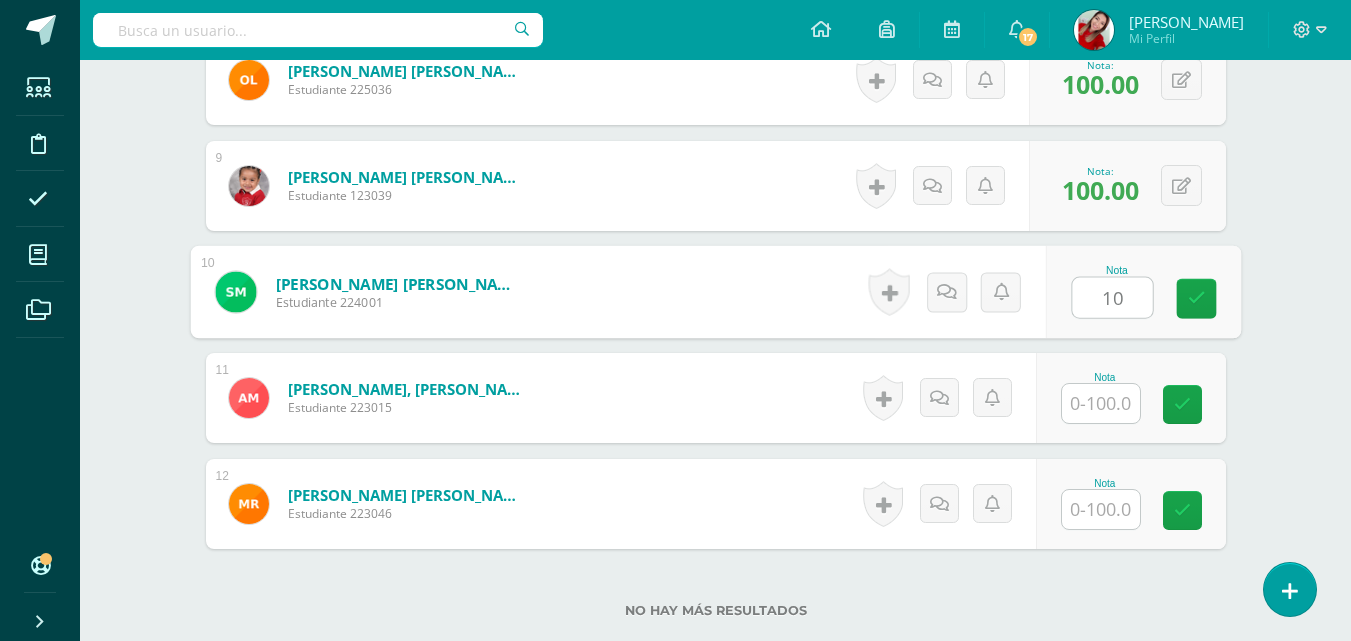 type on "100" 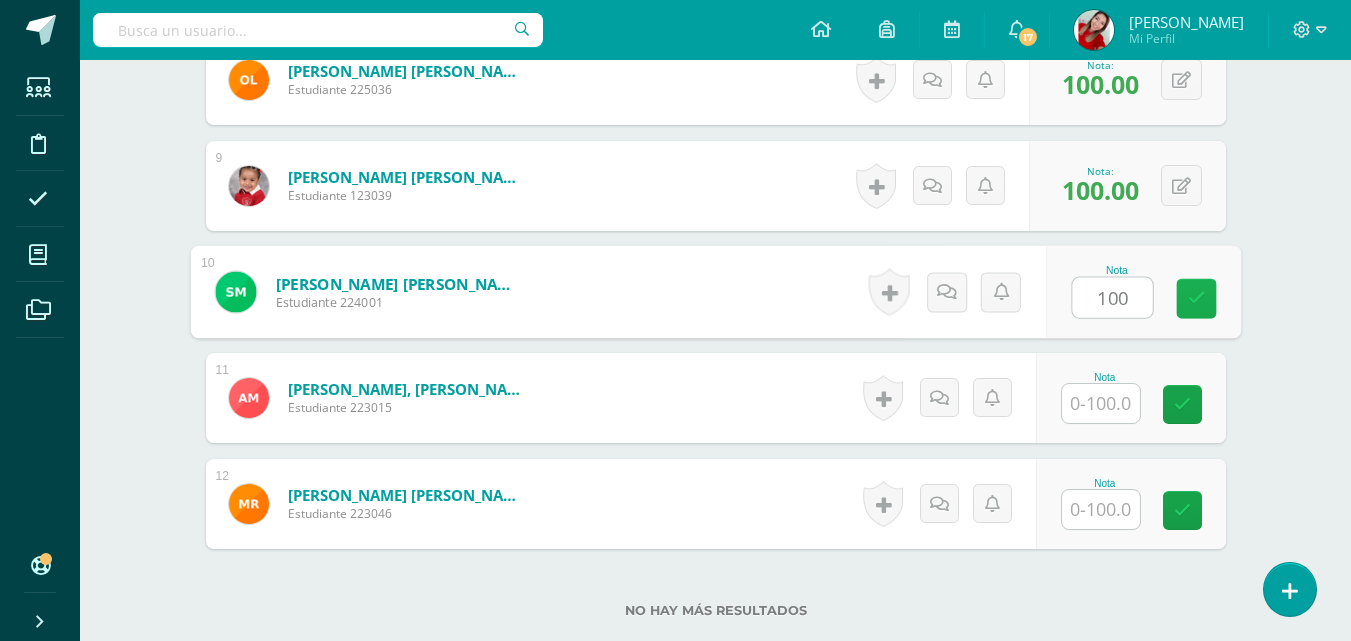 click at bounding box center (1196, 298) 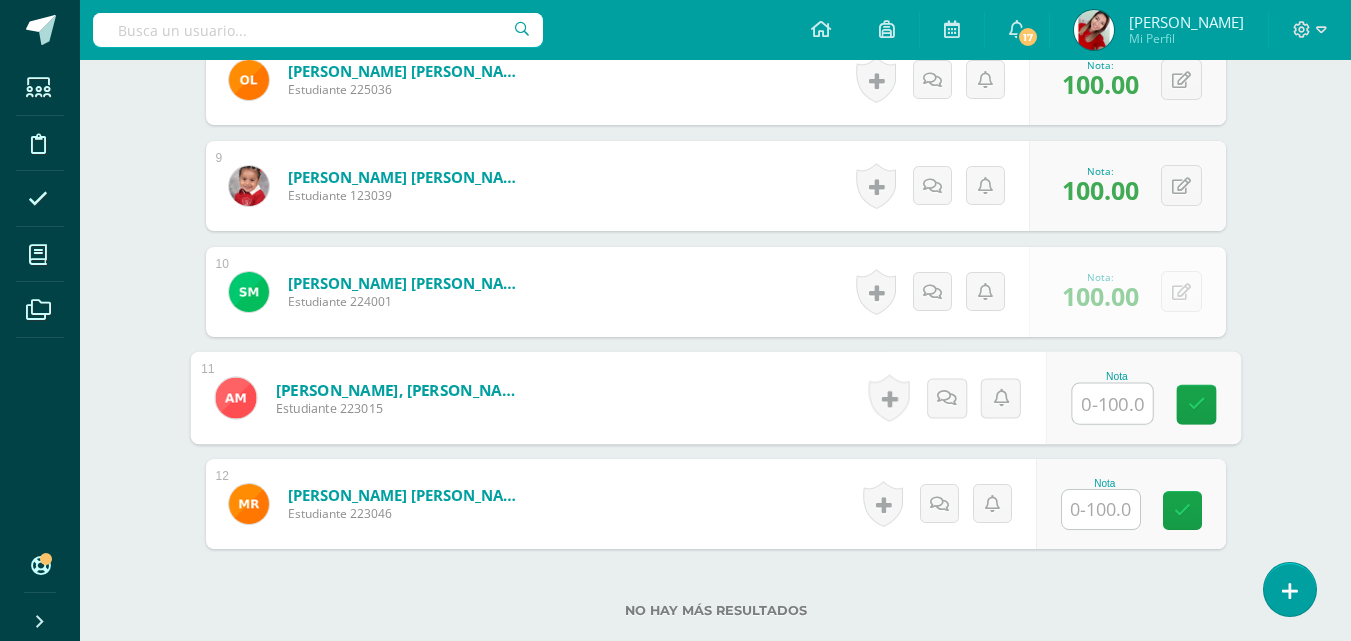 click at bounding box center [1112, 404] 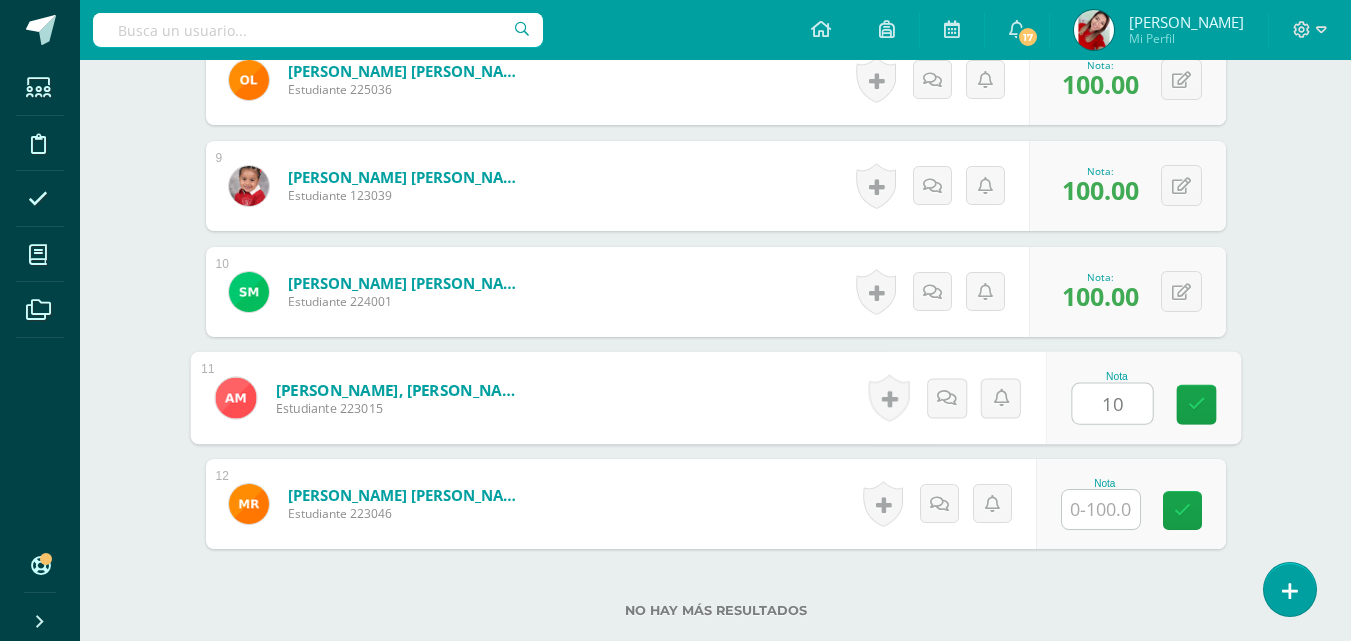 type on "100" 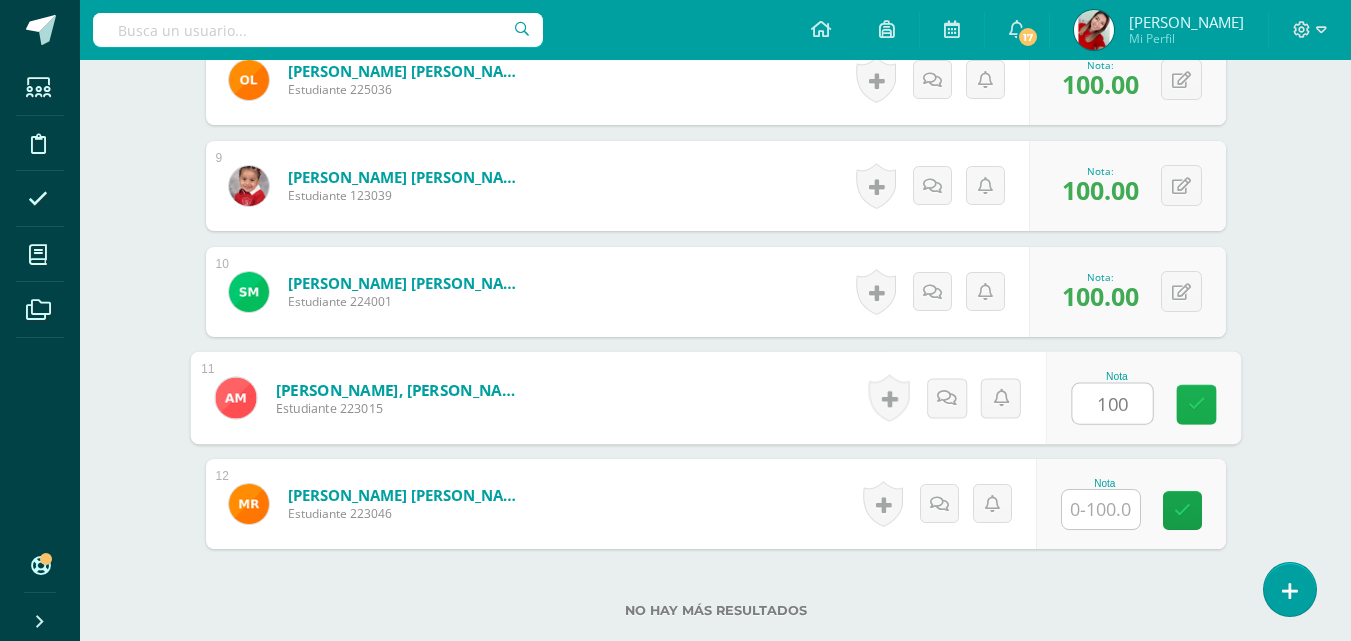 click at bounding box center [1196, 404] 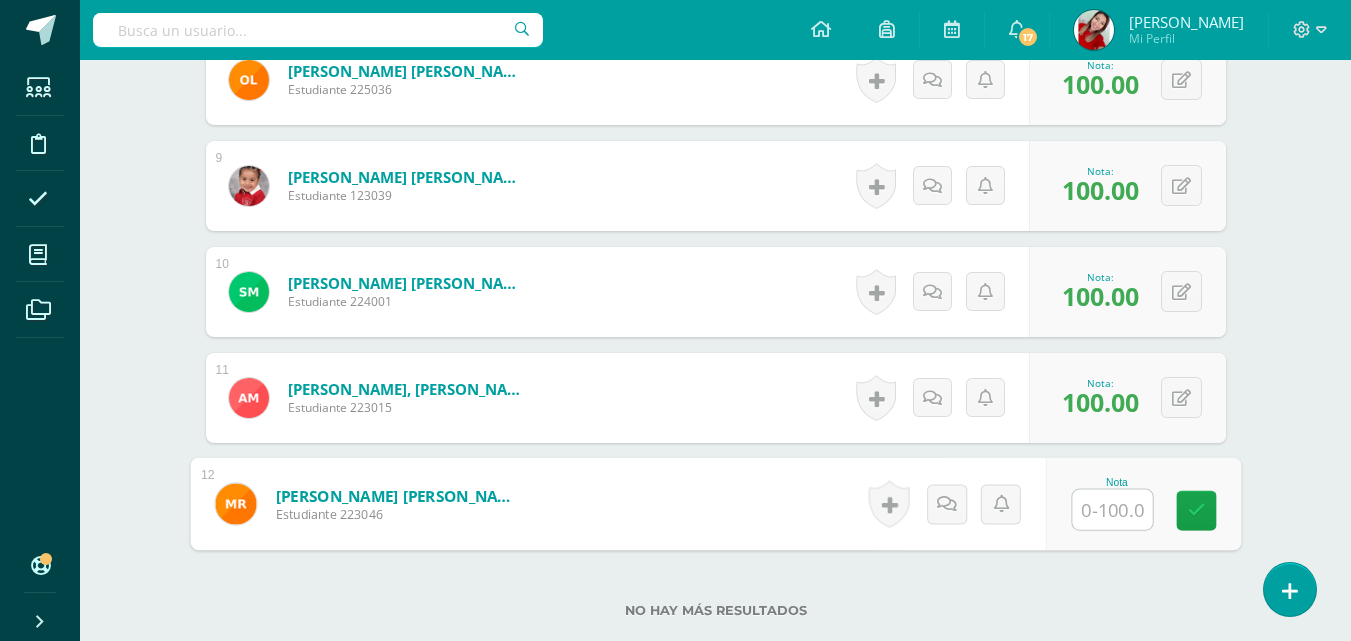 click at bounding box center (1112, 510) 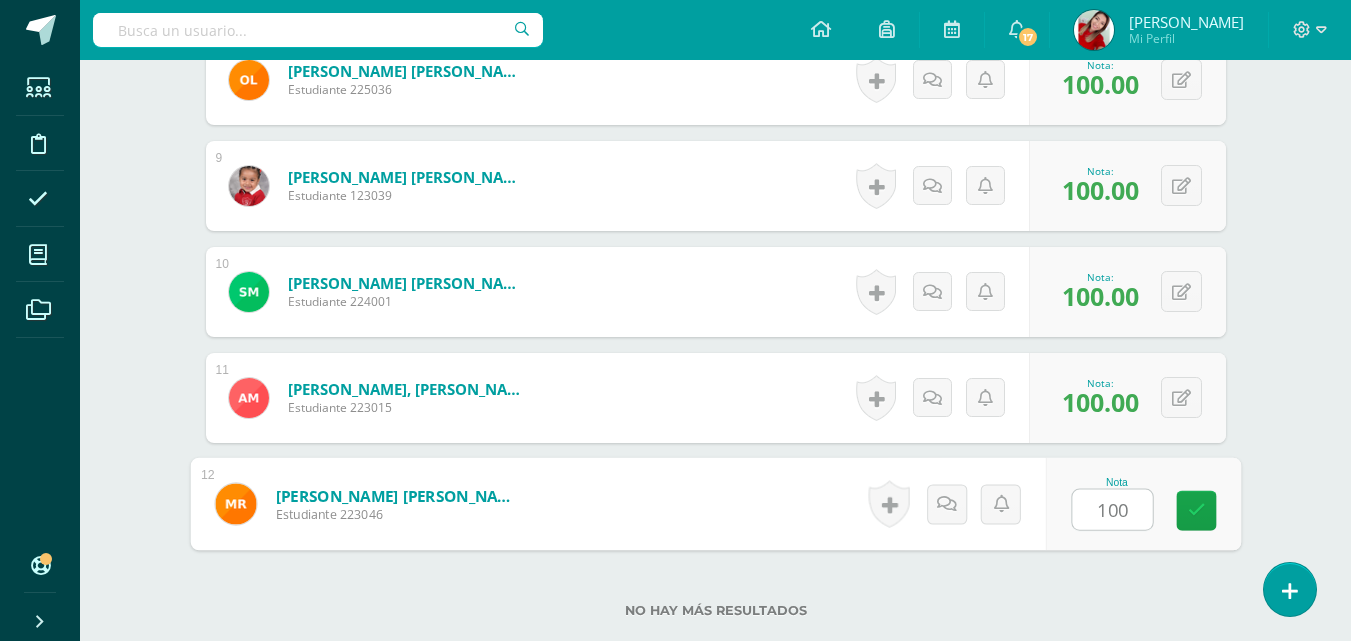 type on "100" 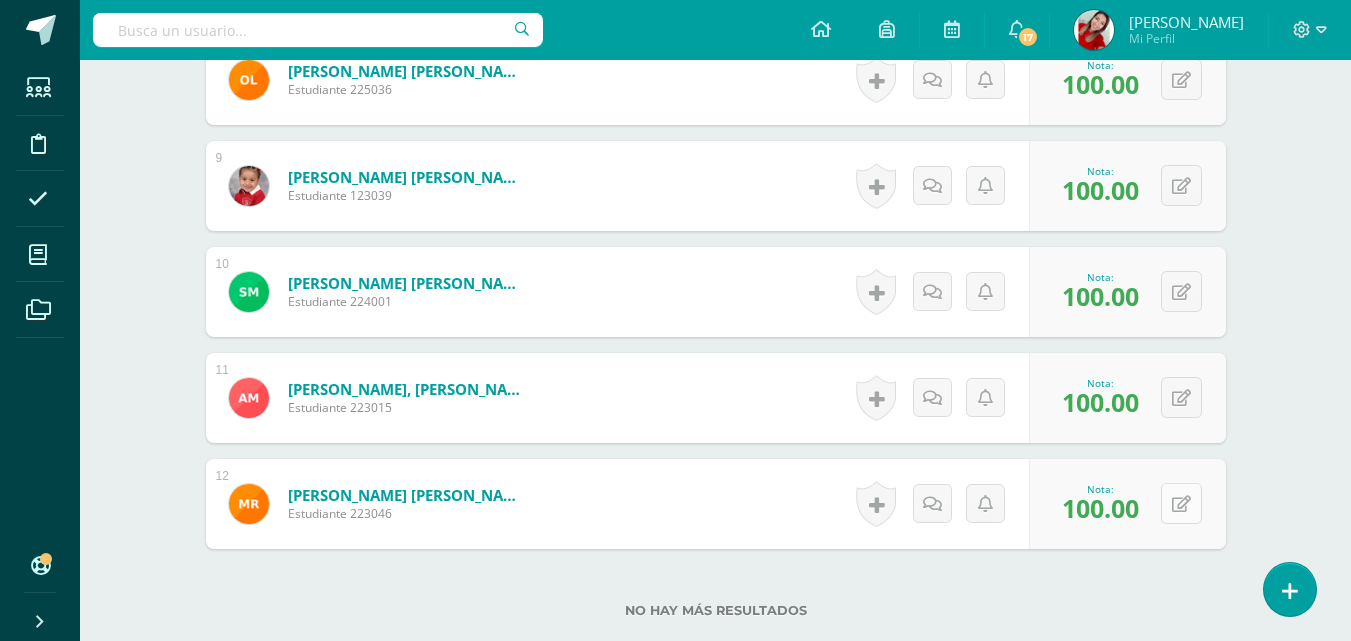 click at bounding box center (1181, 503) 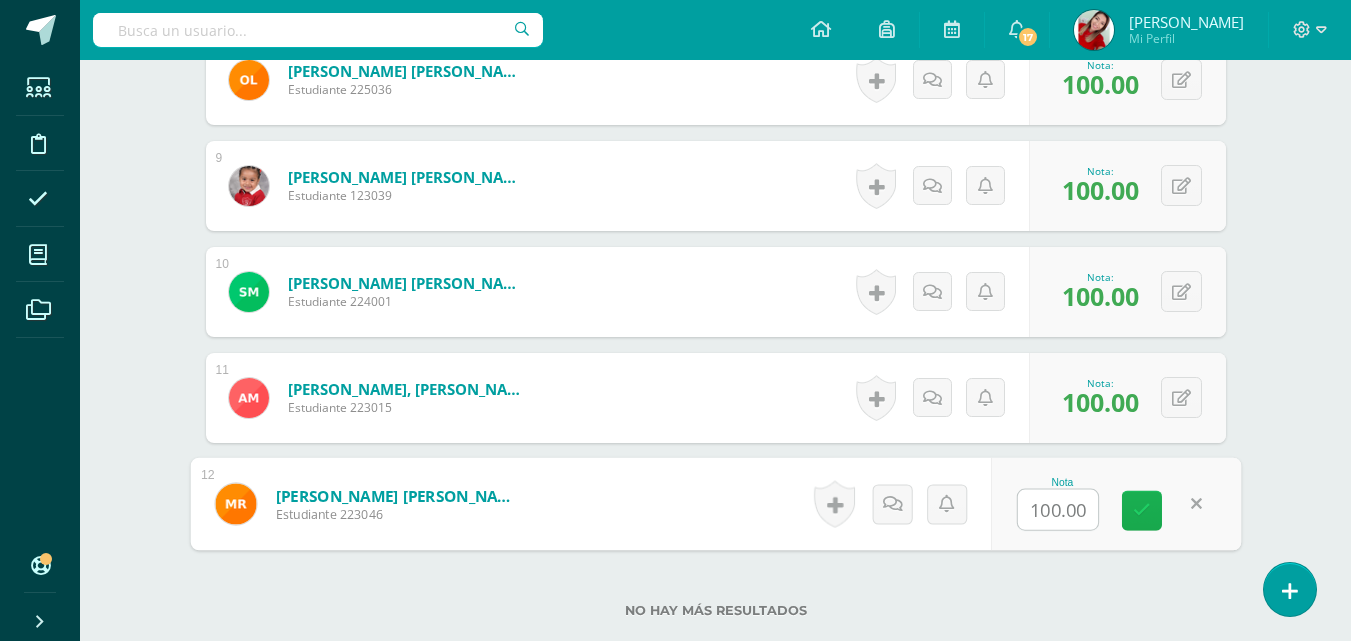 click at bounding box center [1142, 511] 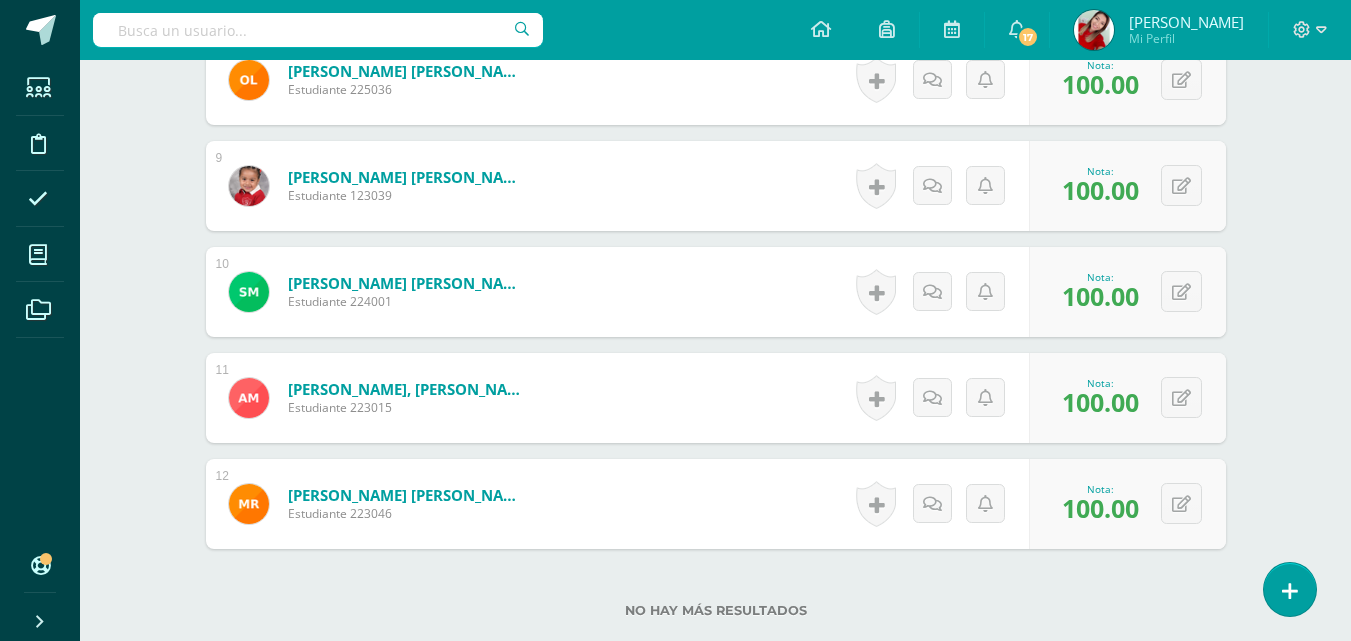 click on "No hay más resultados" at bounding box center (716, 595) 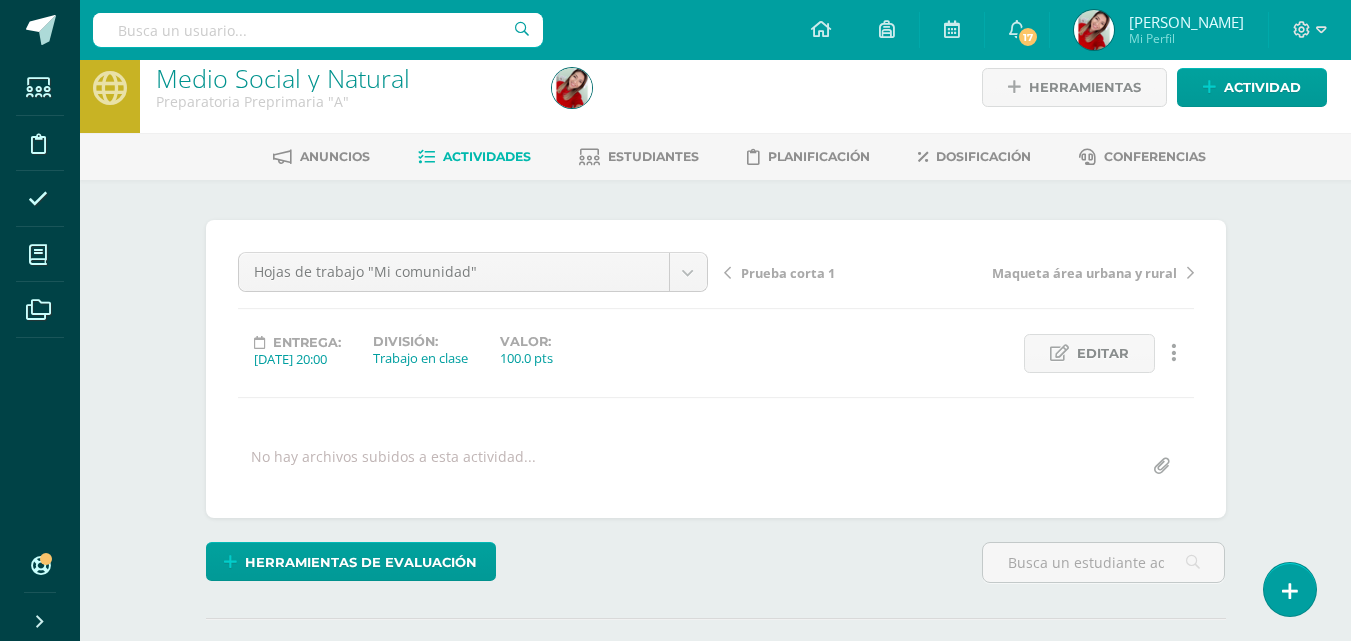 scroll, scrollTop: 0, scrollLeft: 0, axis: both 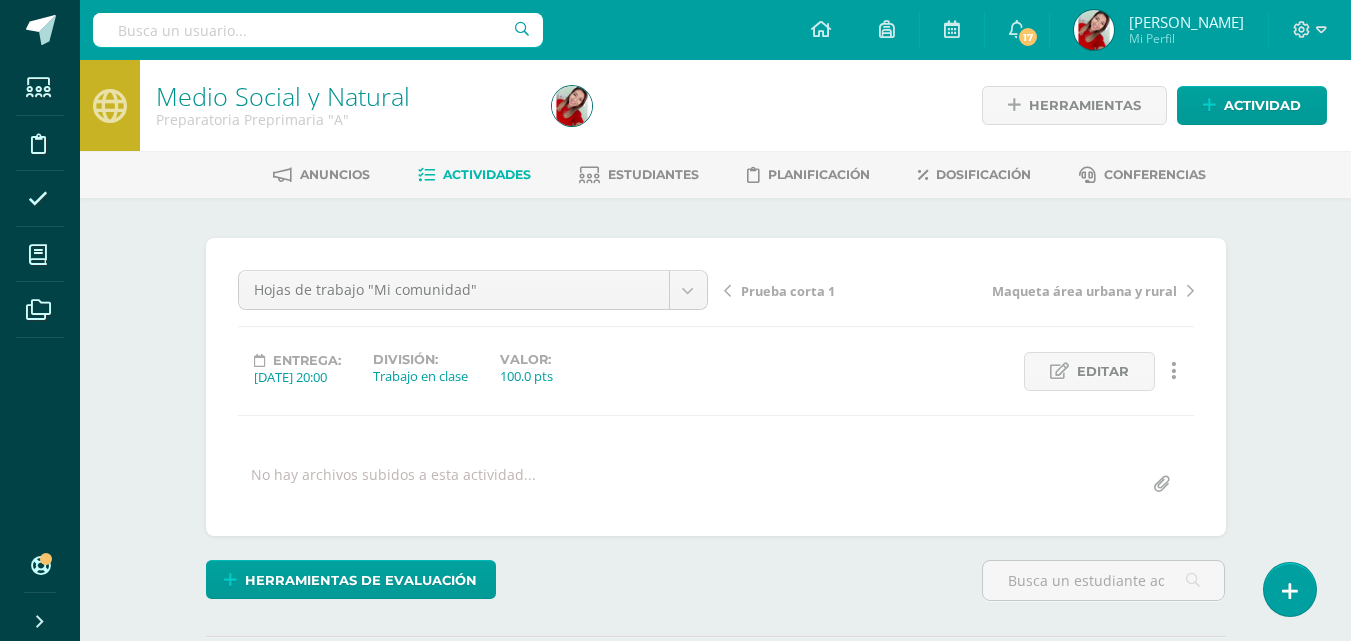 click on "Actividades" at bounding box center [487, 174] 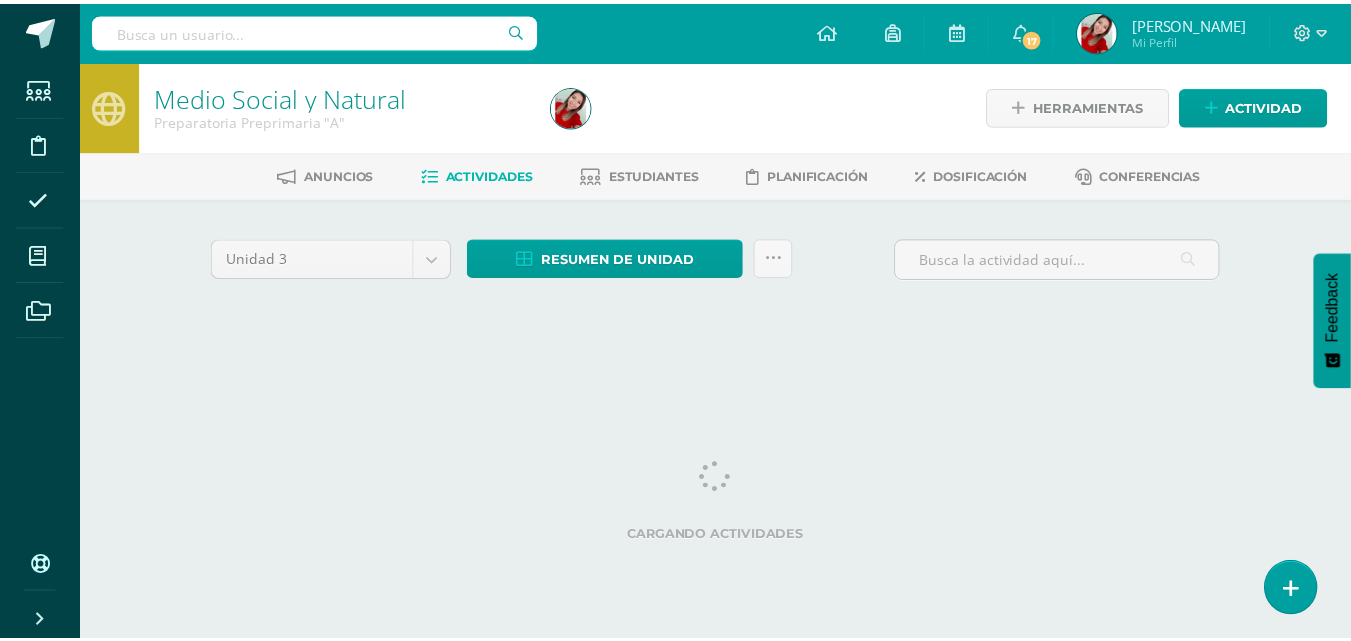 scroll, scrollTop: 0, scrollLeft: 0, axis: both 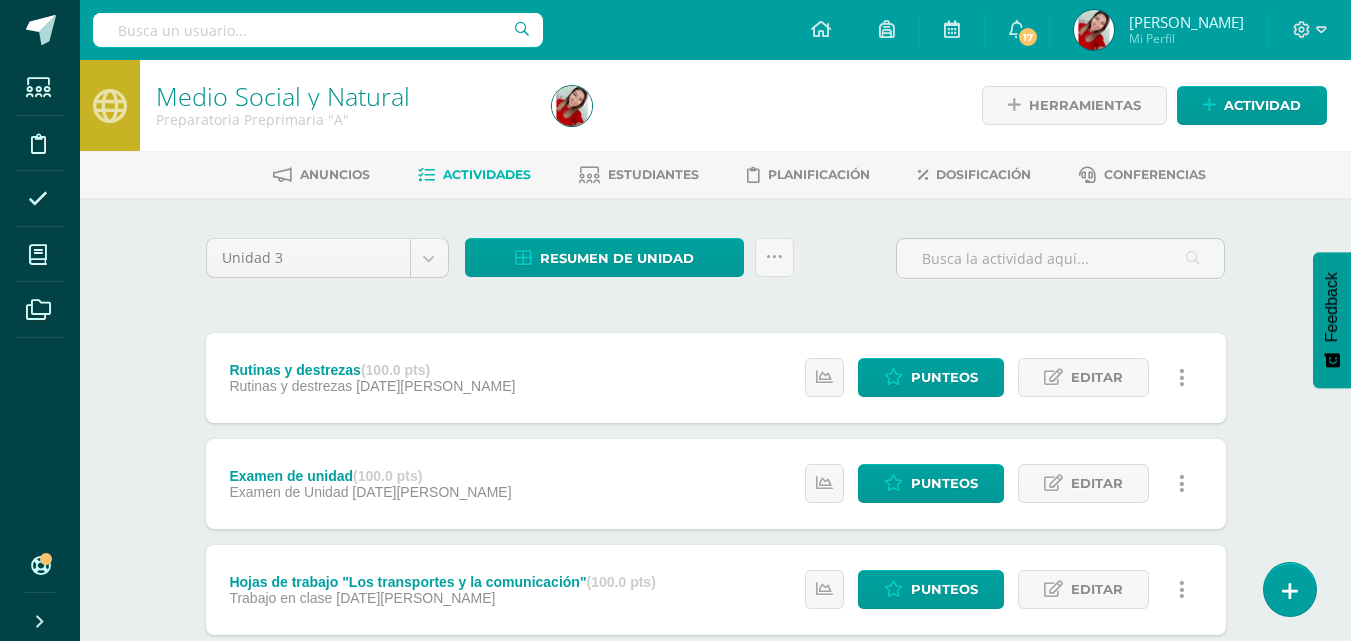 click on "Medio Social y Natural
Preparatoria Preprimaria "A"
Herramientas
Detalle de asistencias
Actividad
Anuncios
Actividades
Estudiantes
Planificación
Dosificación
Conferencias     Unidad 3                             Unidad 1 Unidad 2 Unidad 3 Unidad 4 Resumen de unidad
Descargar como HTML
Descargar como PDF
Descargar como XLS
Subir actividades en masa
Enviar punteos a revision
Historial de actividad
¿Estás seguro que deseas  Enviar a revisión  las notas de este curso?
Cancelar Creación  y" at bounding box center (715, 781) 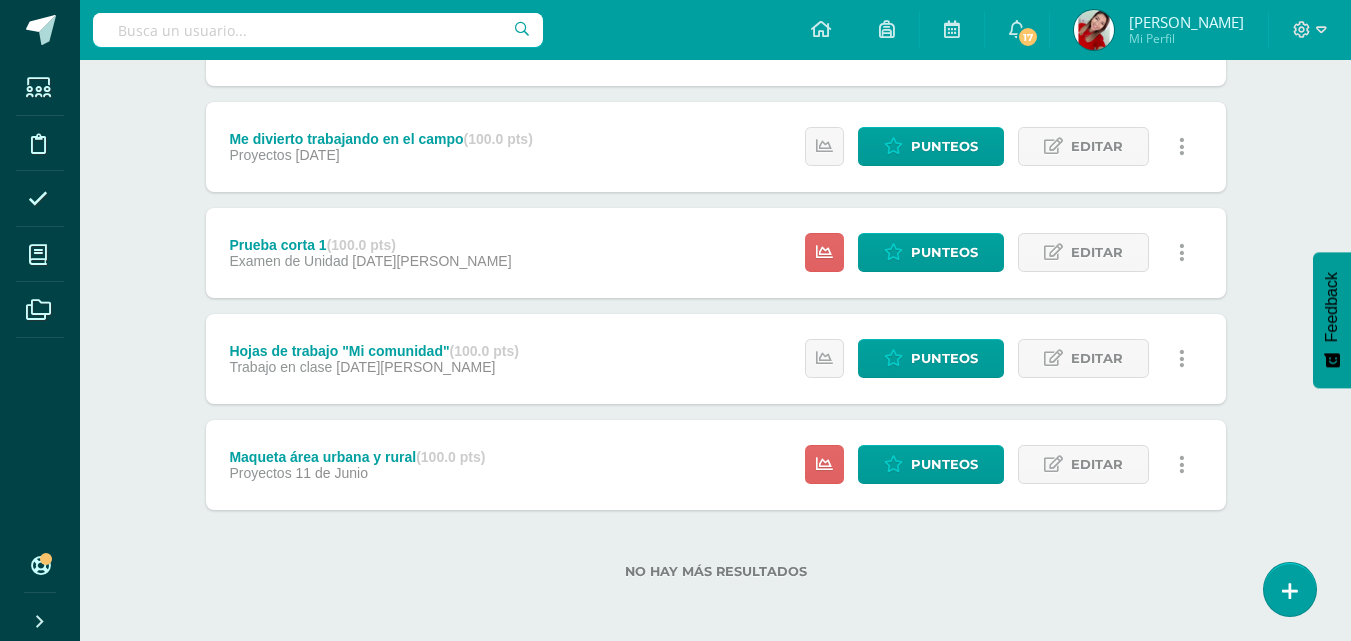 scroll, scrollTop: 869, scrollLeft: 0, axis: vertical 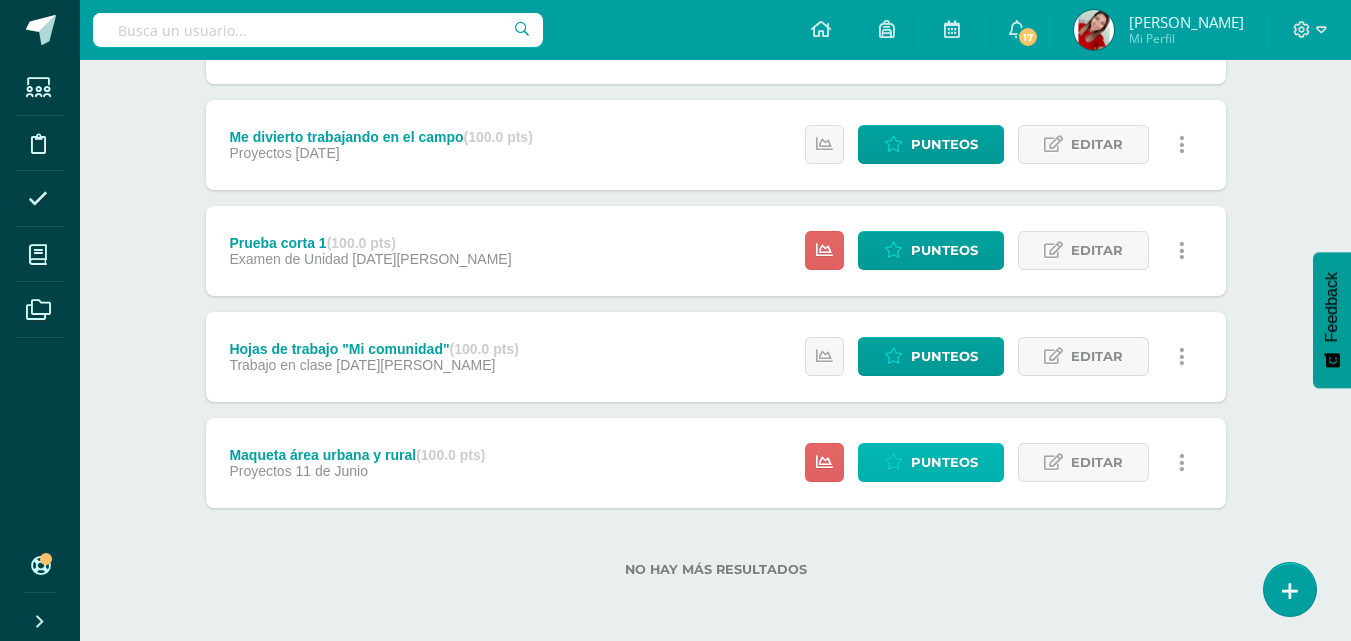 click on "Punteos" at bounding box center [944, 462] 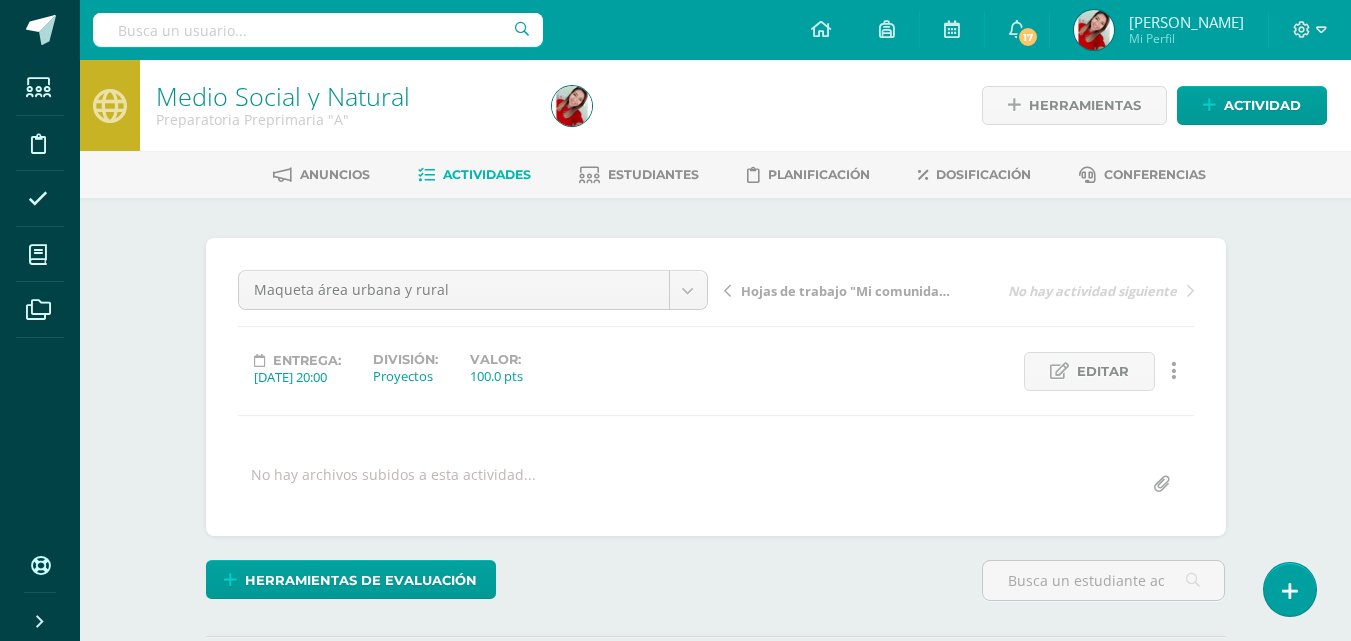 scroll, scrollTop: 0, scrollLeft: 0, axis: both 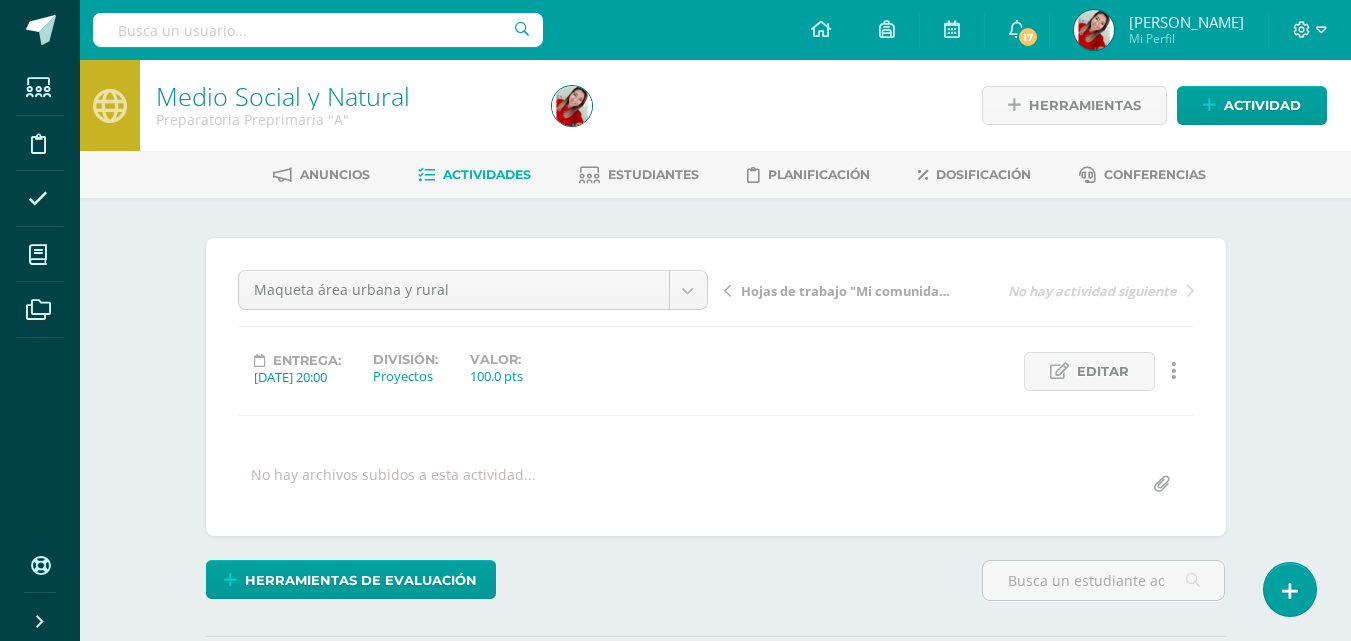 click on "No hay archivos subidos a esta actividad..." at bounding box center (716, 484) 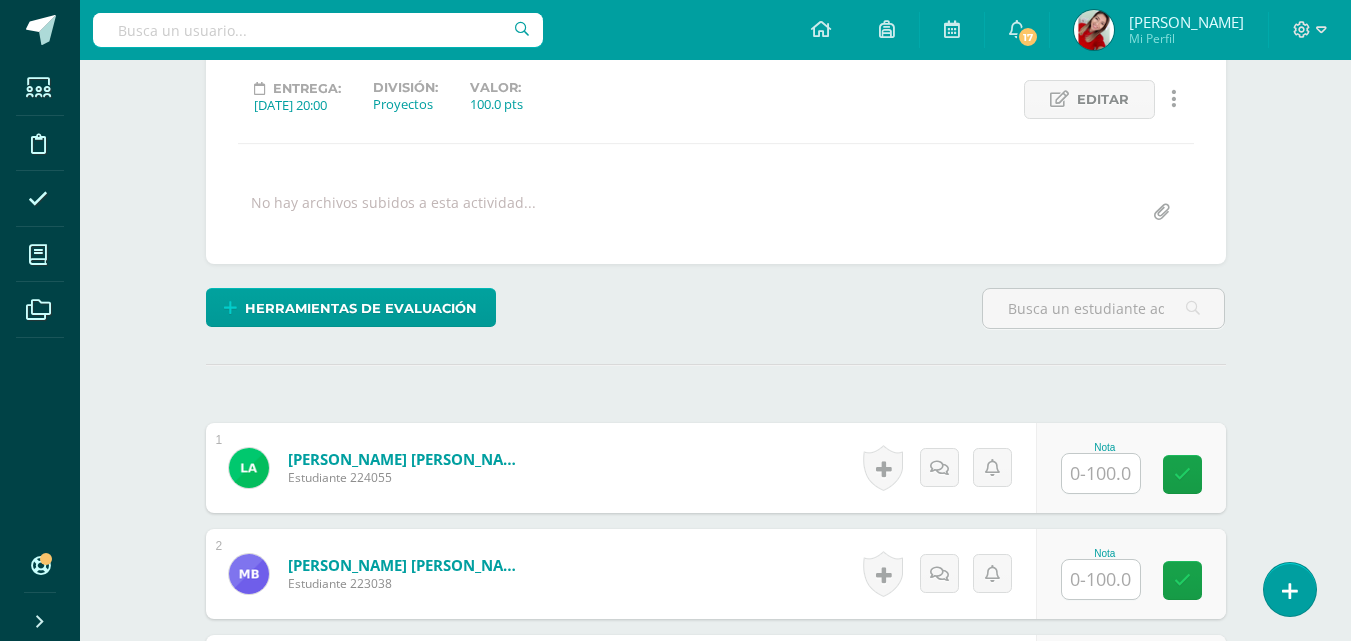 scroll, scrollTop: 273, scrollLeft: 0, axis: vertical 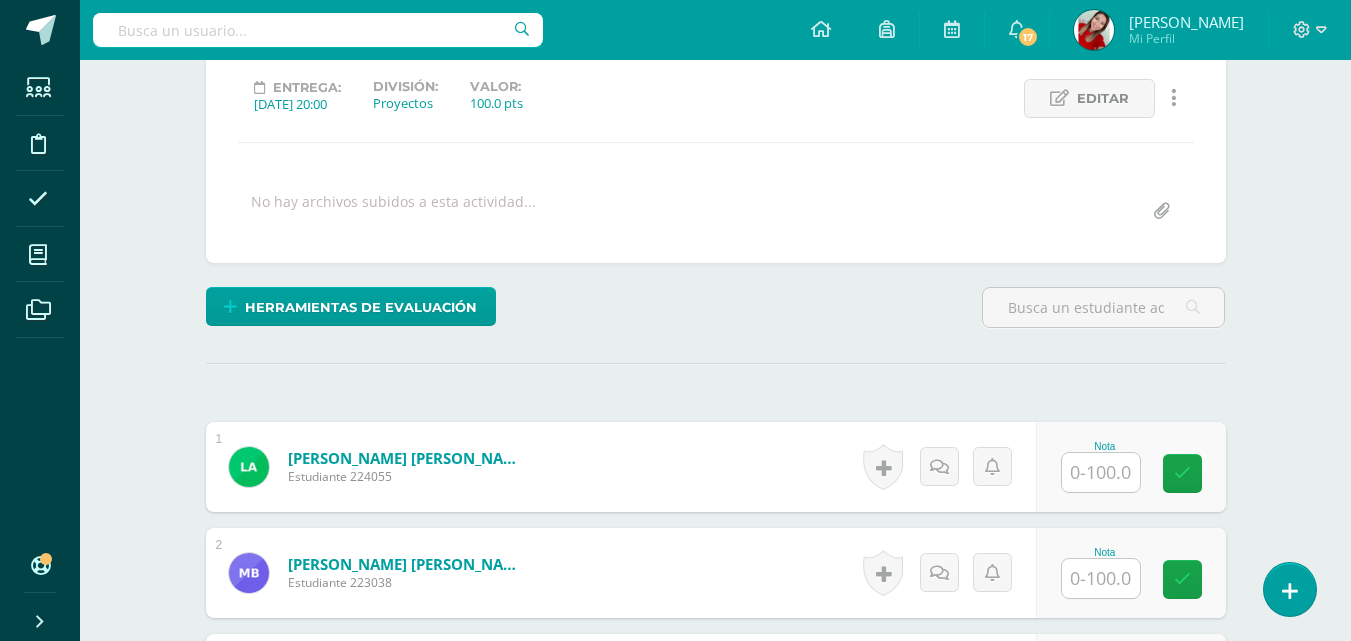 click at bounding box center [1101, 472] 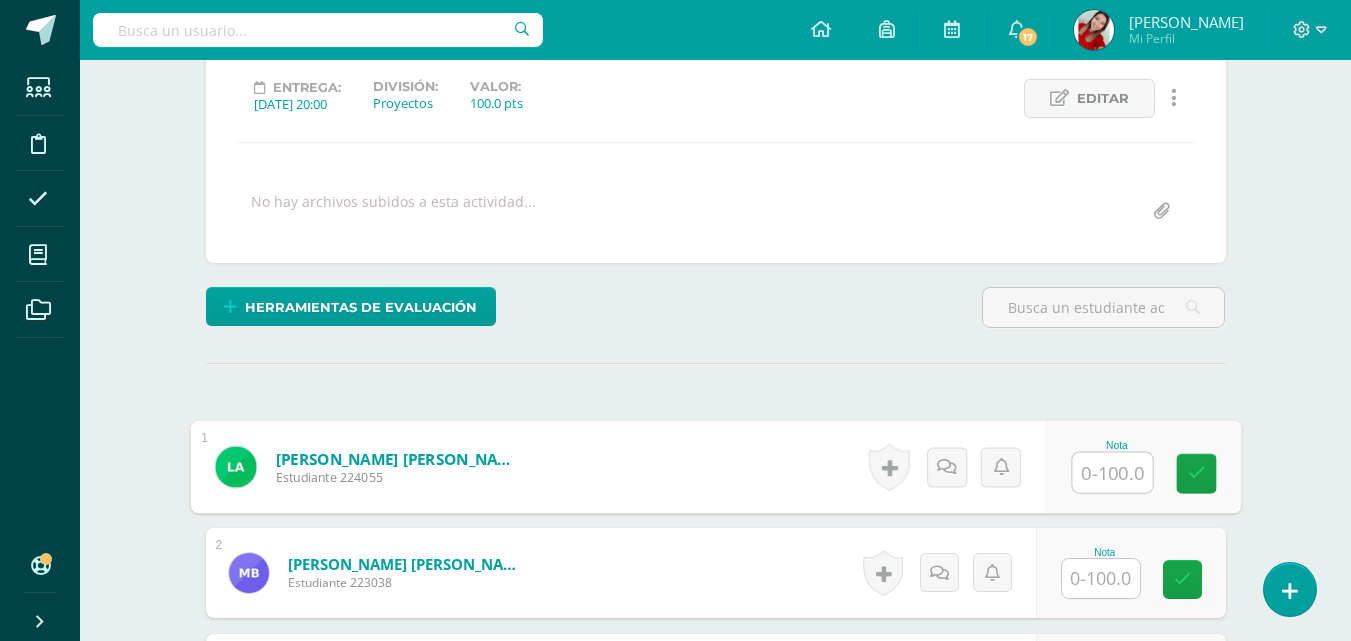 scroll, scrollTop: 274, scrollLeft: 0, axis: vertical 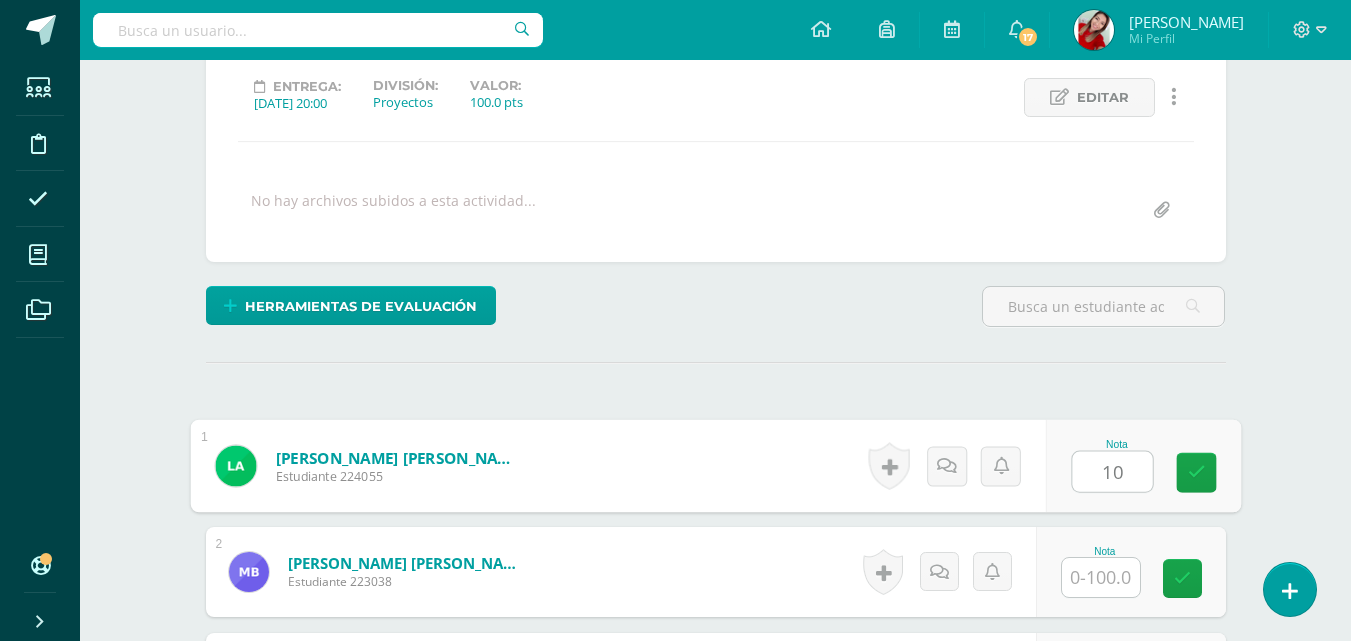 type on "100" 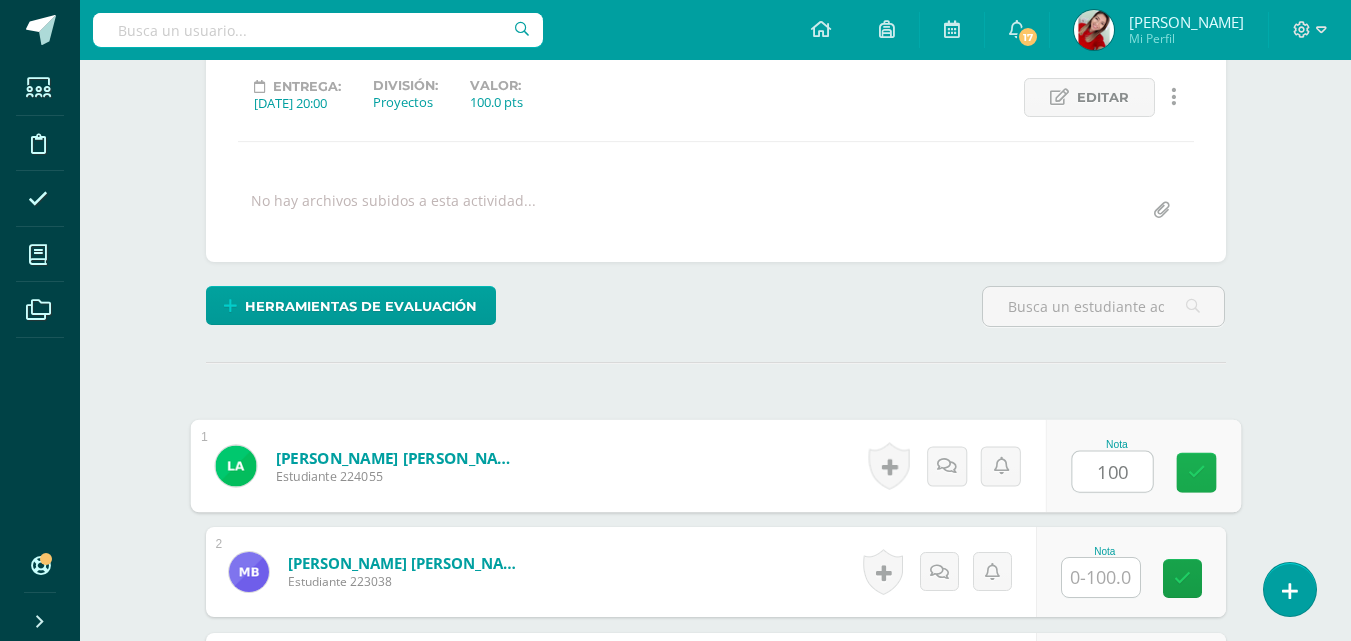 click at bounding box center [1196, 473] 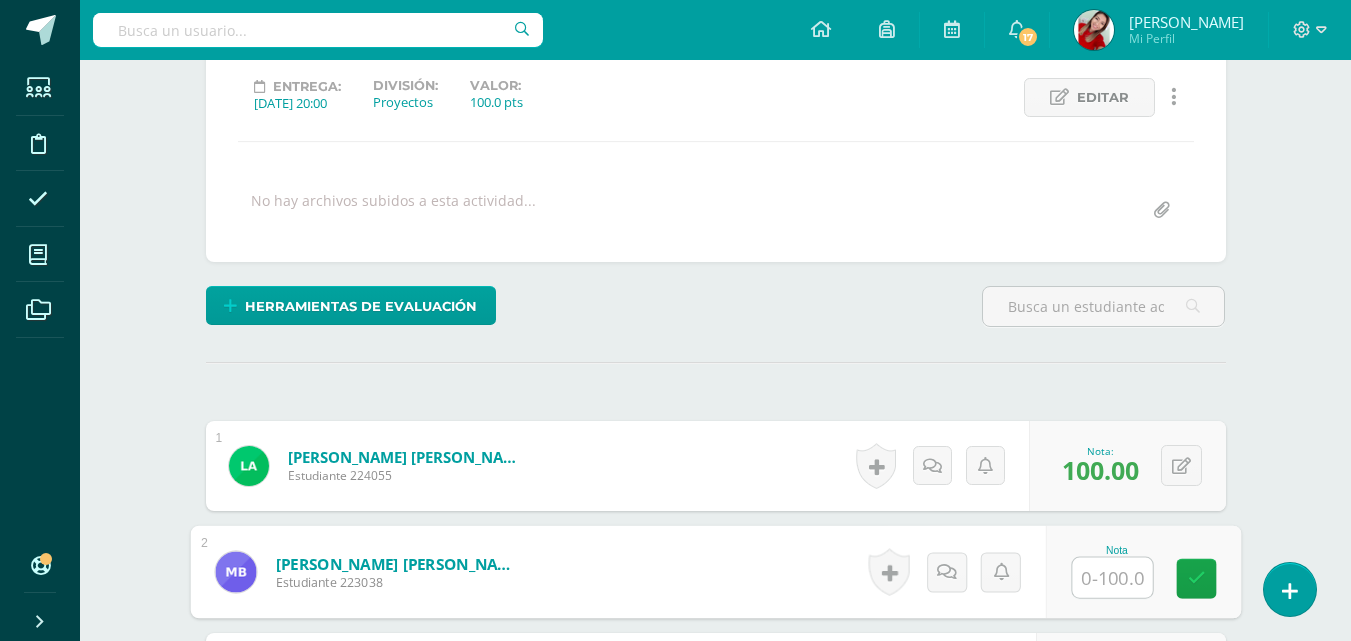 click at bounding box center [1112, 578] 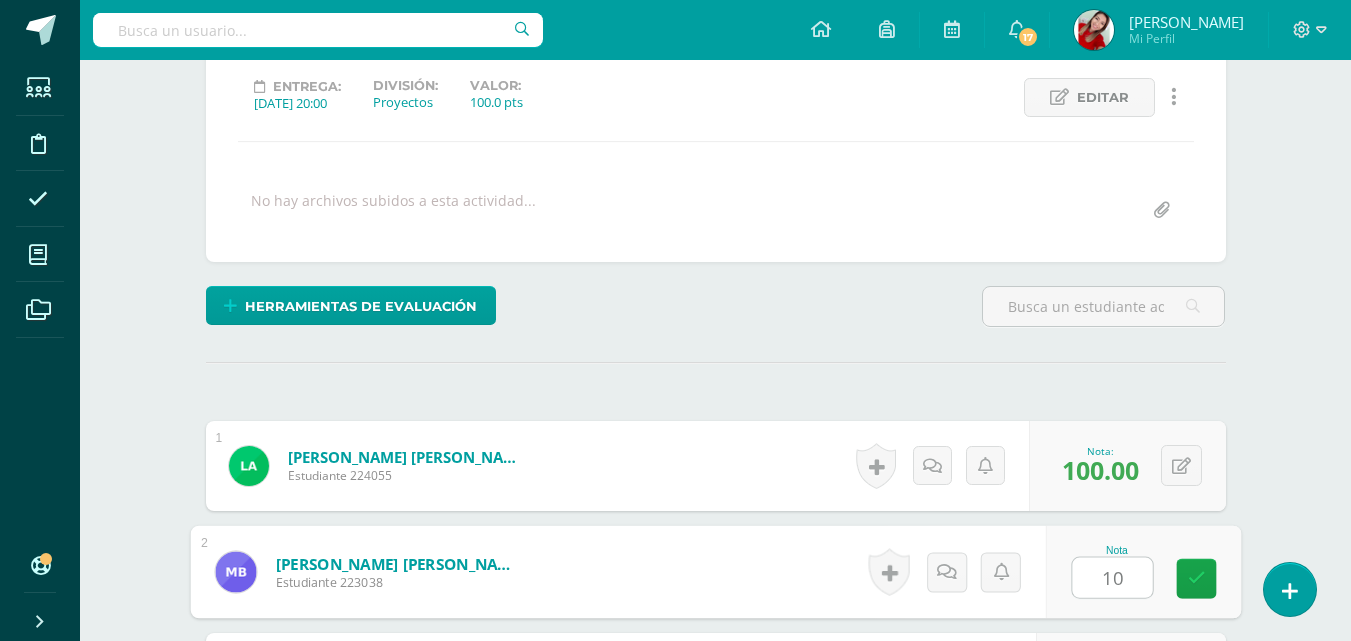 type on "100" 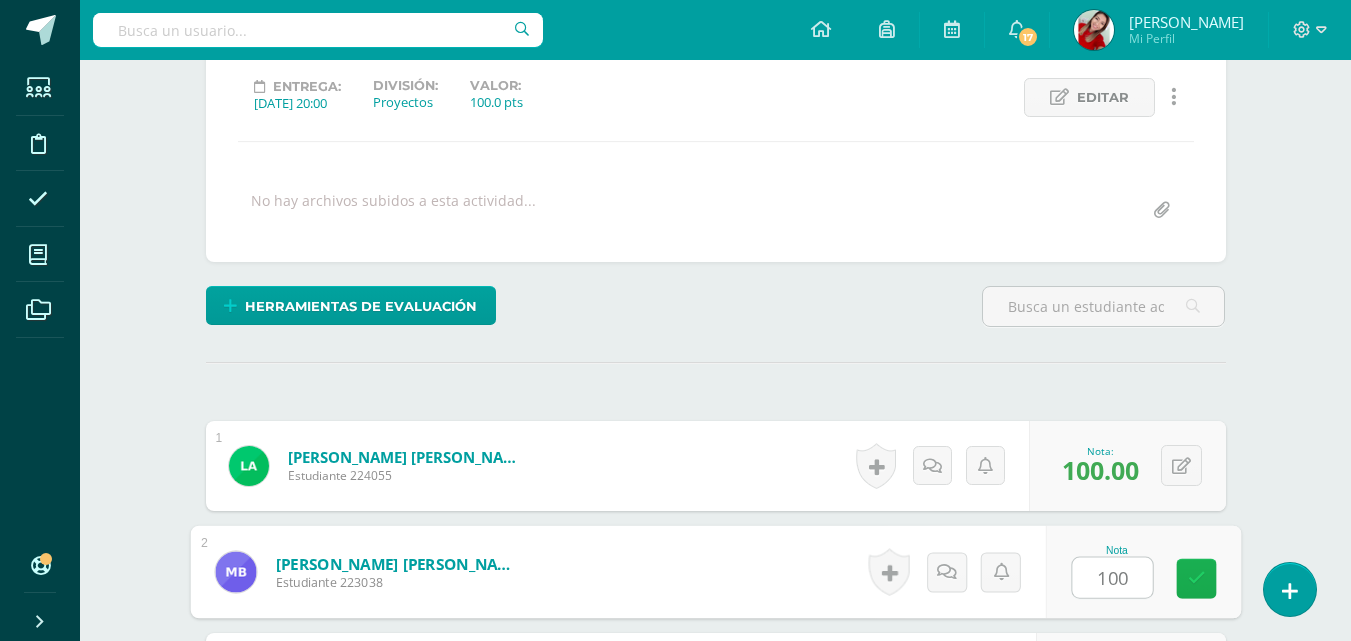 click at bounding box center [1196, 578] 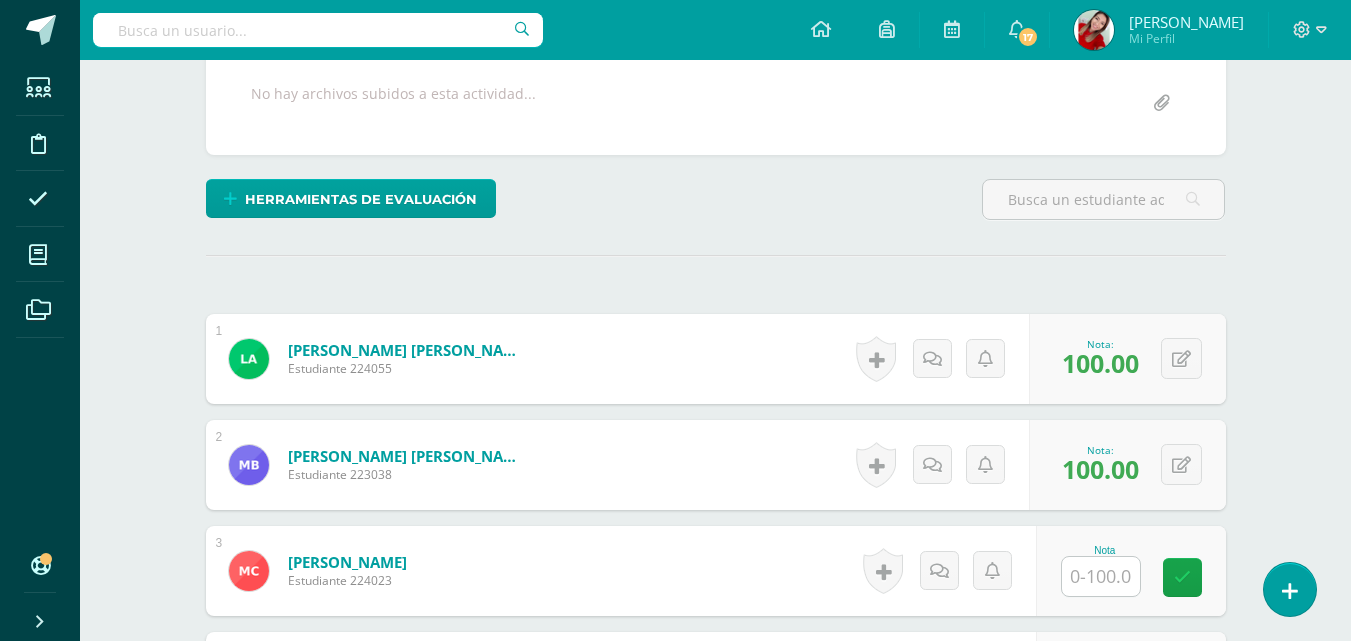 scroll, scrollTop: 634, scrollLeft: 0, axis: vertical 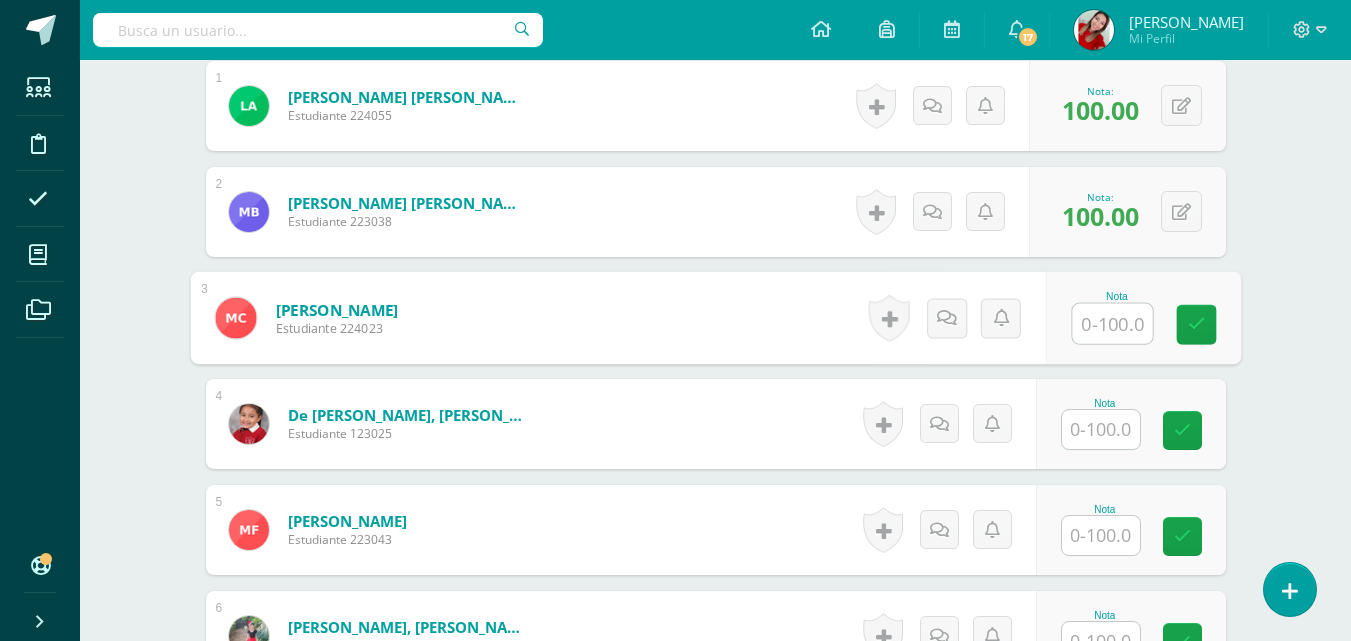 click at bounding box center [1112, 324] 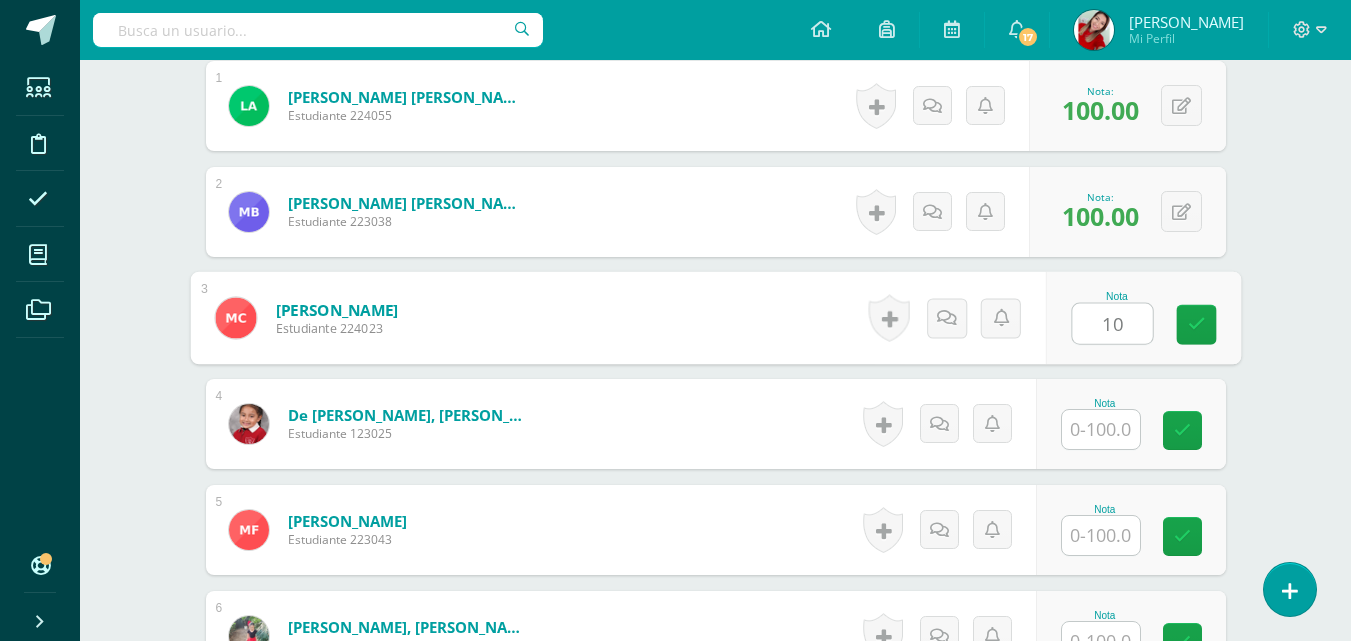 type on "100" 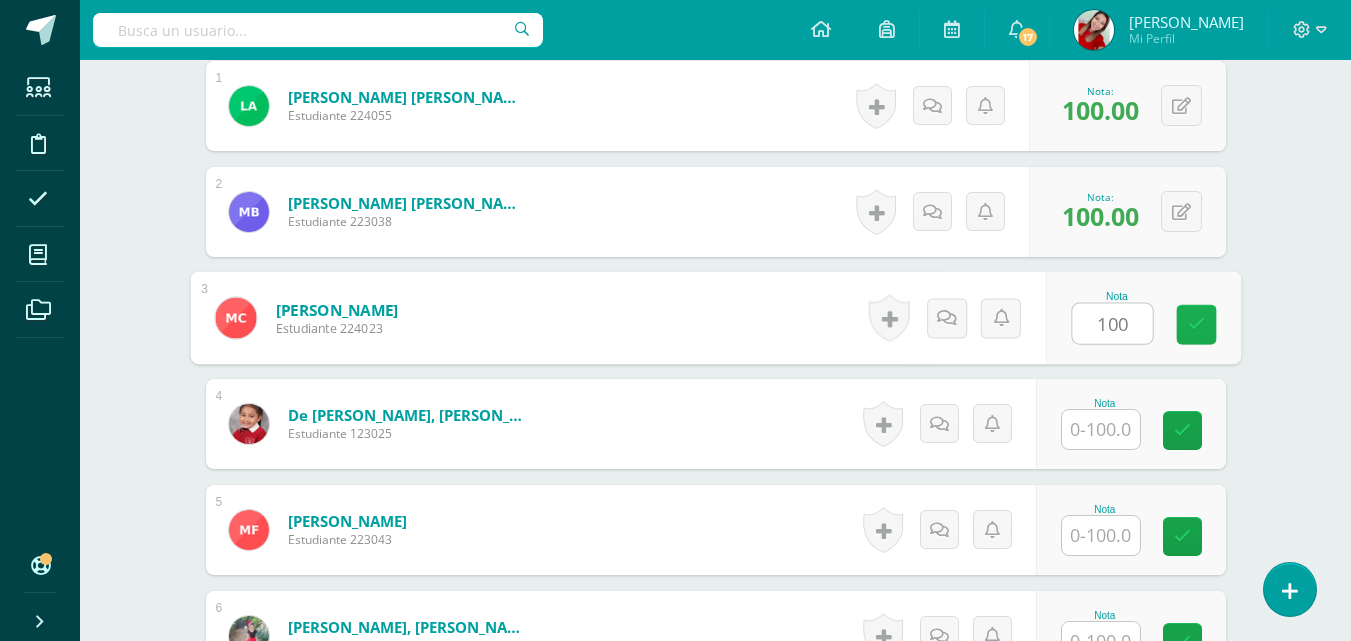 click at bounding box center [1196, 324] 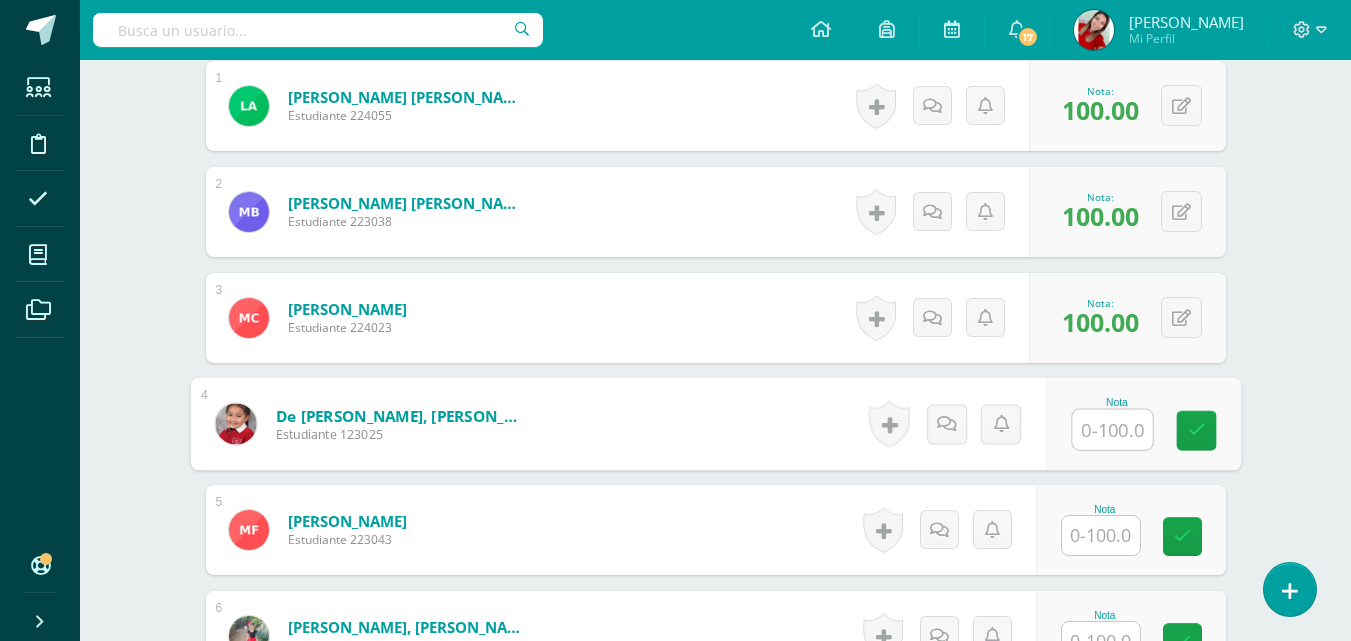 click at bounding box center (1112, 430) 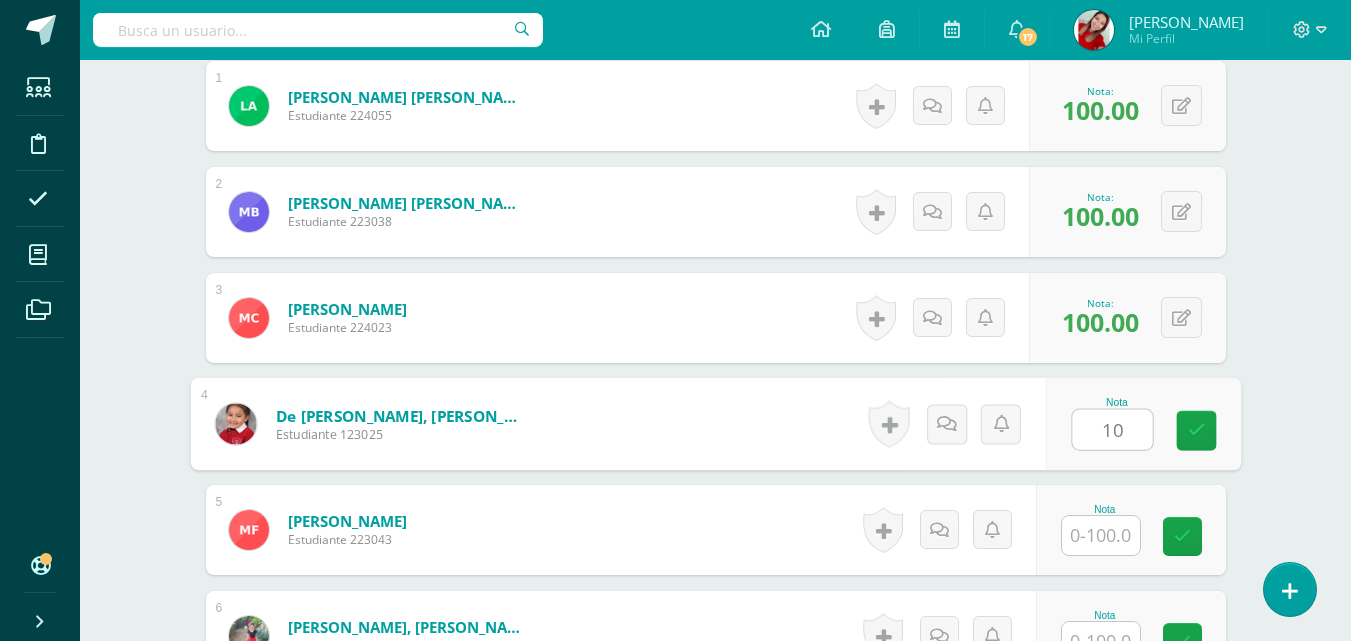 type on "100" 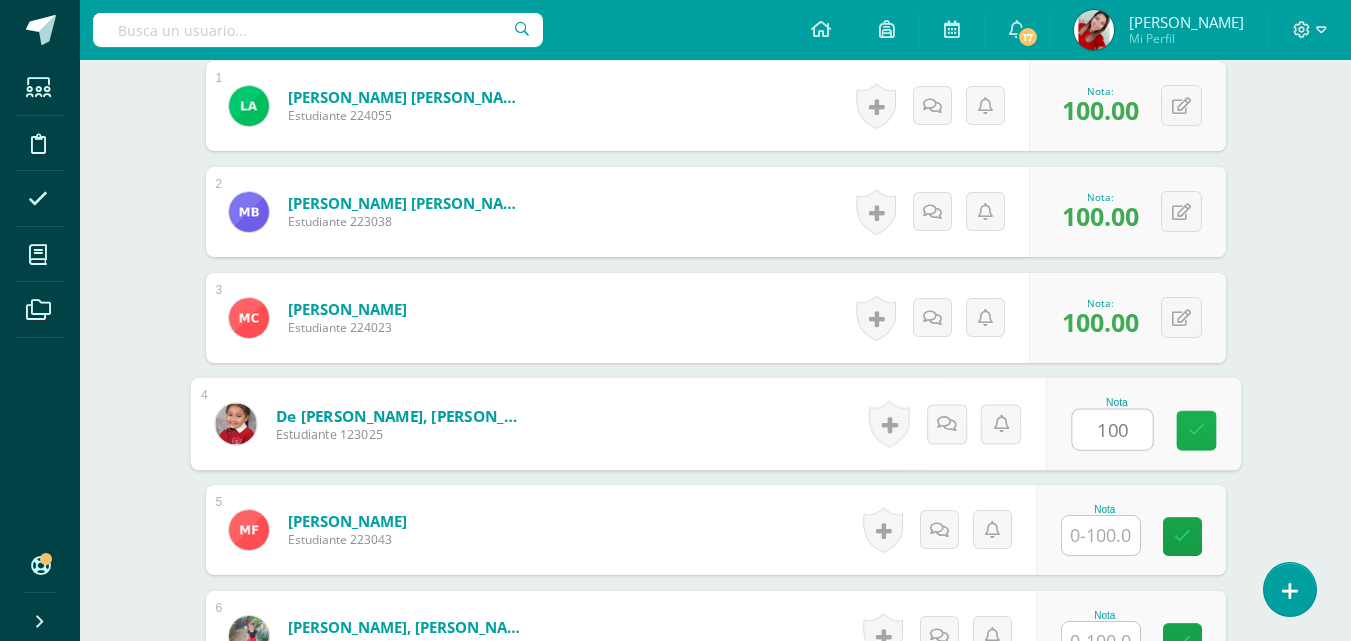 click at bounding box center [1196, 431] 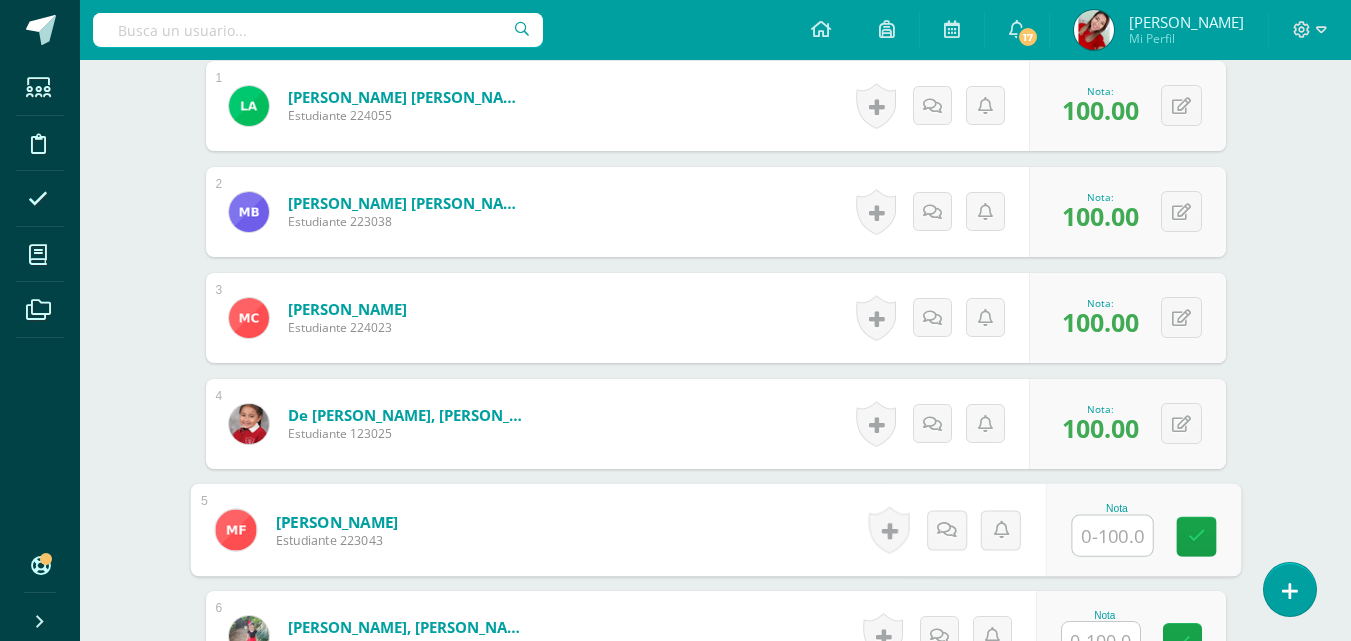 click at bounding box center [1112, 536] 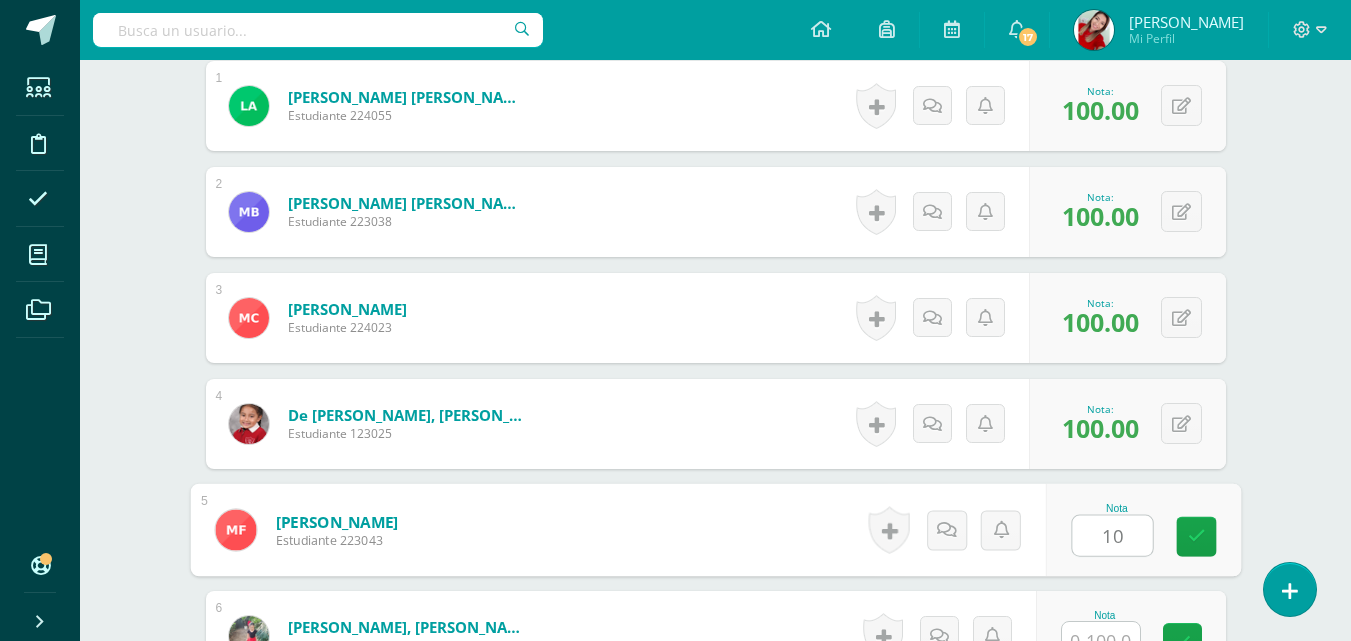 type on "100" 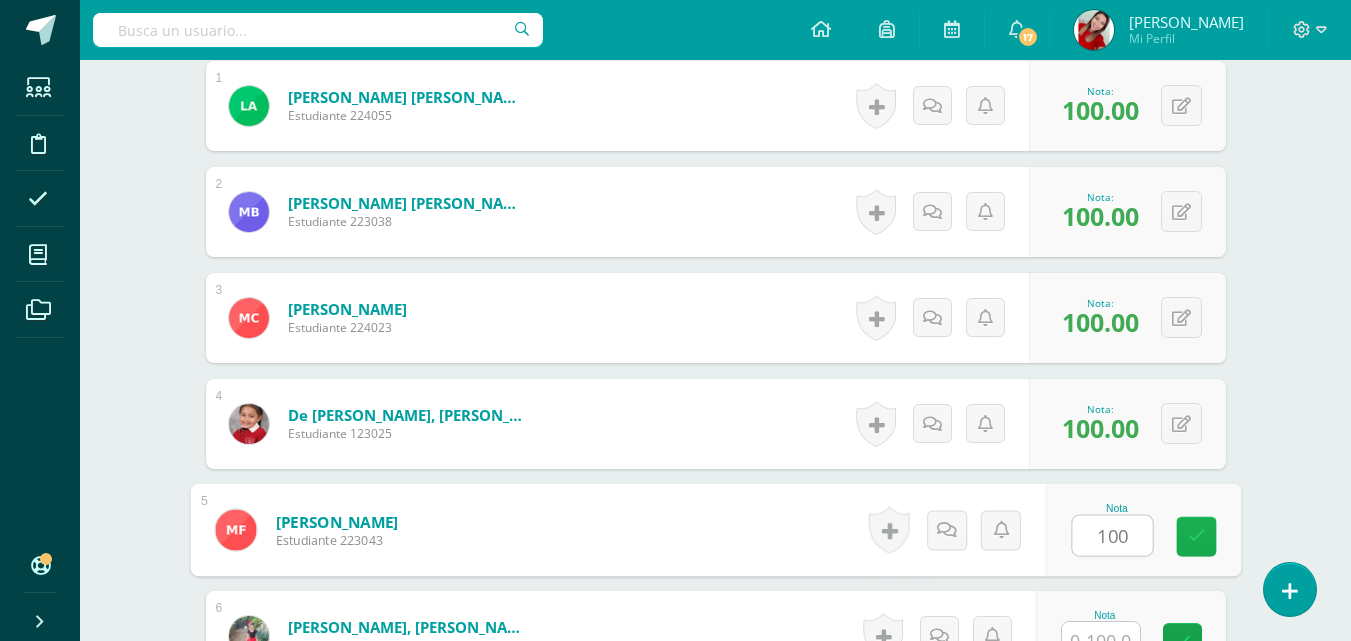 click at bounding box center (1196, 537) 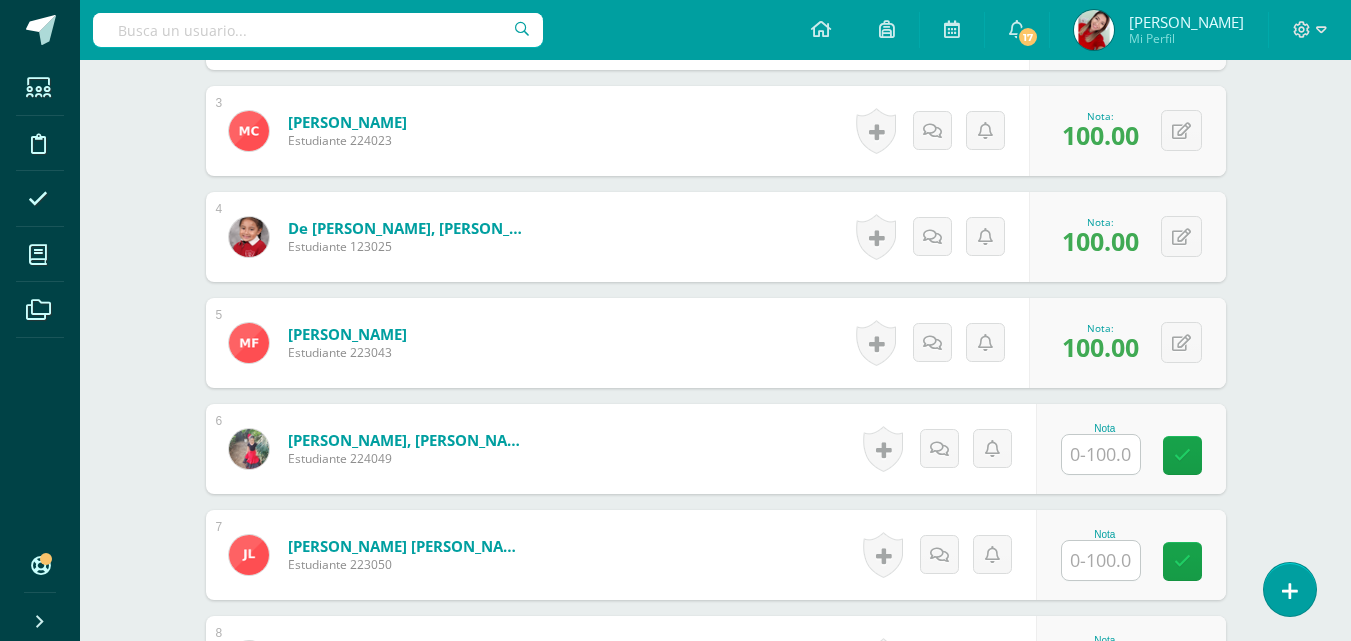 scroll, scrollTop: 1034, scrollLeft: 0, axis: vertical 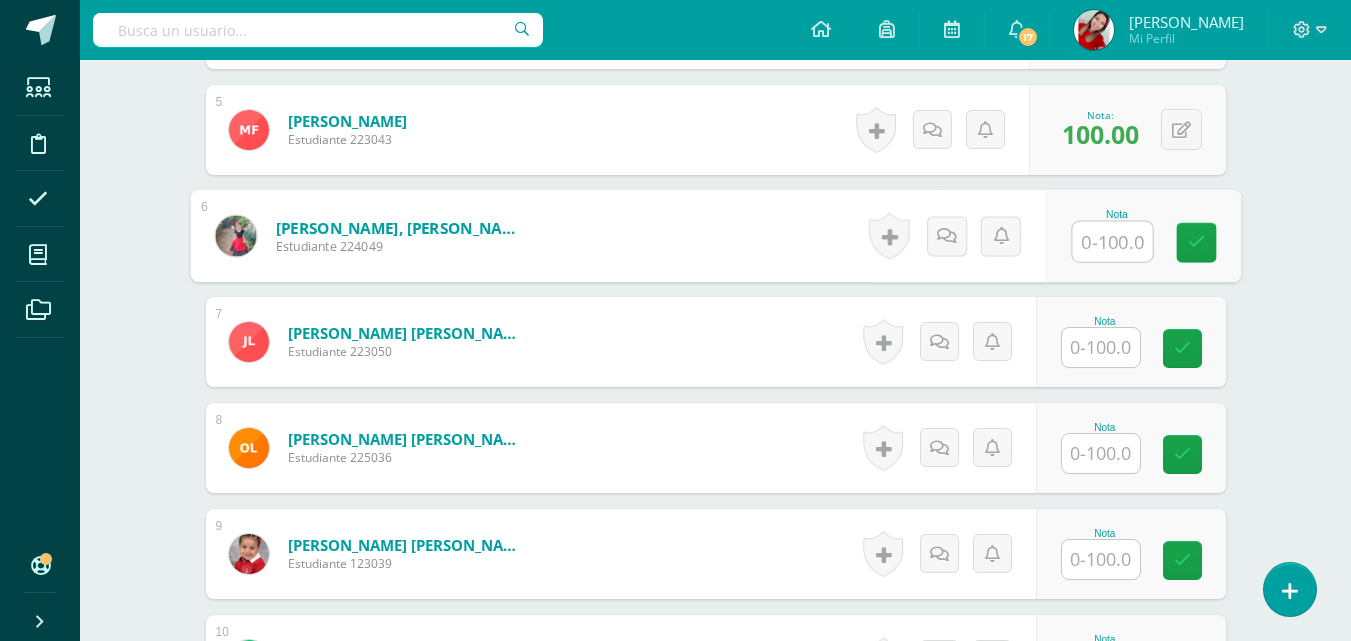 click at bounding box center (1112, 242) 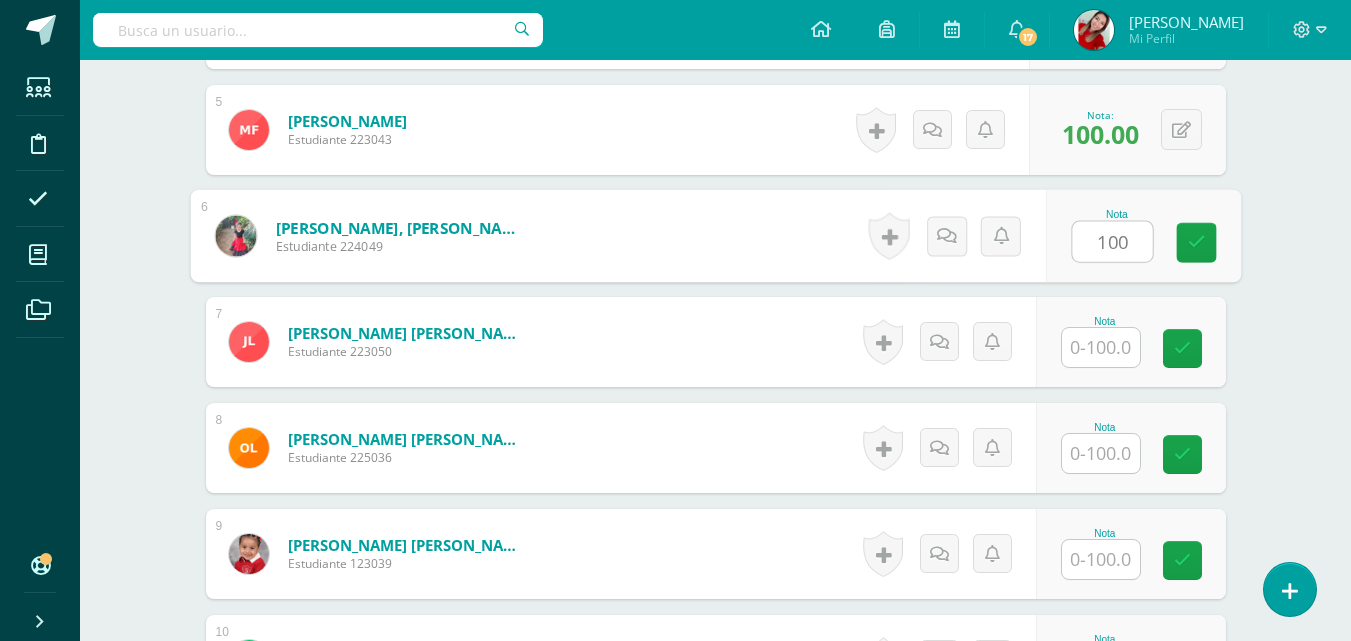 type on "100" 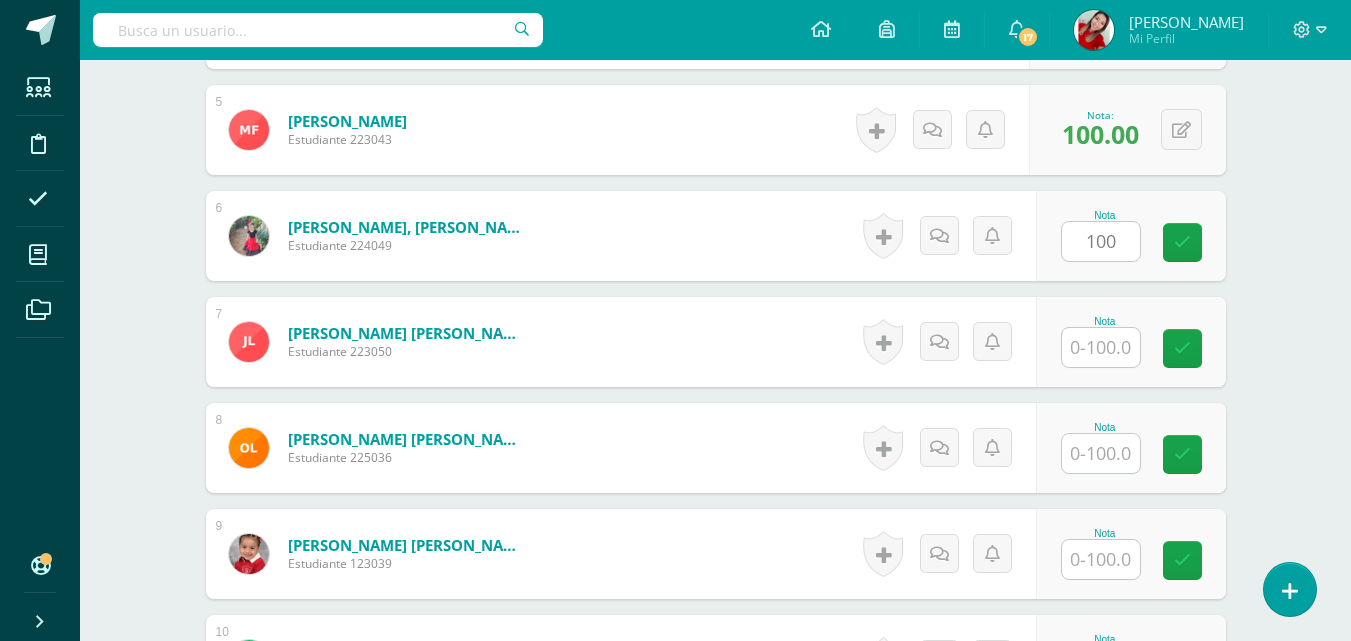 click on "Nota
100" at bounding box center [1131, 236] 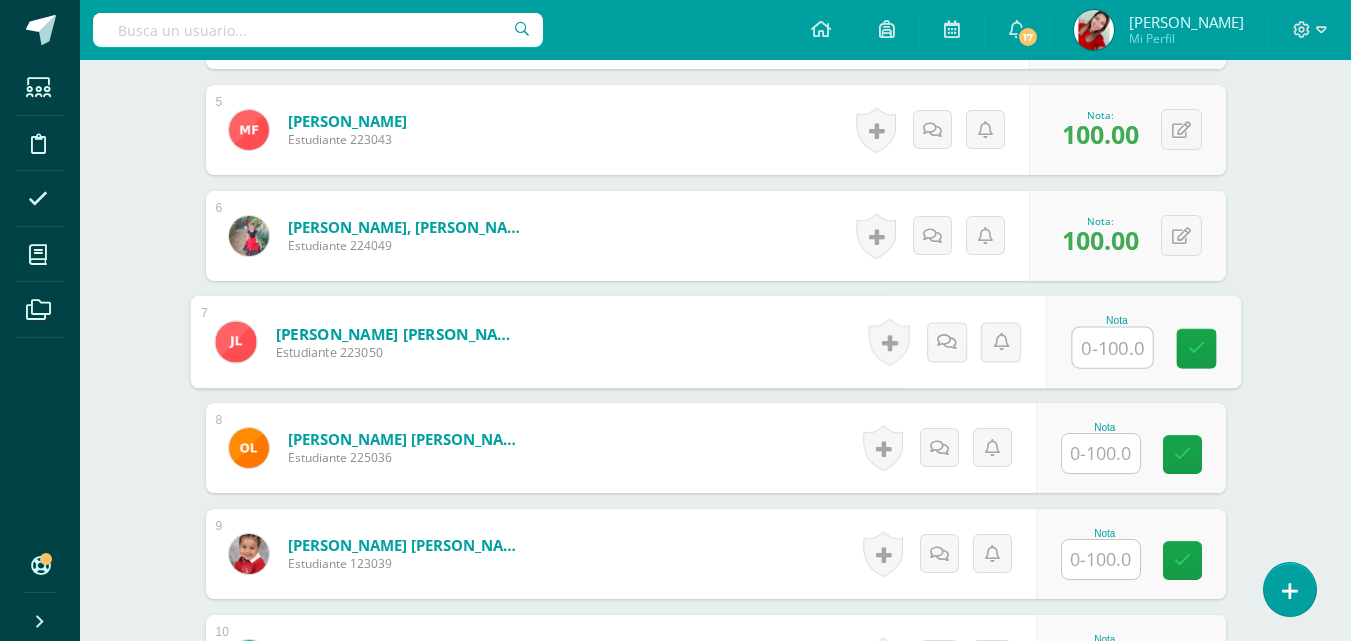 click at bounding box center [1112, 348] 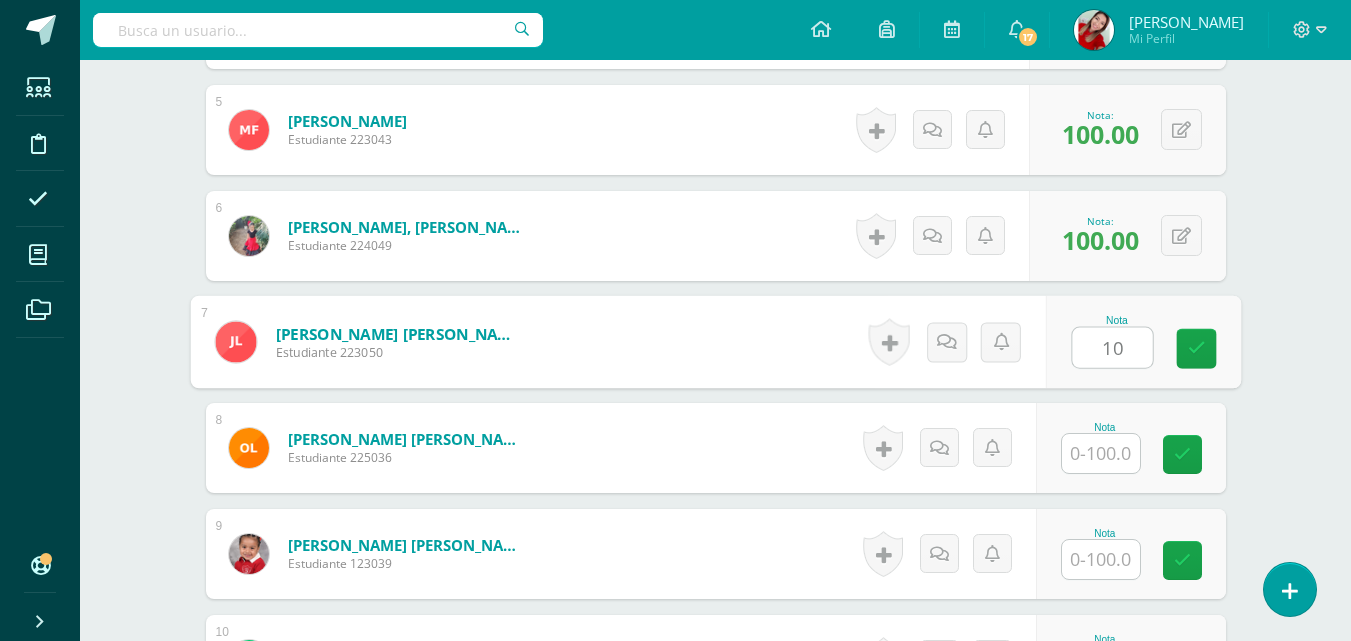 type on "100" 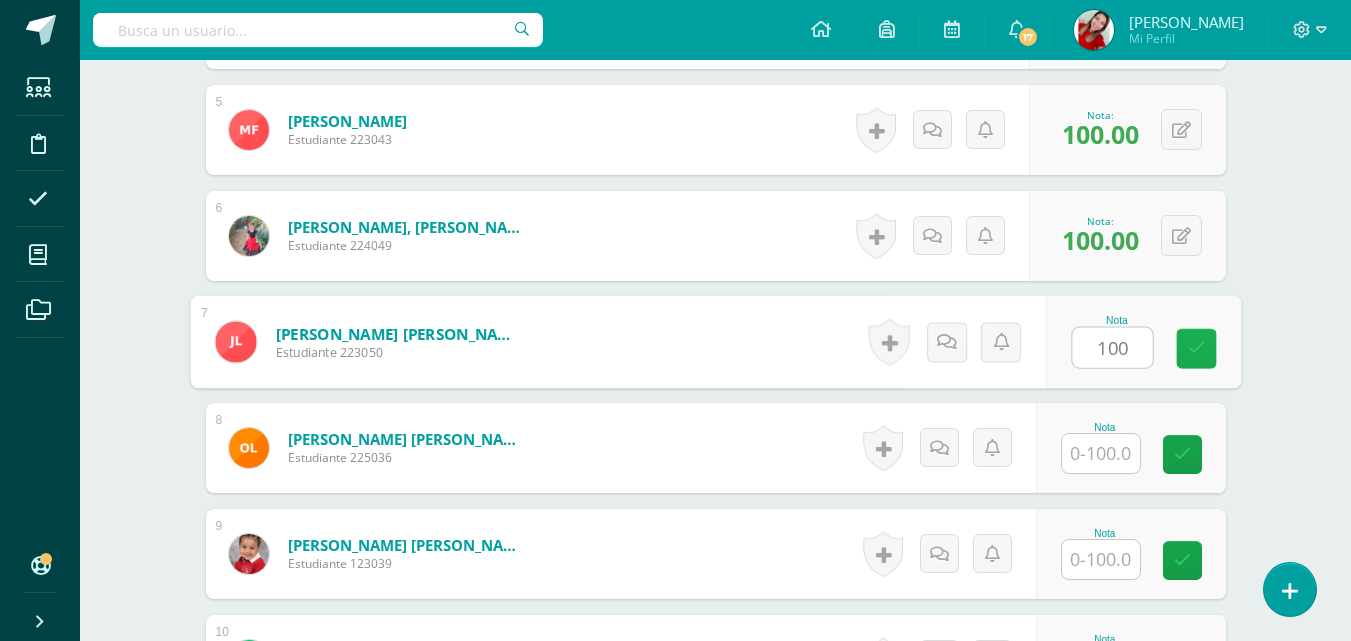 click at bounding box center (1196, 348) 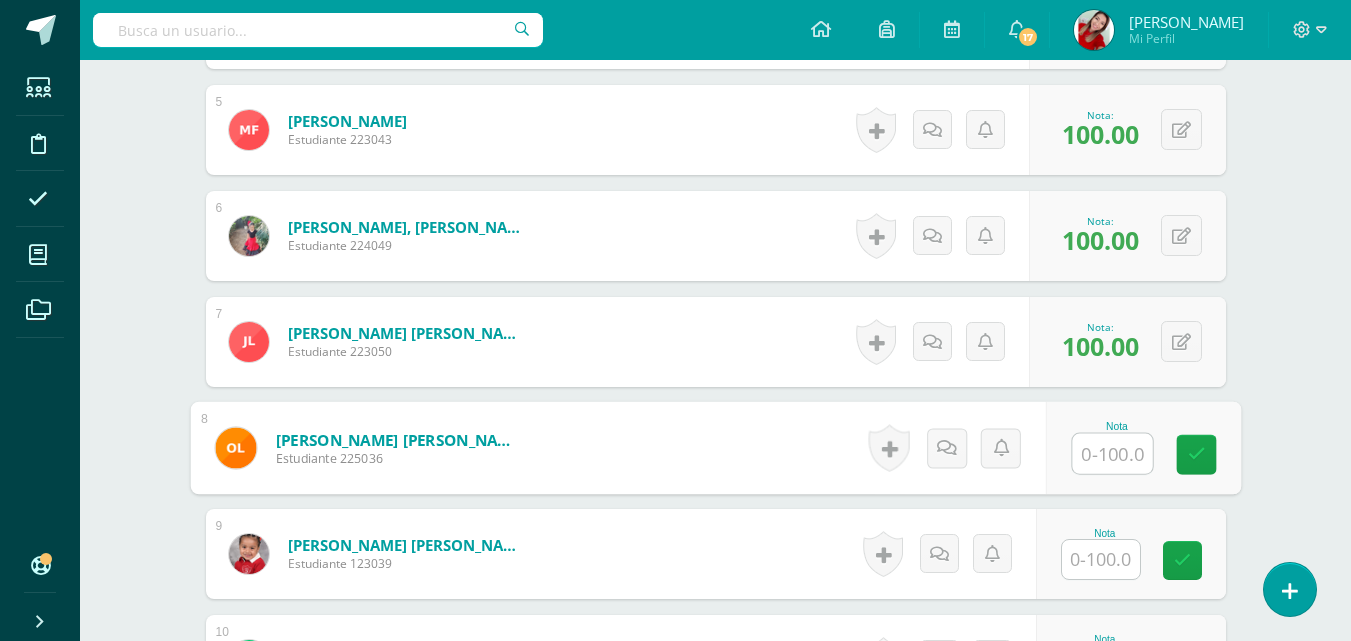 click at bounding box center [1112, 454] 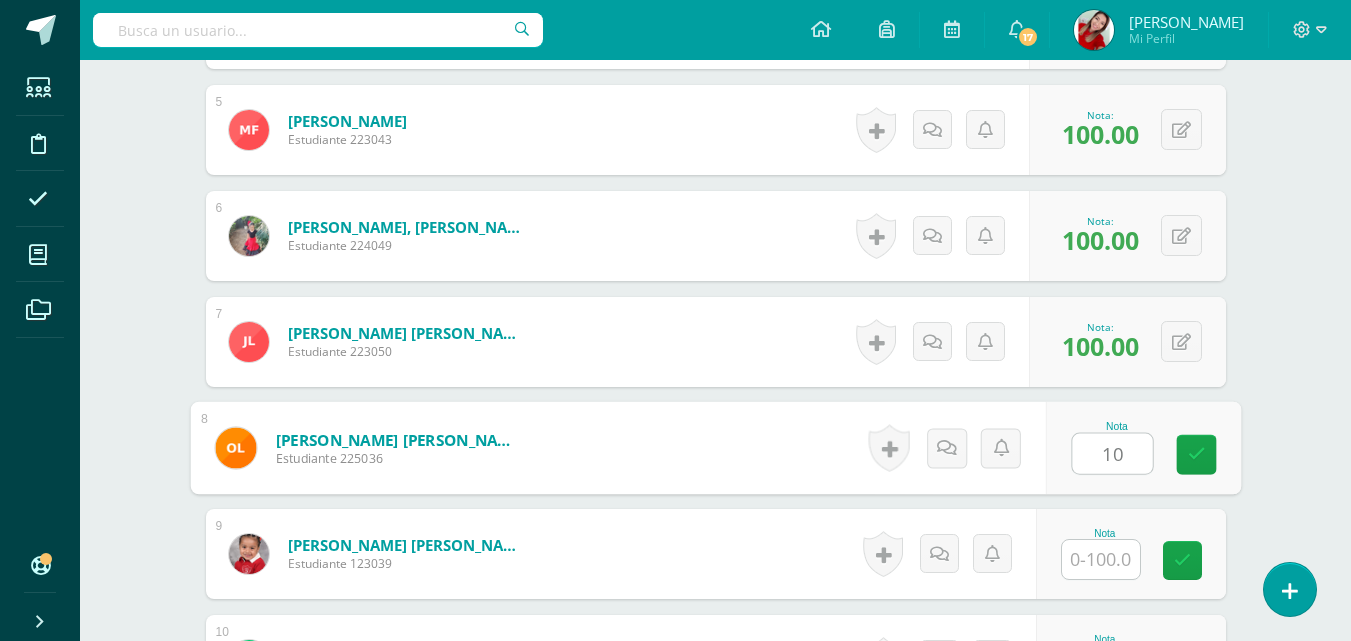 type on "100" 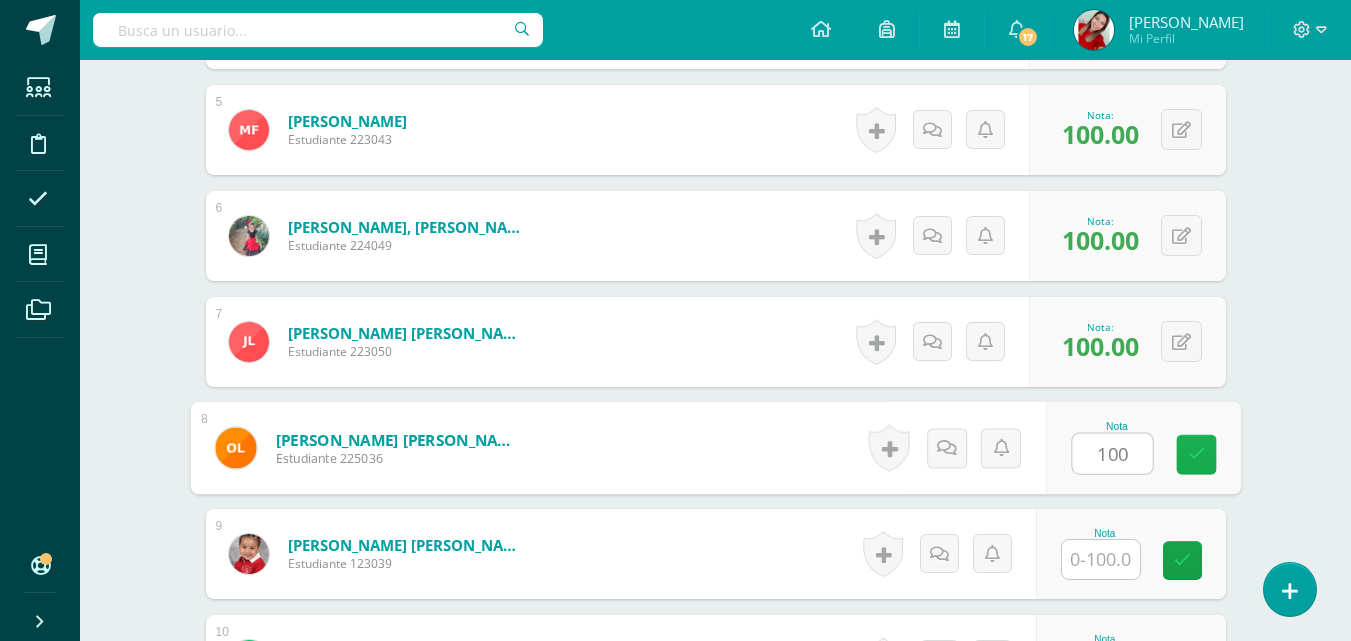 click at bounding box center [1196, 455] 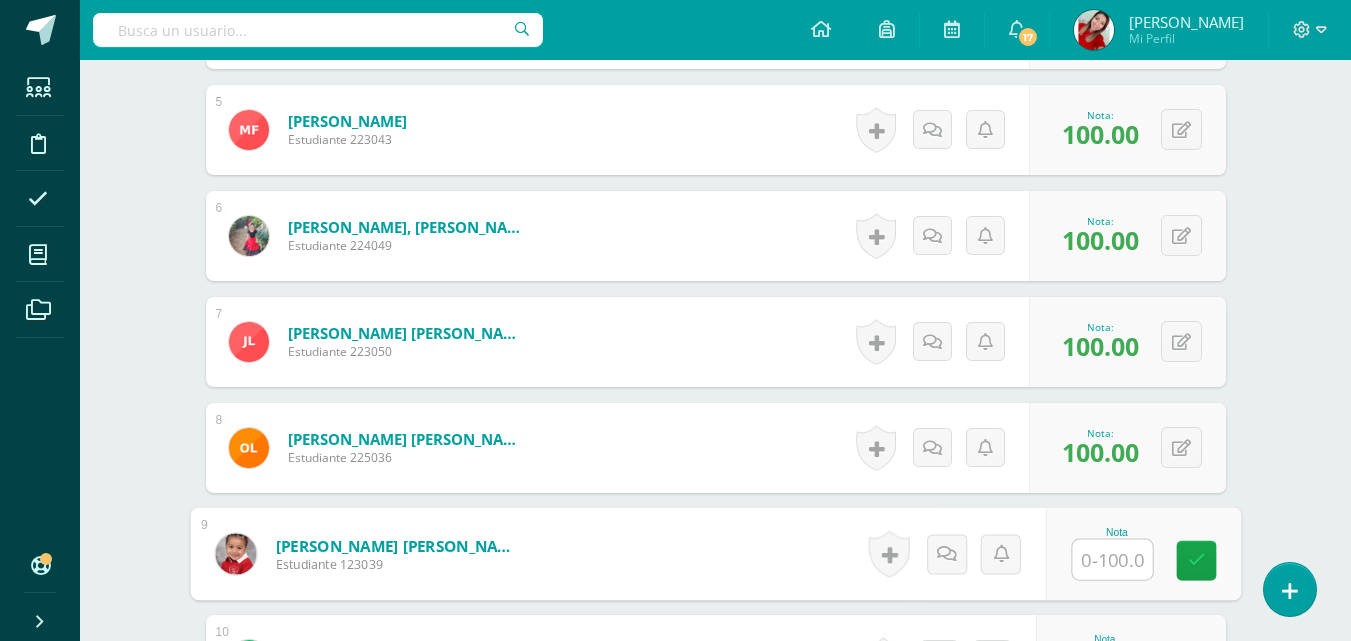 click at bounding box center [1112, 560] 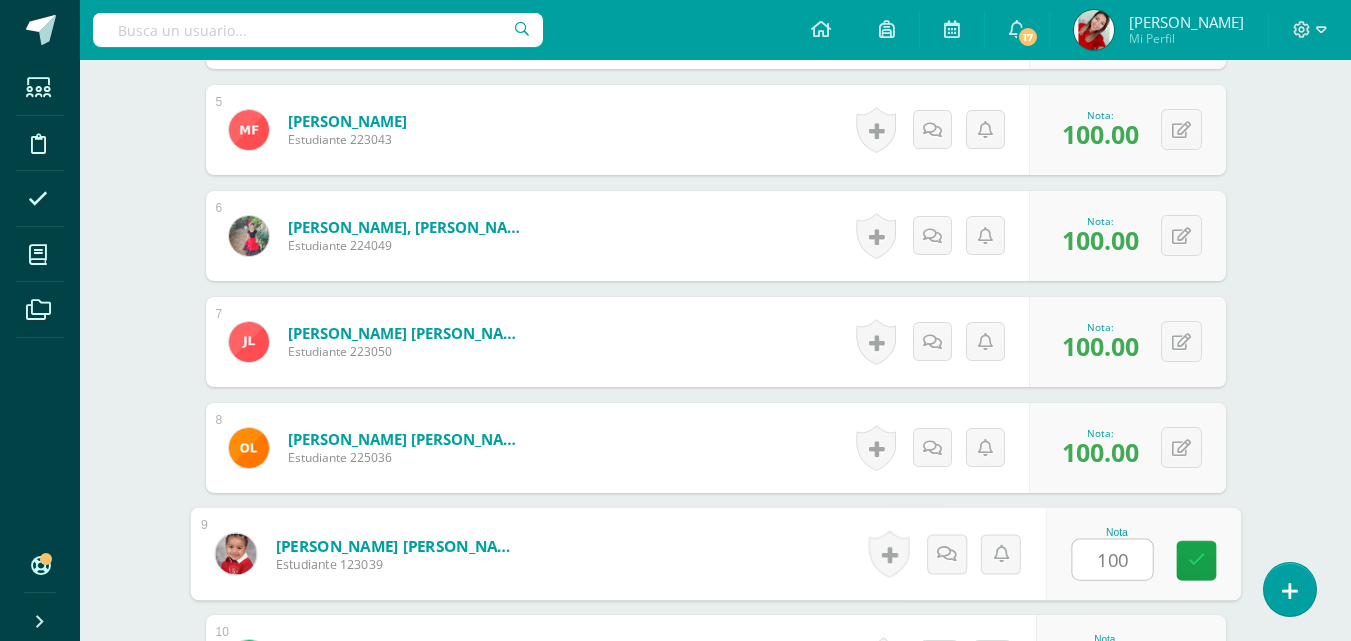 type on "100" 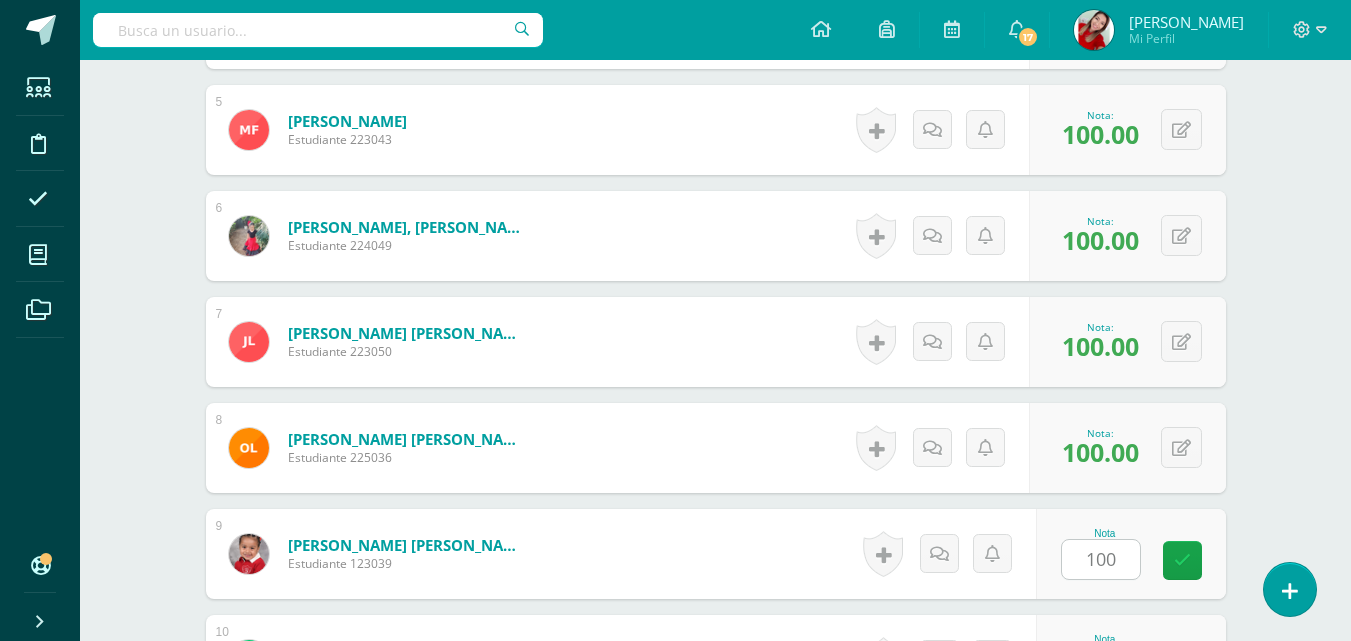 click on "Nota
100" at bounding box center [1131, 554] 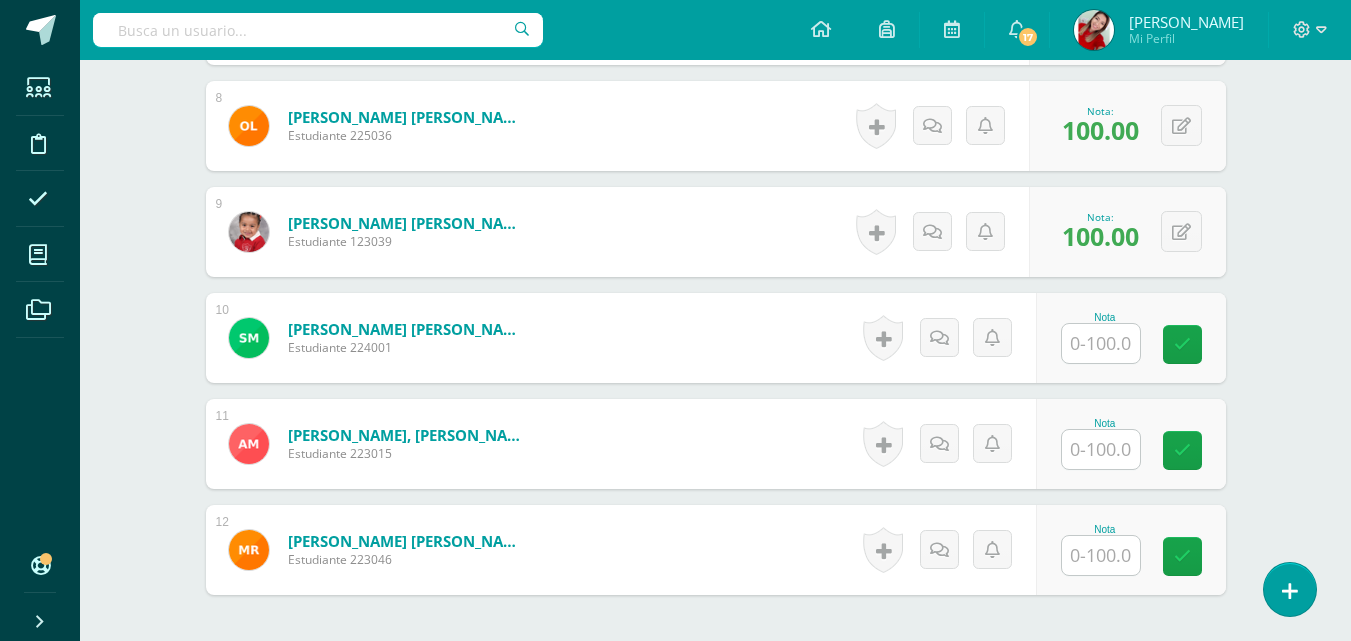 scroll, scrollTop: 1394, scrollLeft: 0, axis: vertical 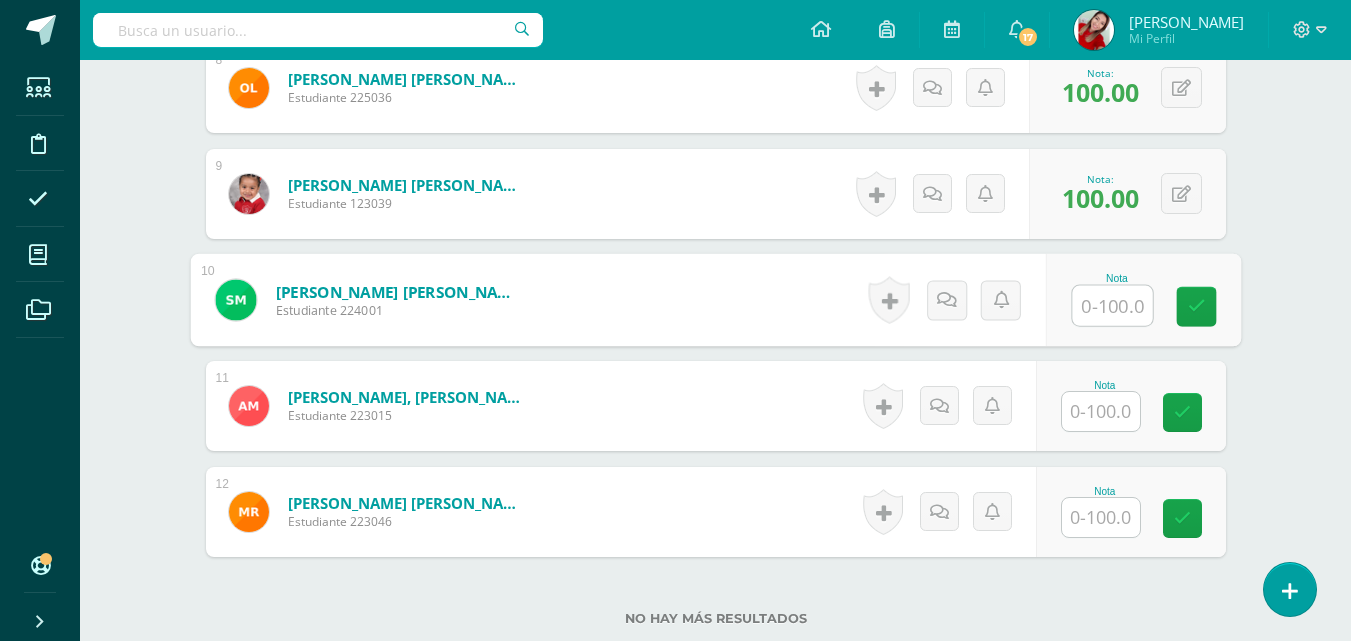 click at bounding box center (1112, 306) 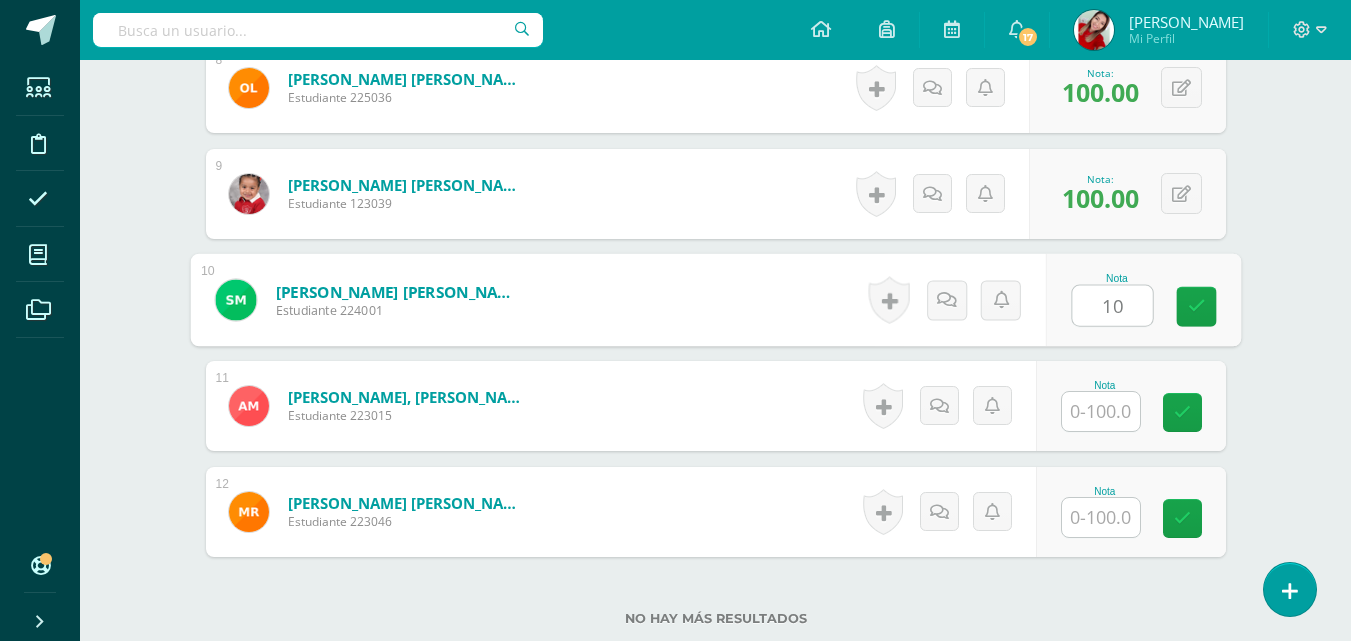 type on "100" 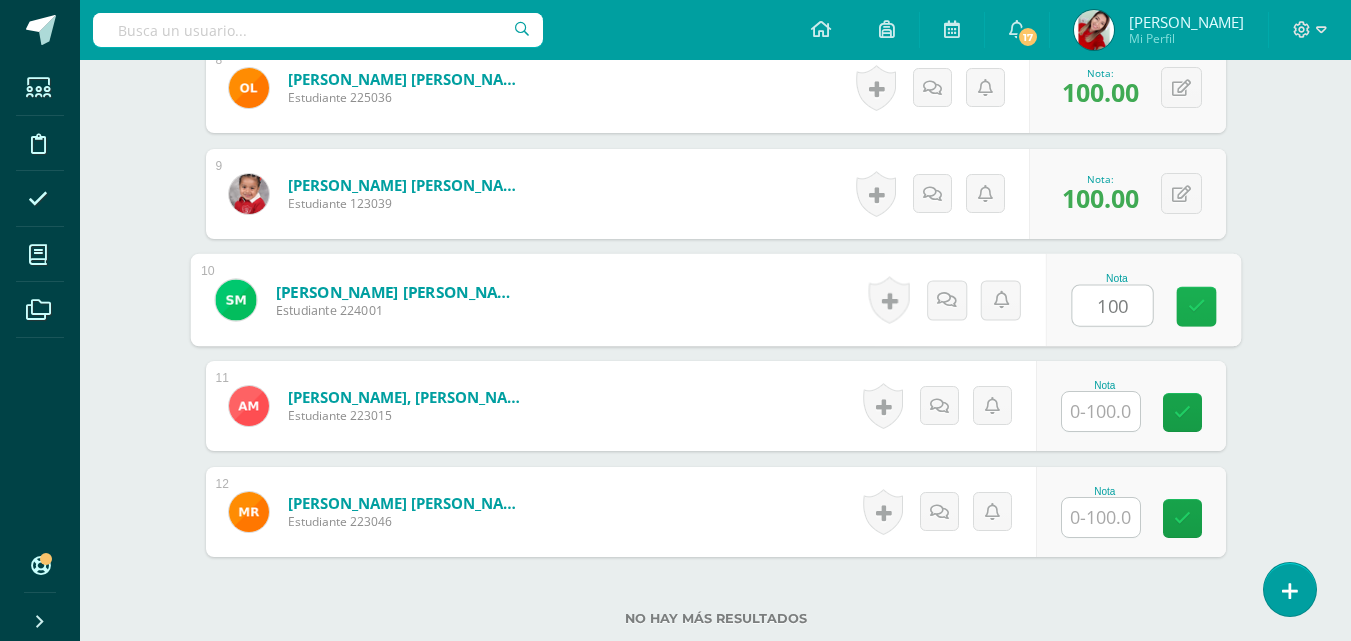 click at bounding box center (1196, 306) 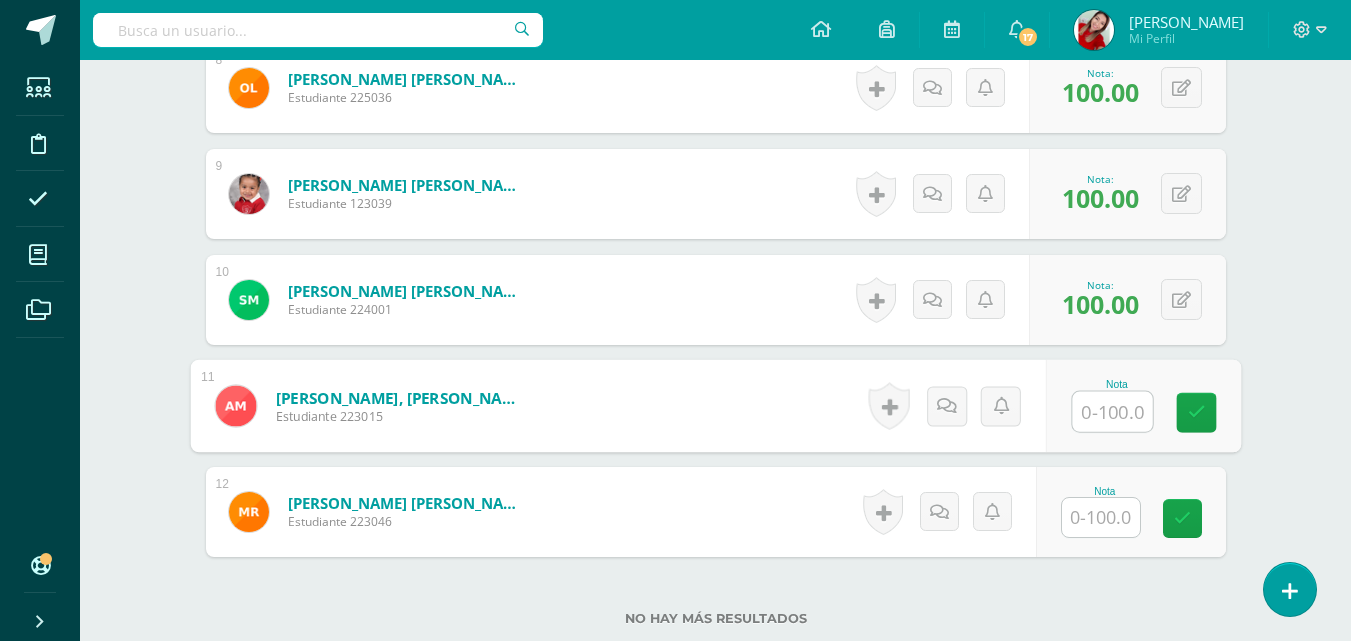 click at bounding box center (1112, 412) 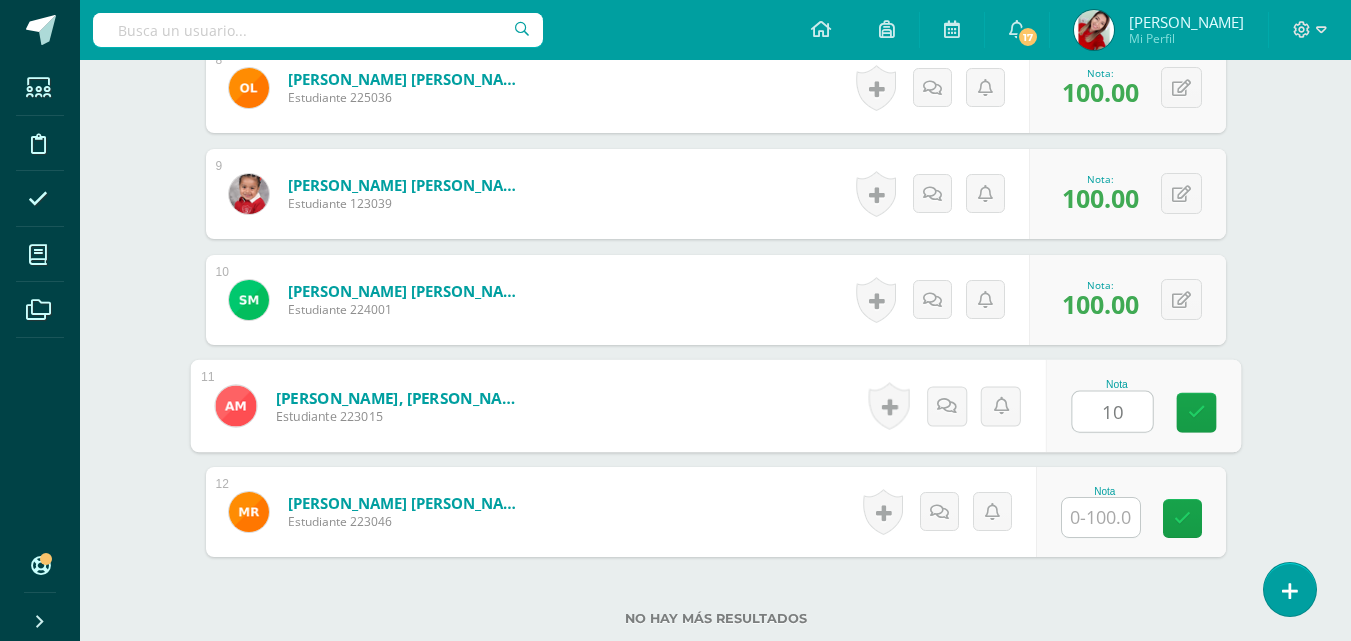 type on "100" 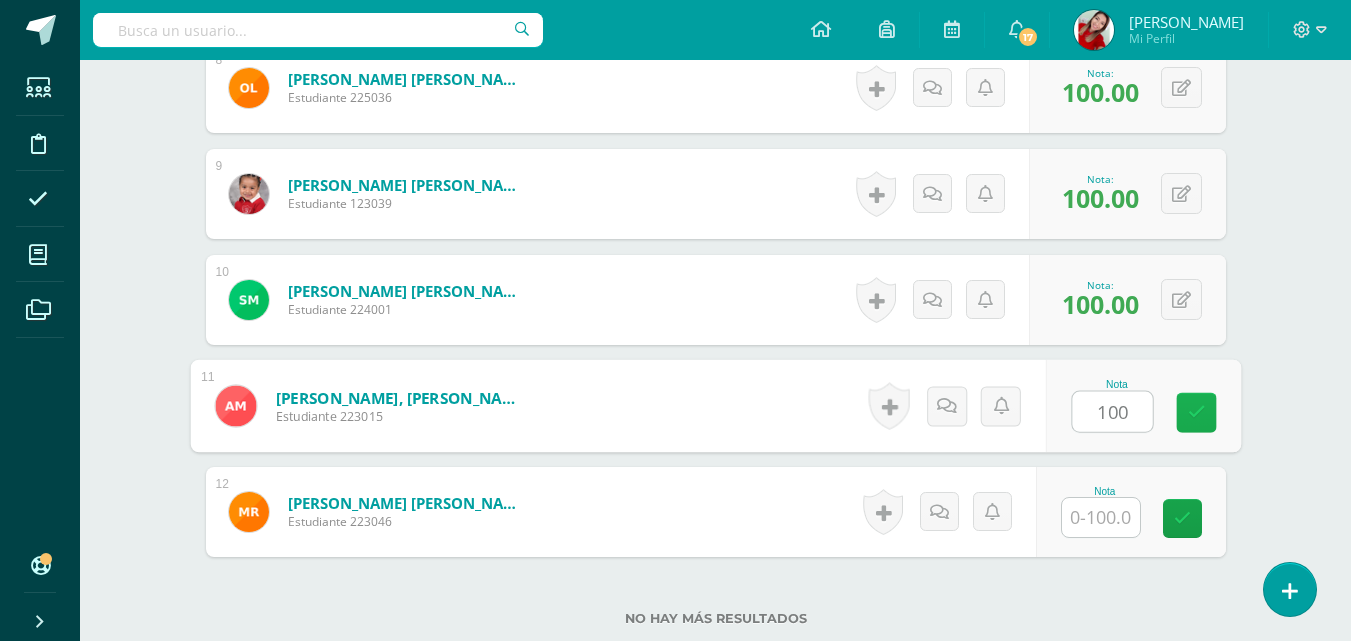 click at bounding box center [1196, 413] 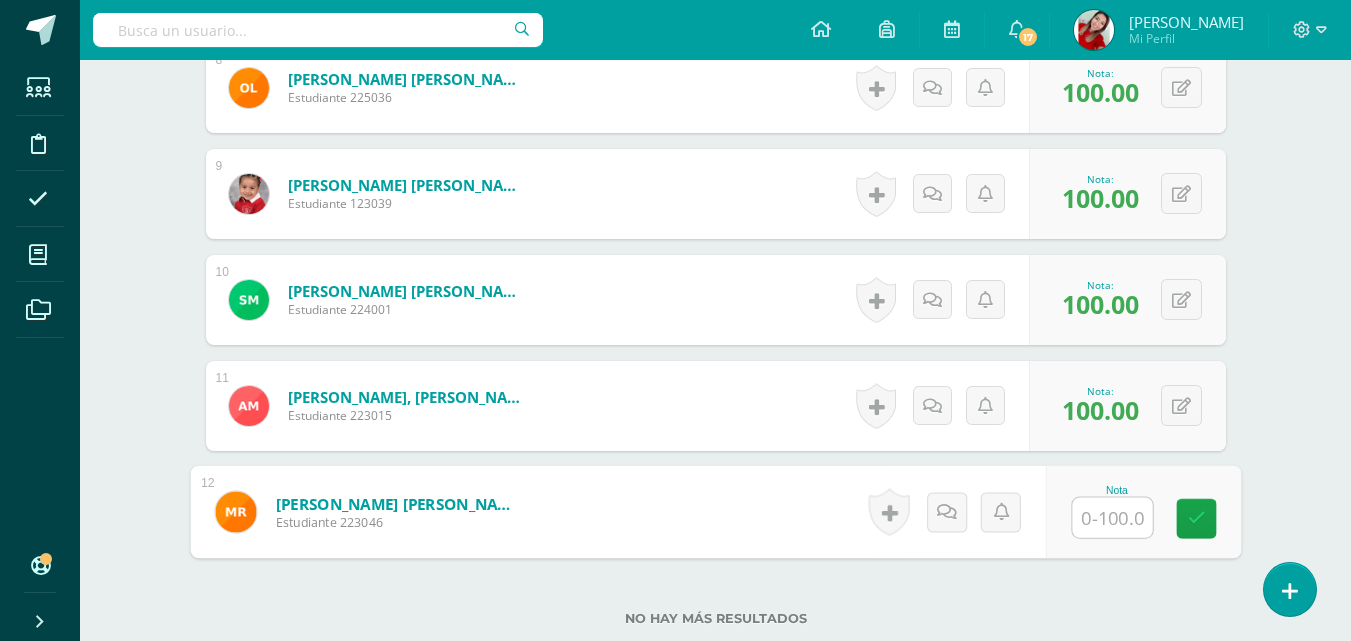 click at bounding box center (1112, 518) 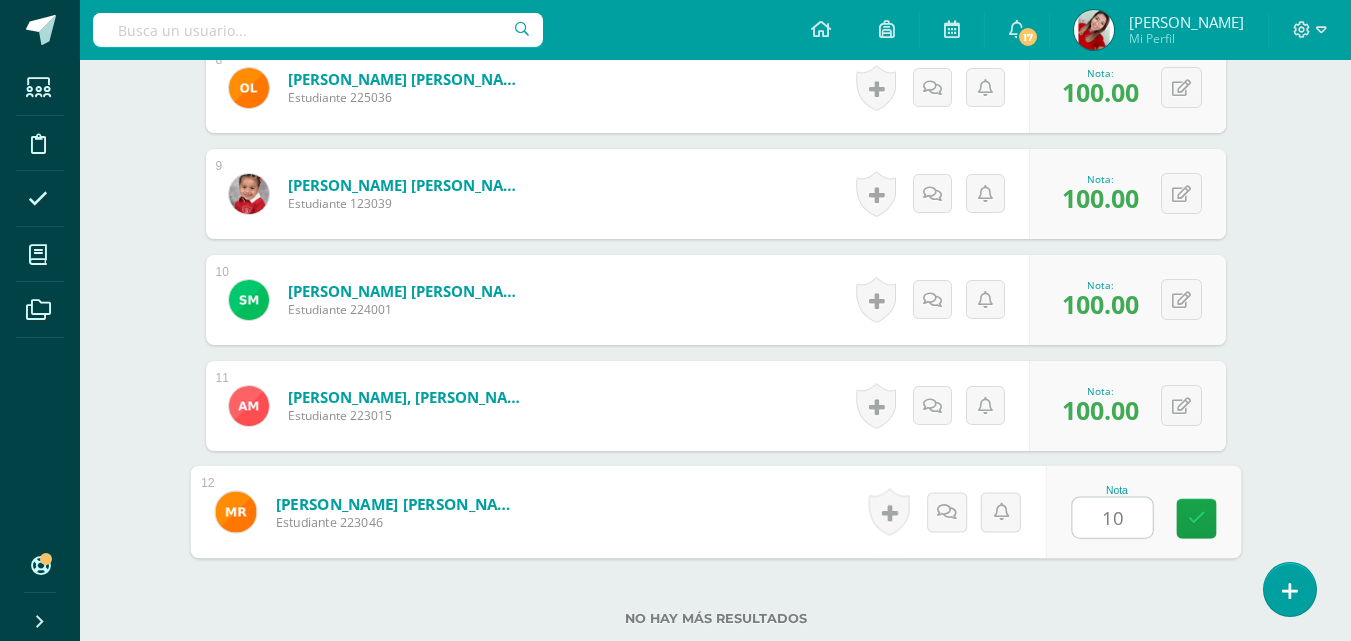 type on "100" 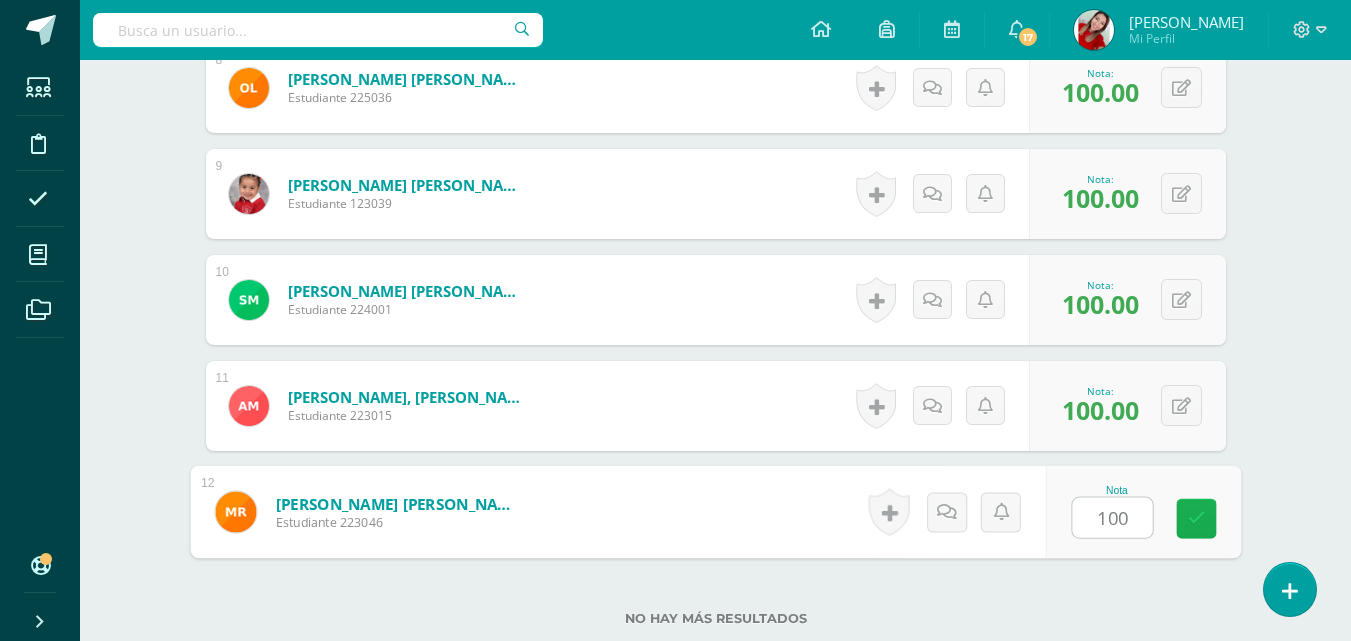 click at bounding box center [1196, 518] 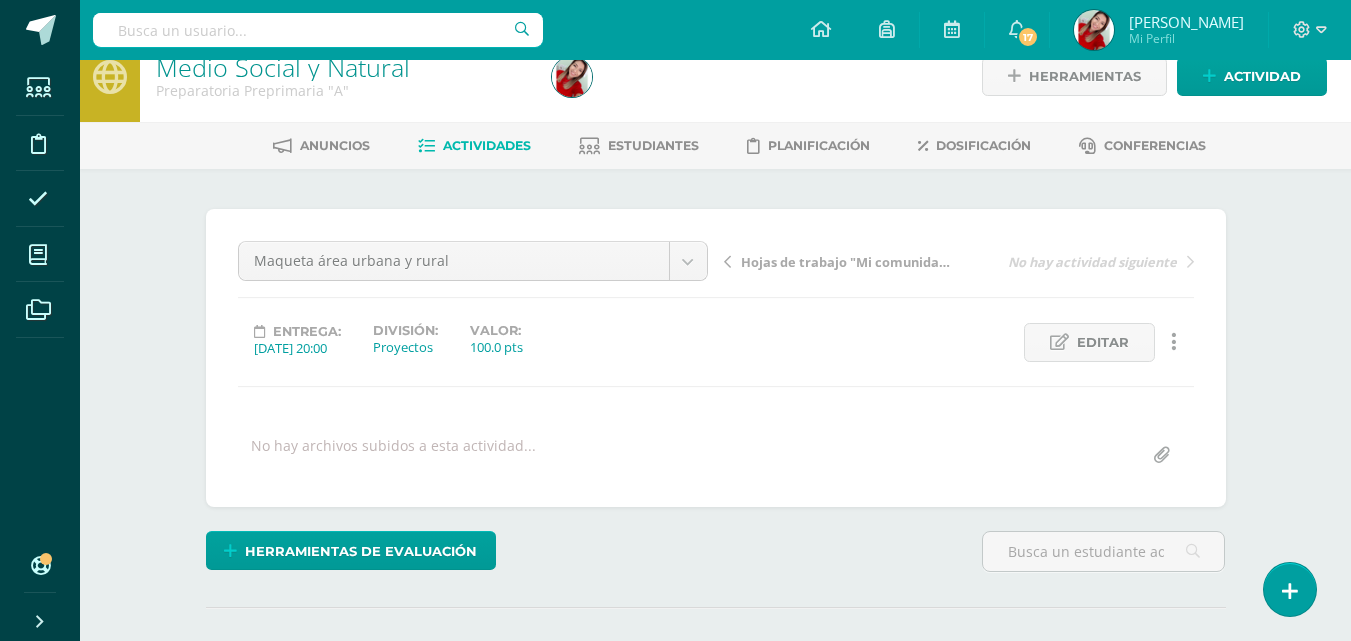 scroll, scrollTop: 0, scrollLeft: 0, axis: both 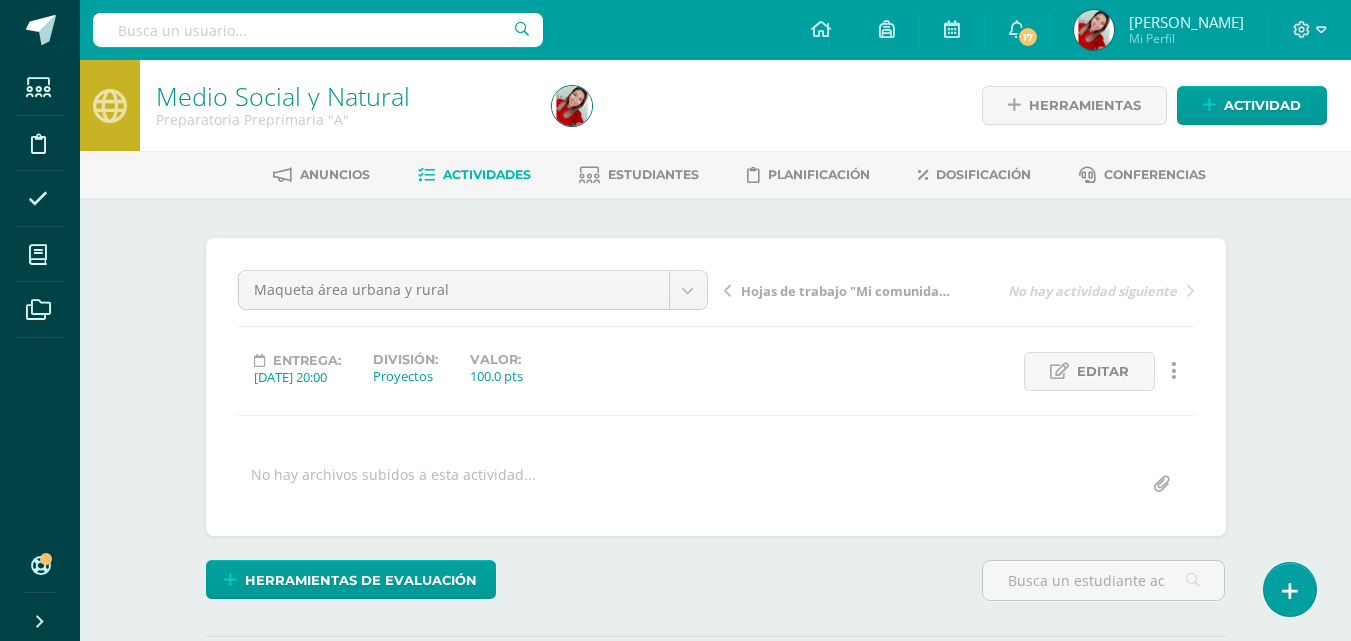 click on "Actividades" at bounding box center [487, 174] 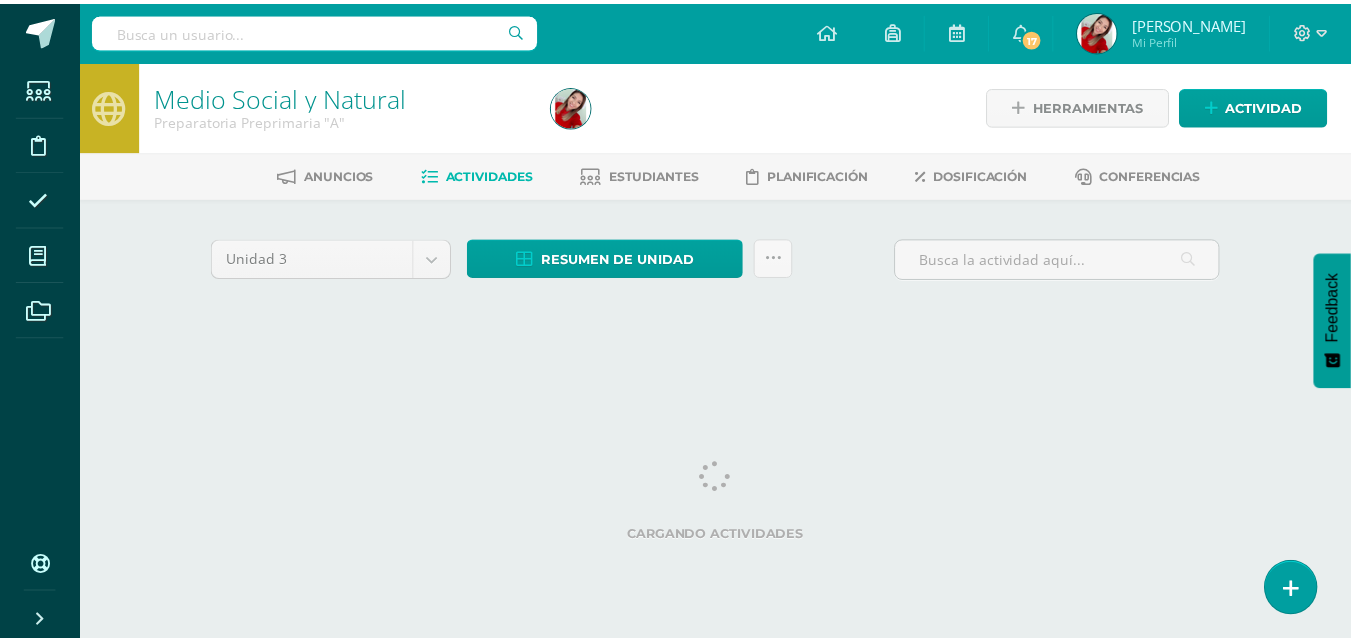 scroll, scrollTop: 0, scrollLeft: 0, axis: both 